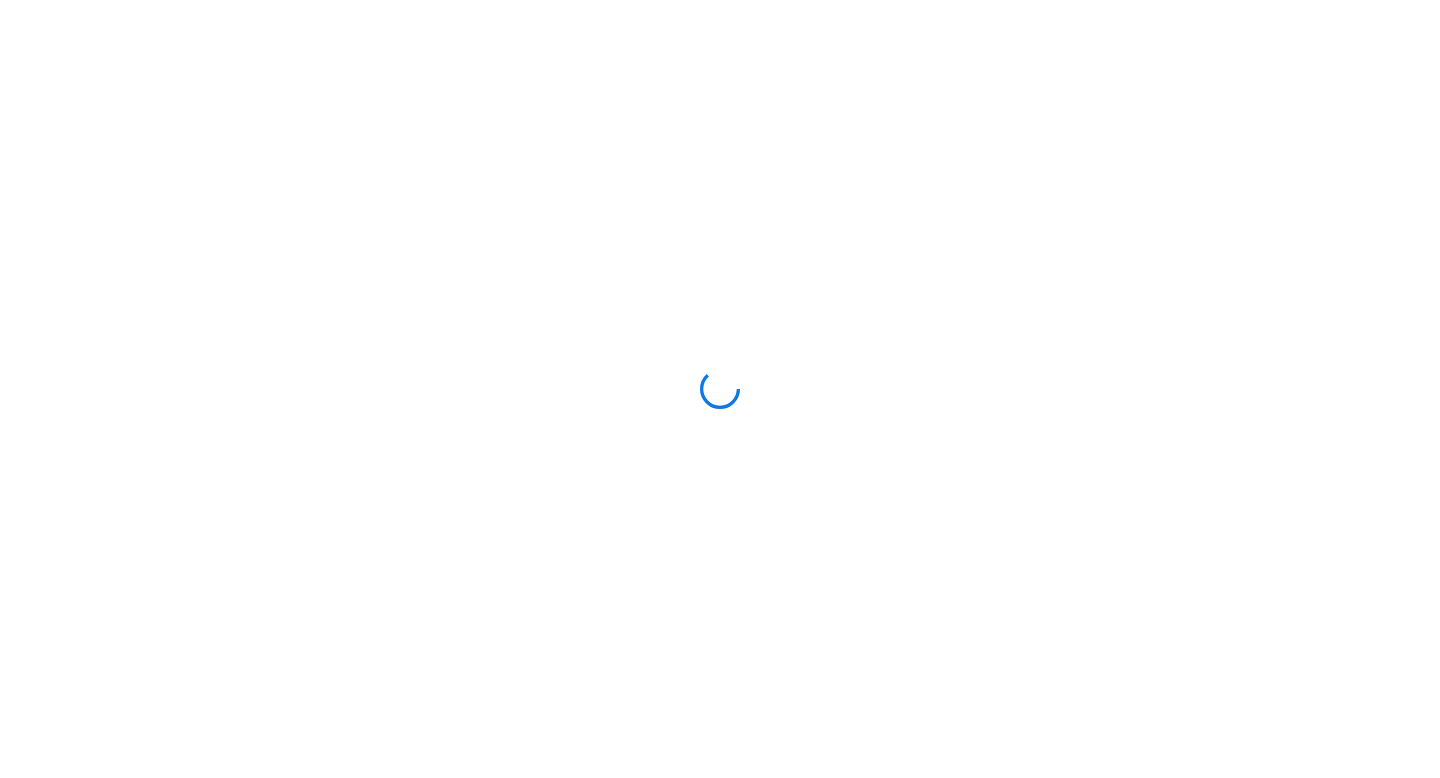 scroll, scrollTop: 0, scrollLeft: 0, axis: both 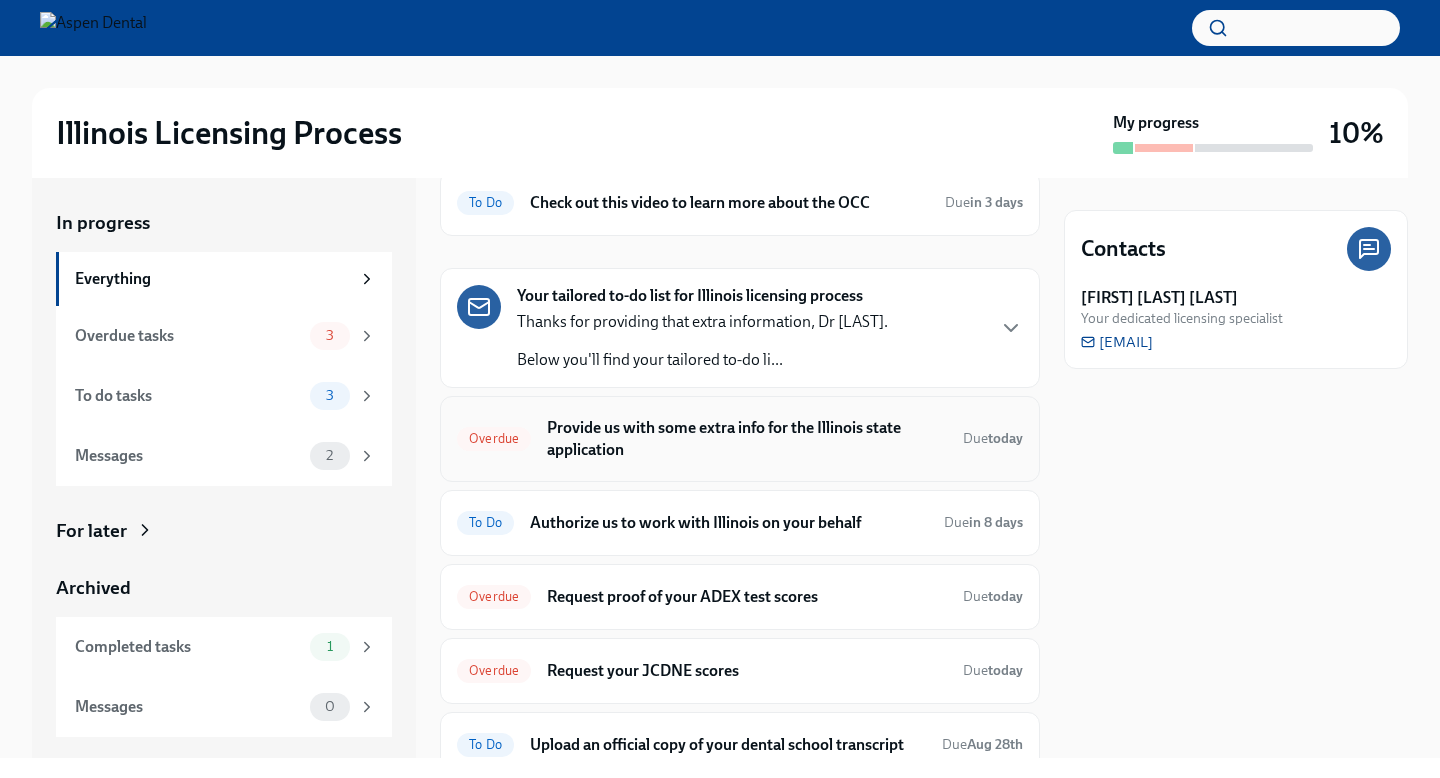 click on "Provide us with some extra info for the Illinois state application" at bounding box center (747, 439) 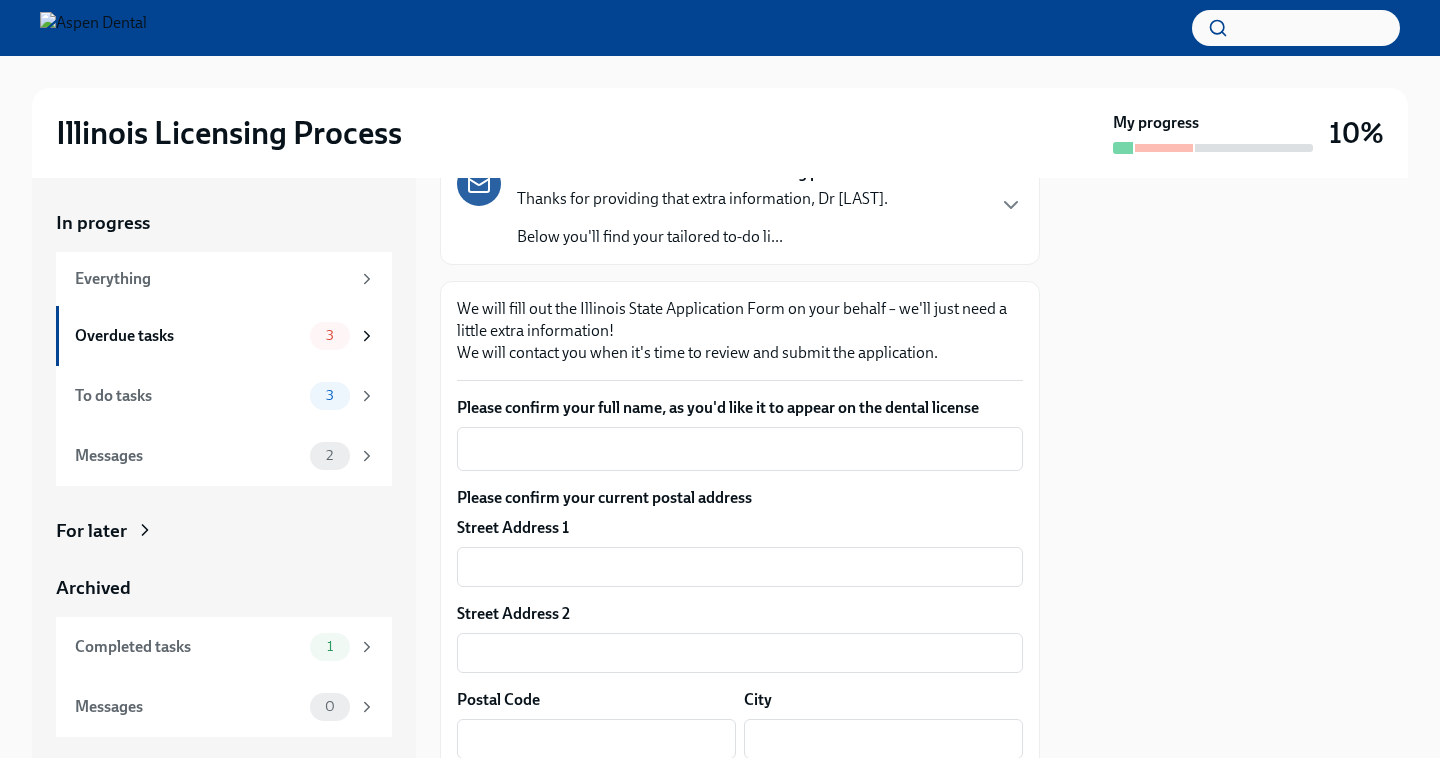 scroll, scrollTop: 229, scrollLeft: 0, axis: vertical 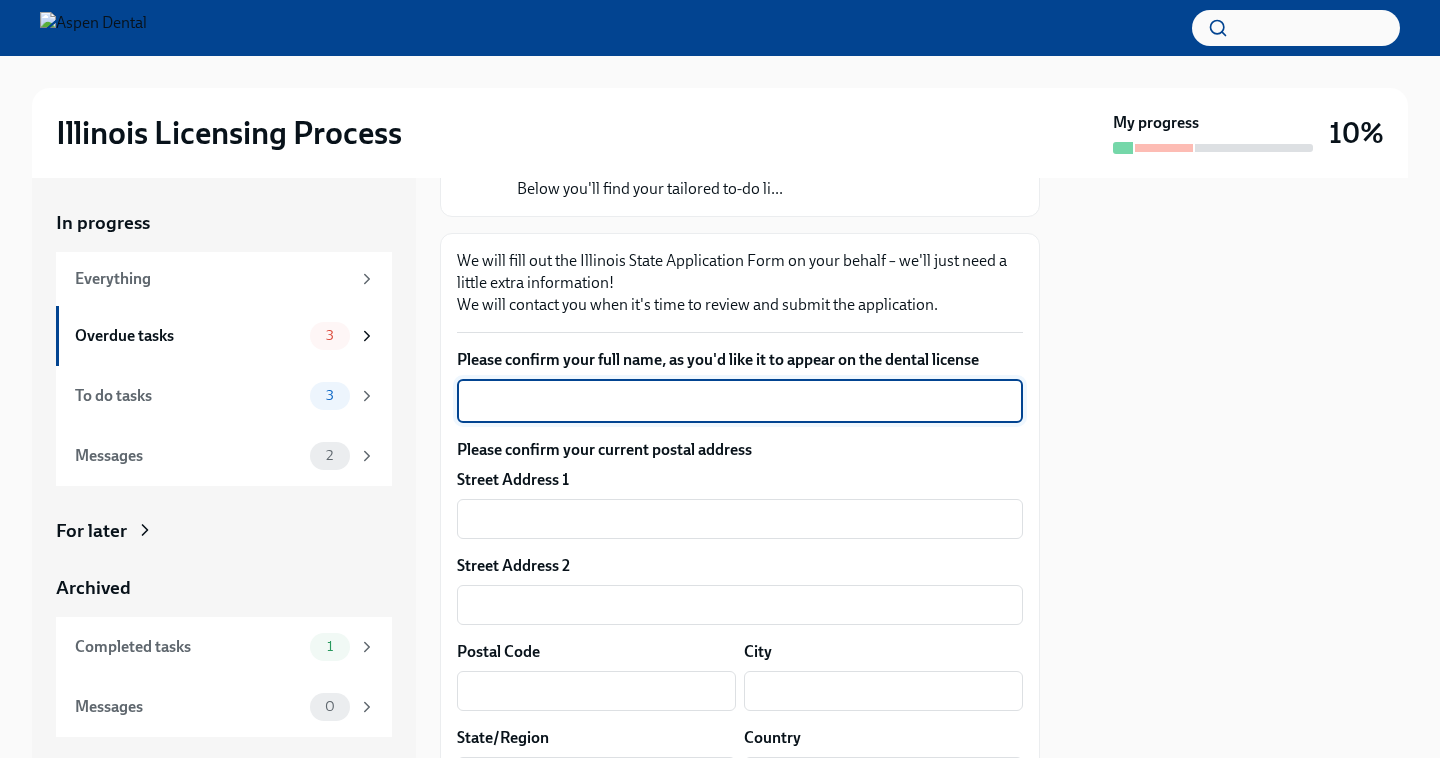 click on "Please confirm your full name, as you'd like it to appear on the dental license" at bounding box center [740, 401] 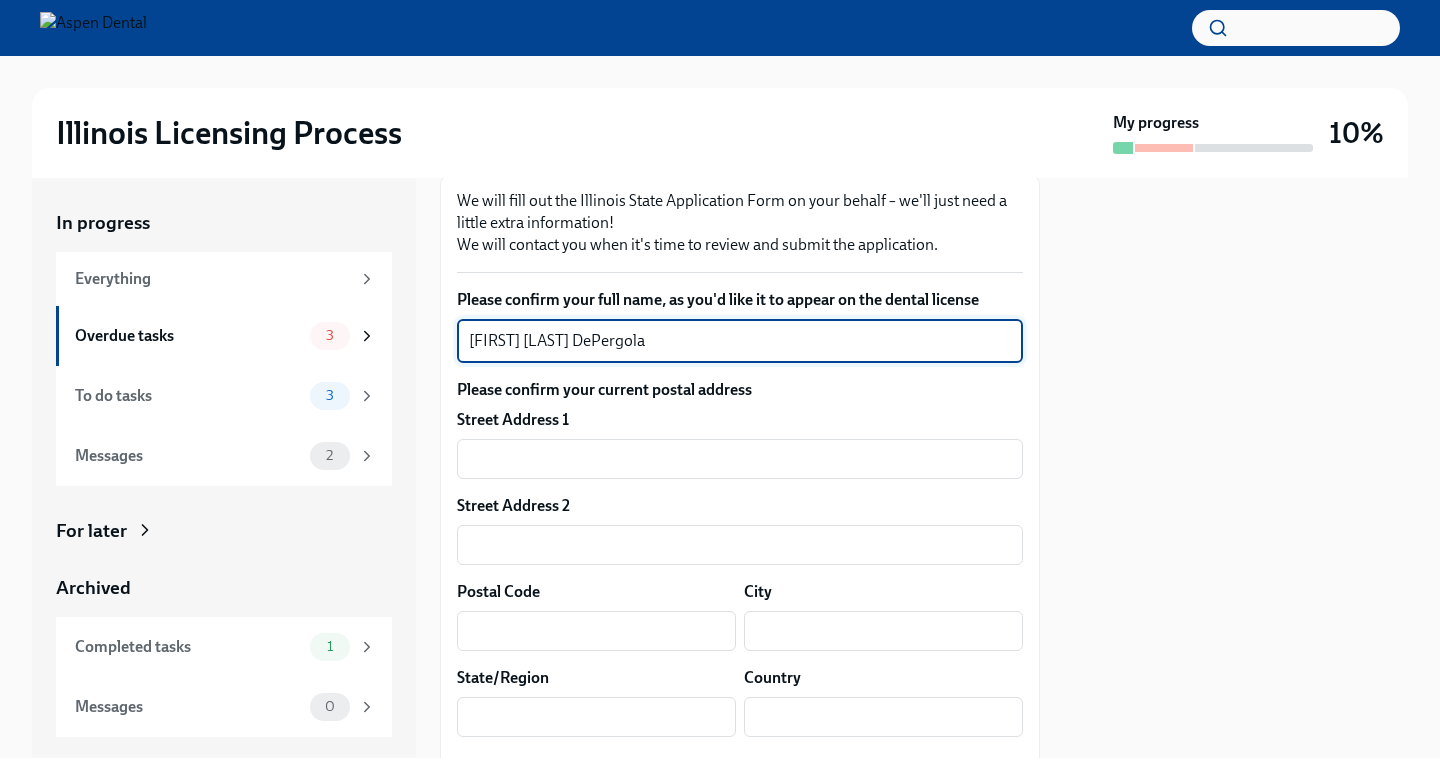 scroll, scrollTop: 305, scrollLeft: 0, axis: vertical 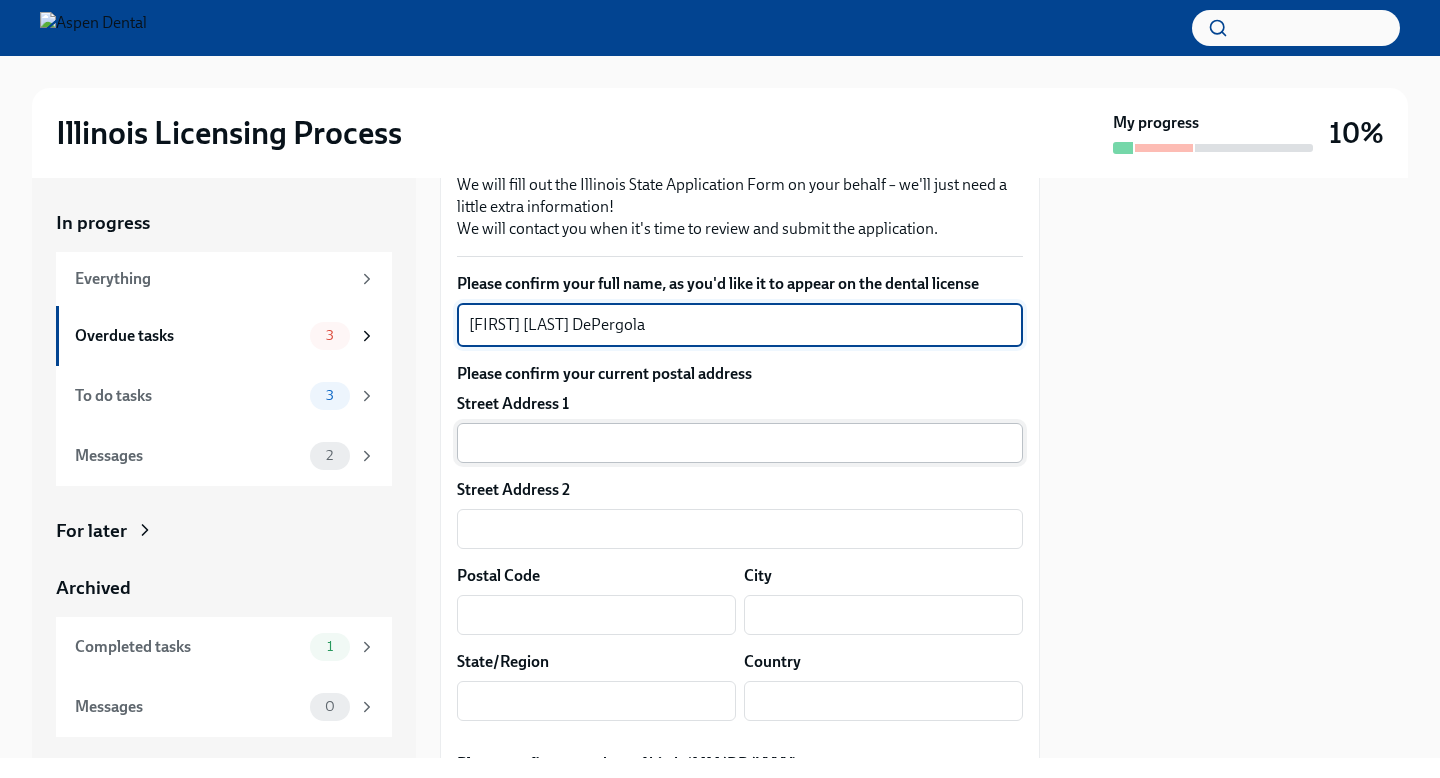type on "[FIRST] [LAST] DePergola" 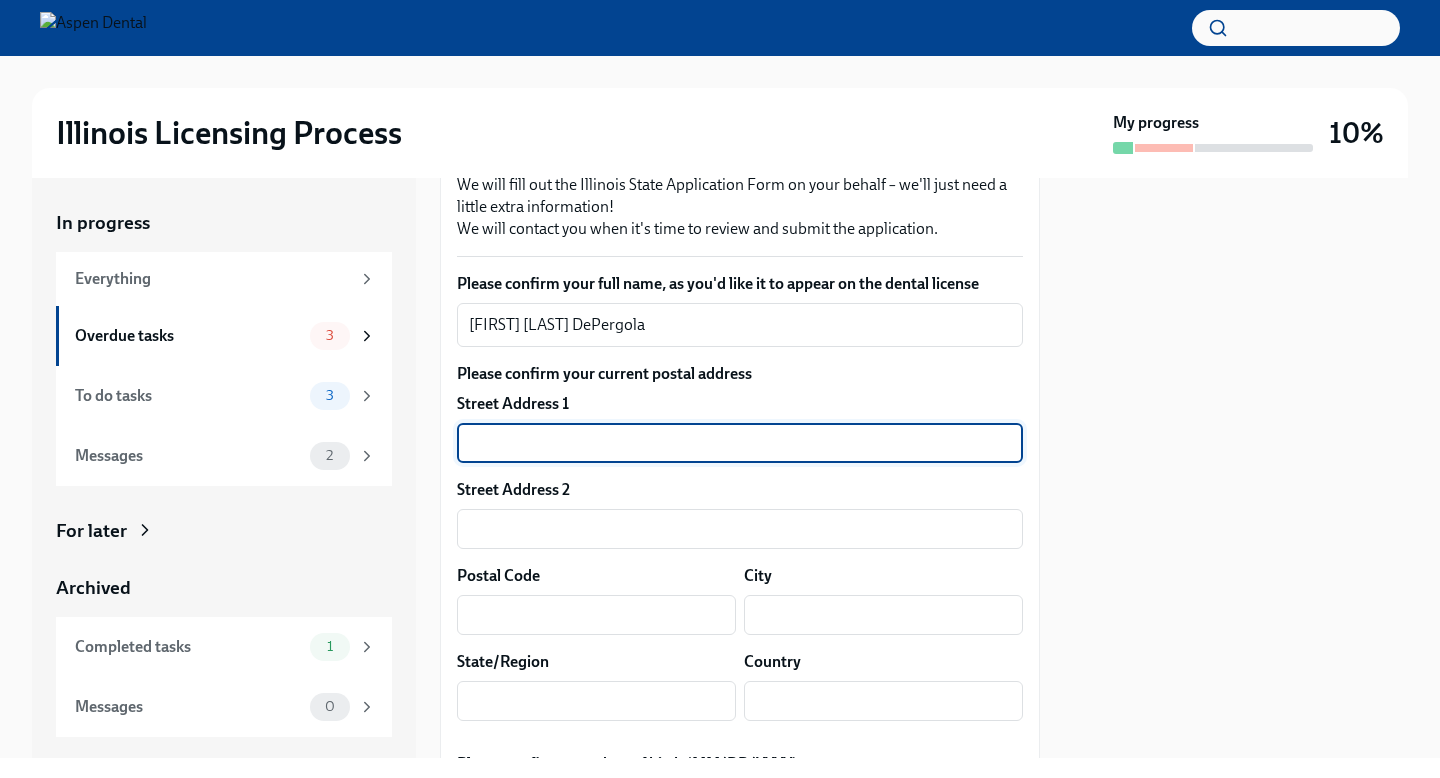 type on "[NUMBER] [STREET]" 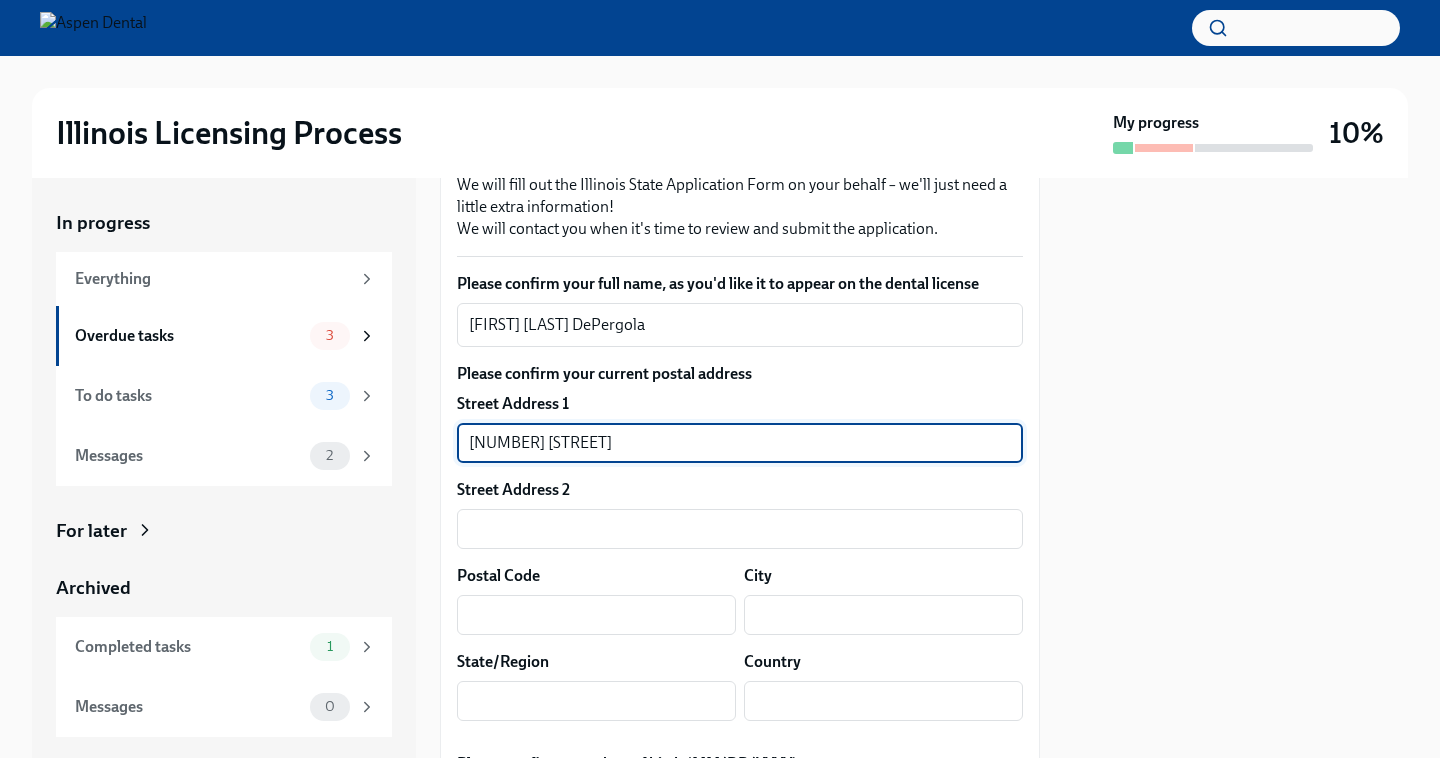 type on "Apt [NUMBER]" 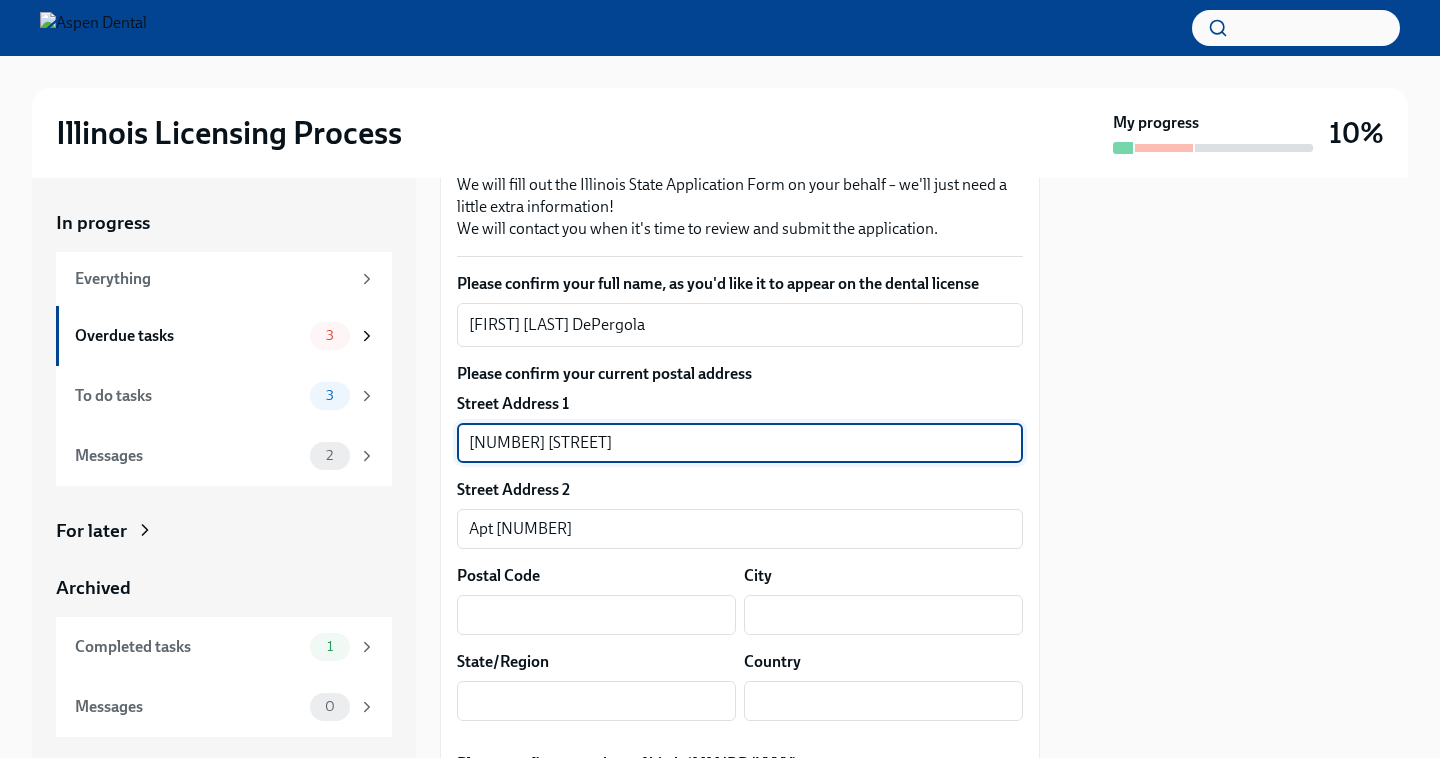 type on "[ZIP]" 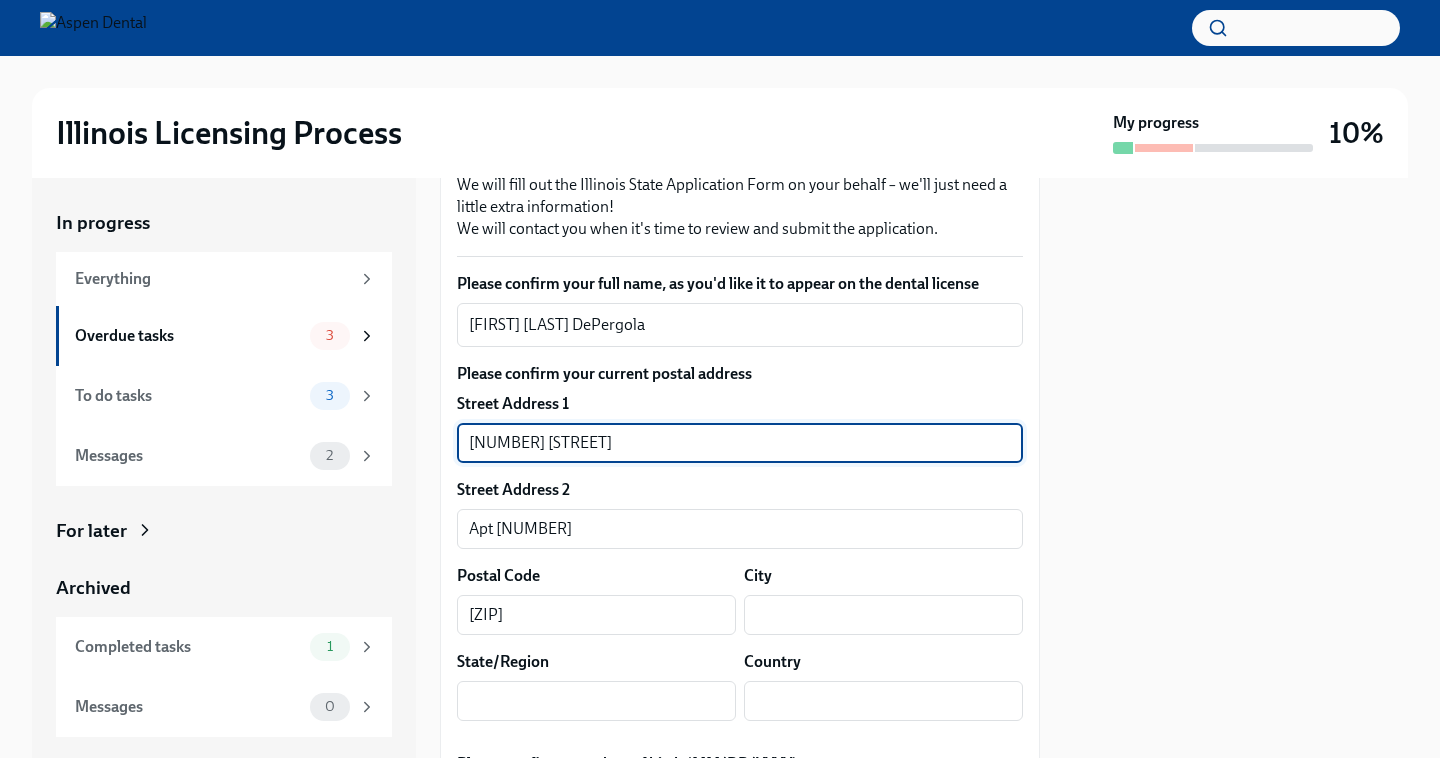 type on "[CITY]" 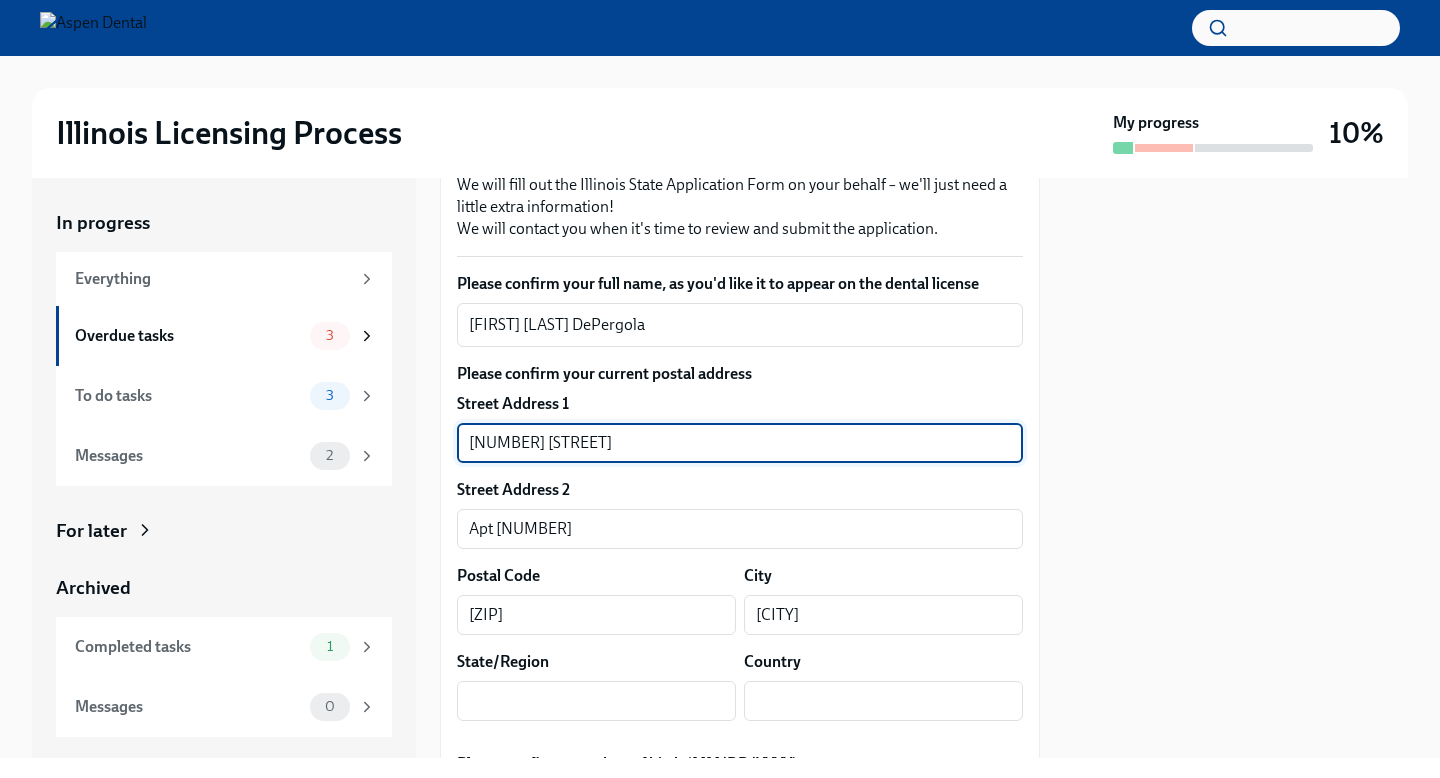 type on "FL" 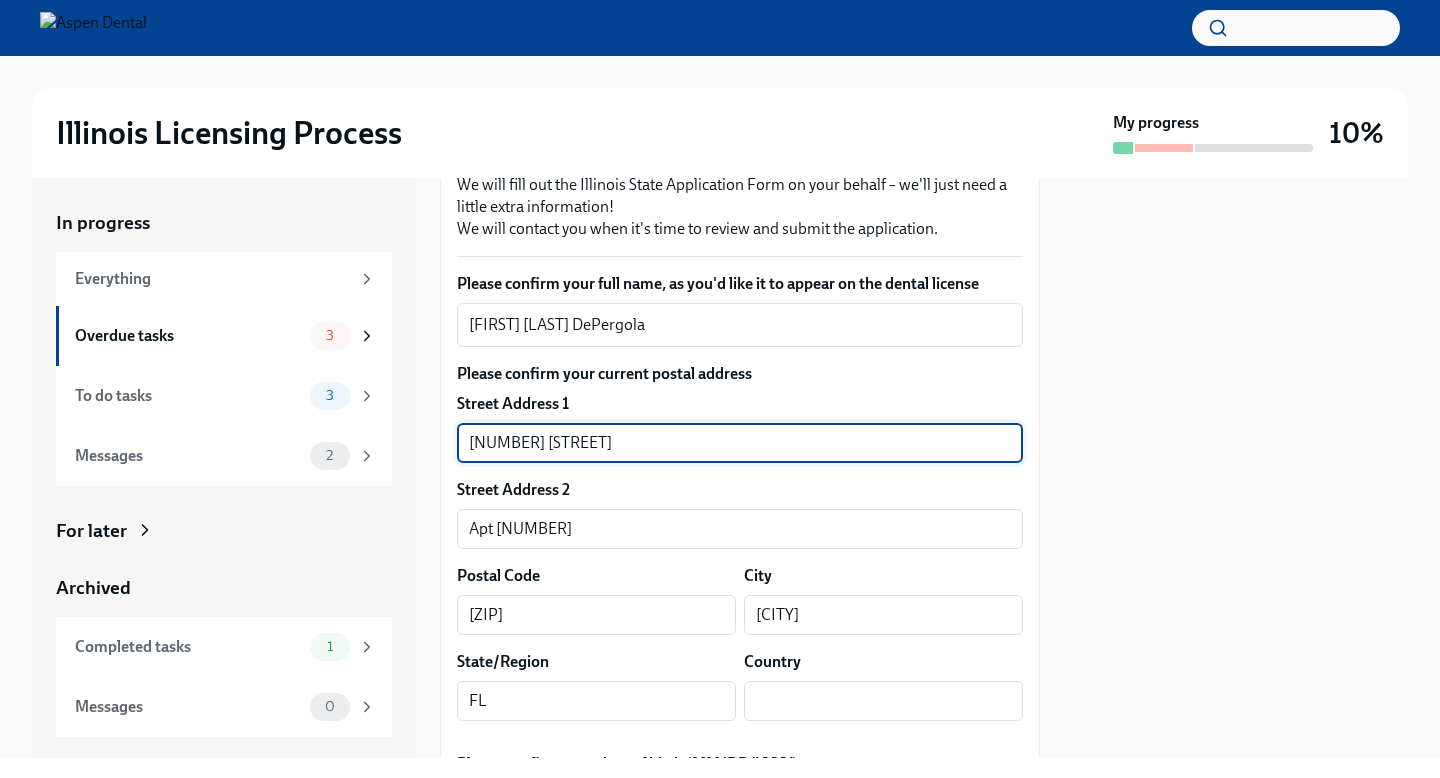 type on "US" 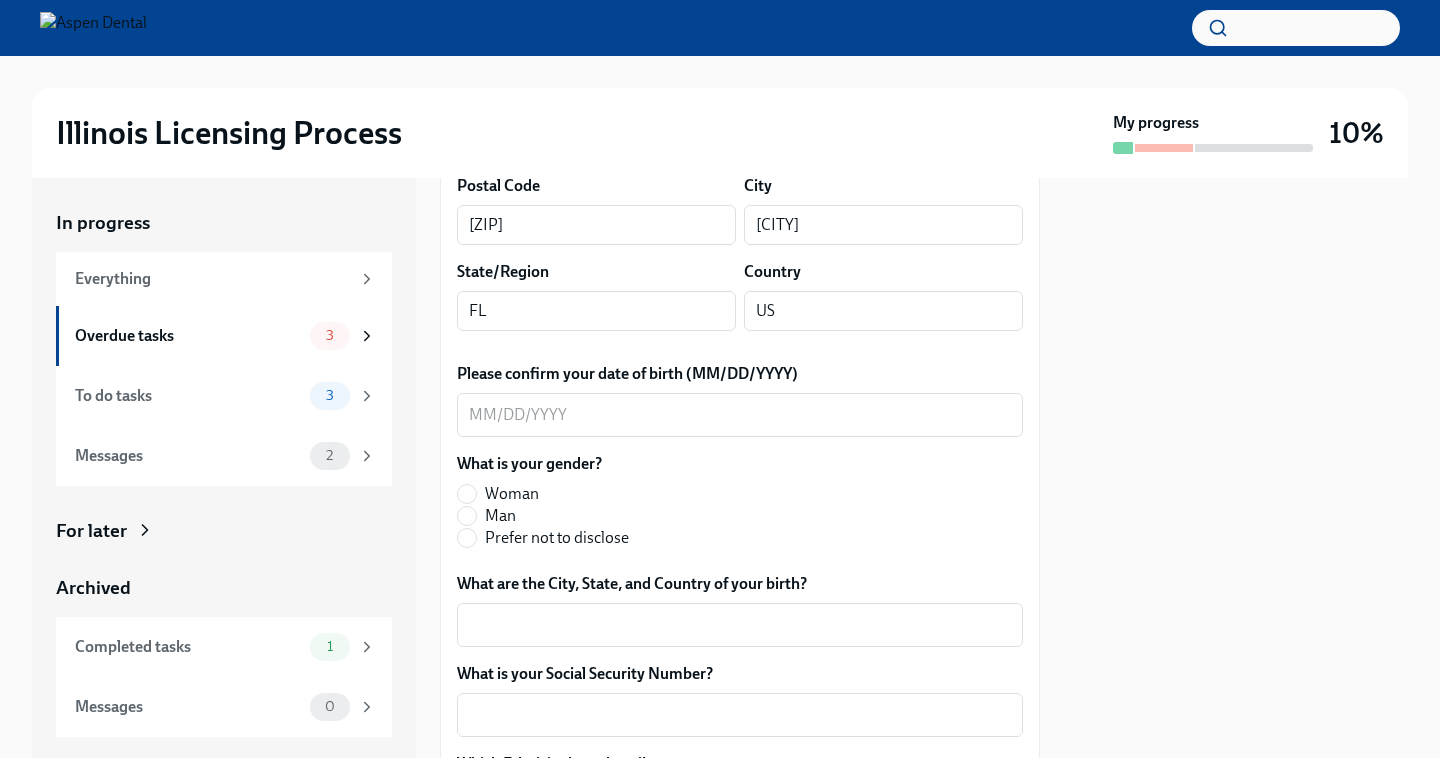 scroll, scrollTop: 699, scrollLeft: 0, axis: vertical 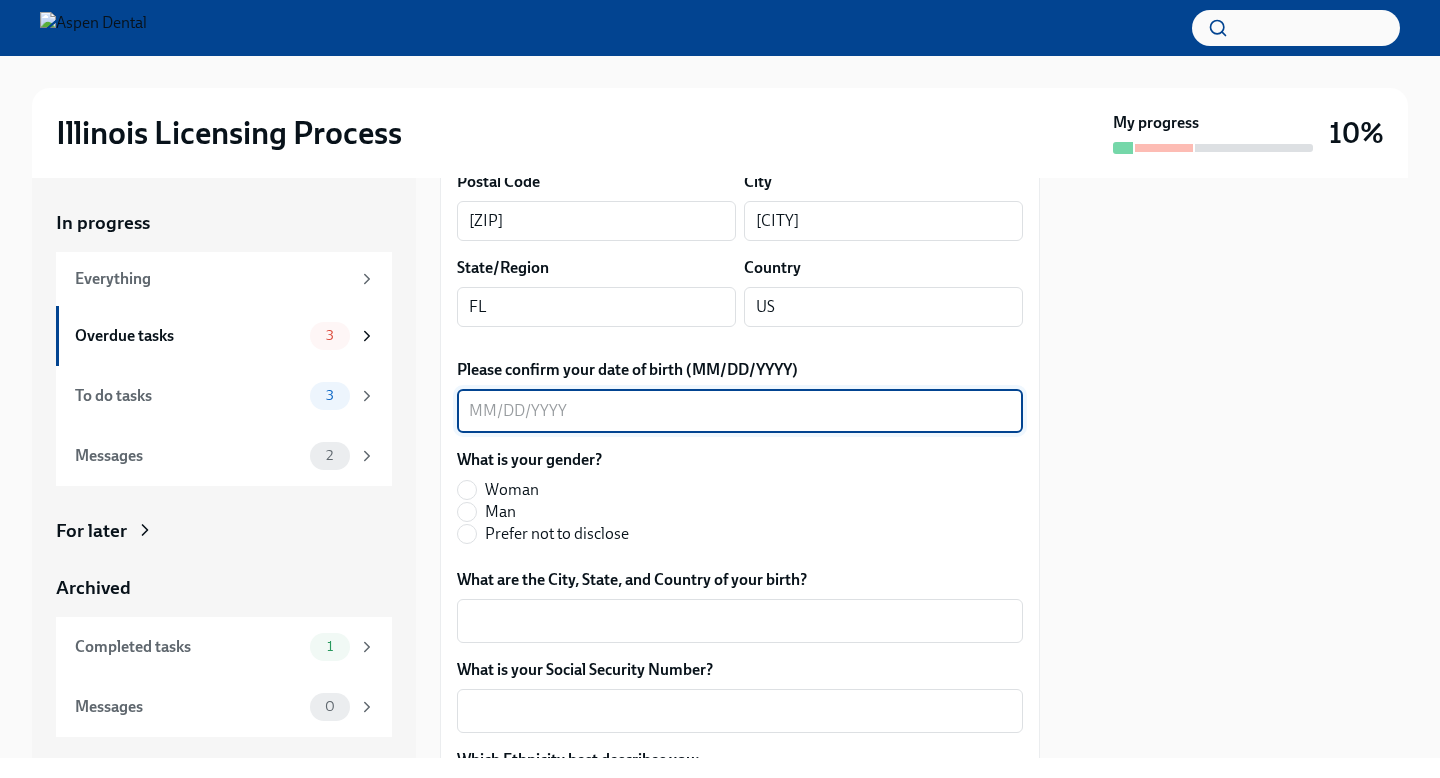 click on "Please confirm your date of birth (MM/DD/YYYY)" at bounding box center (740, 411) 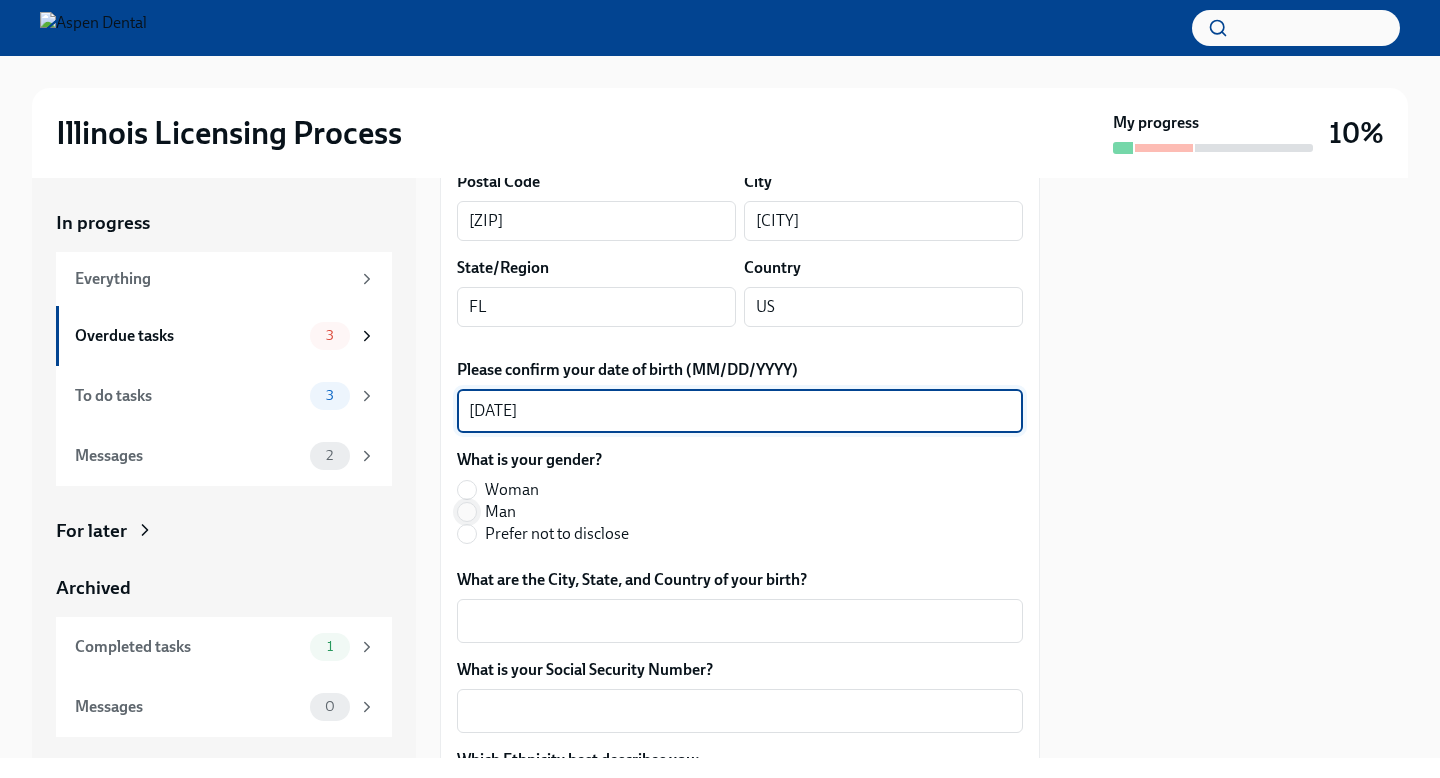 type on "[DATE]" 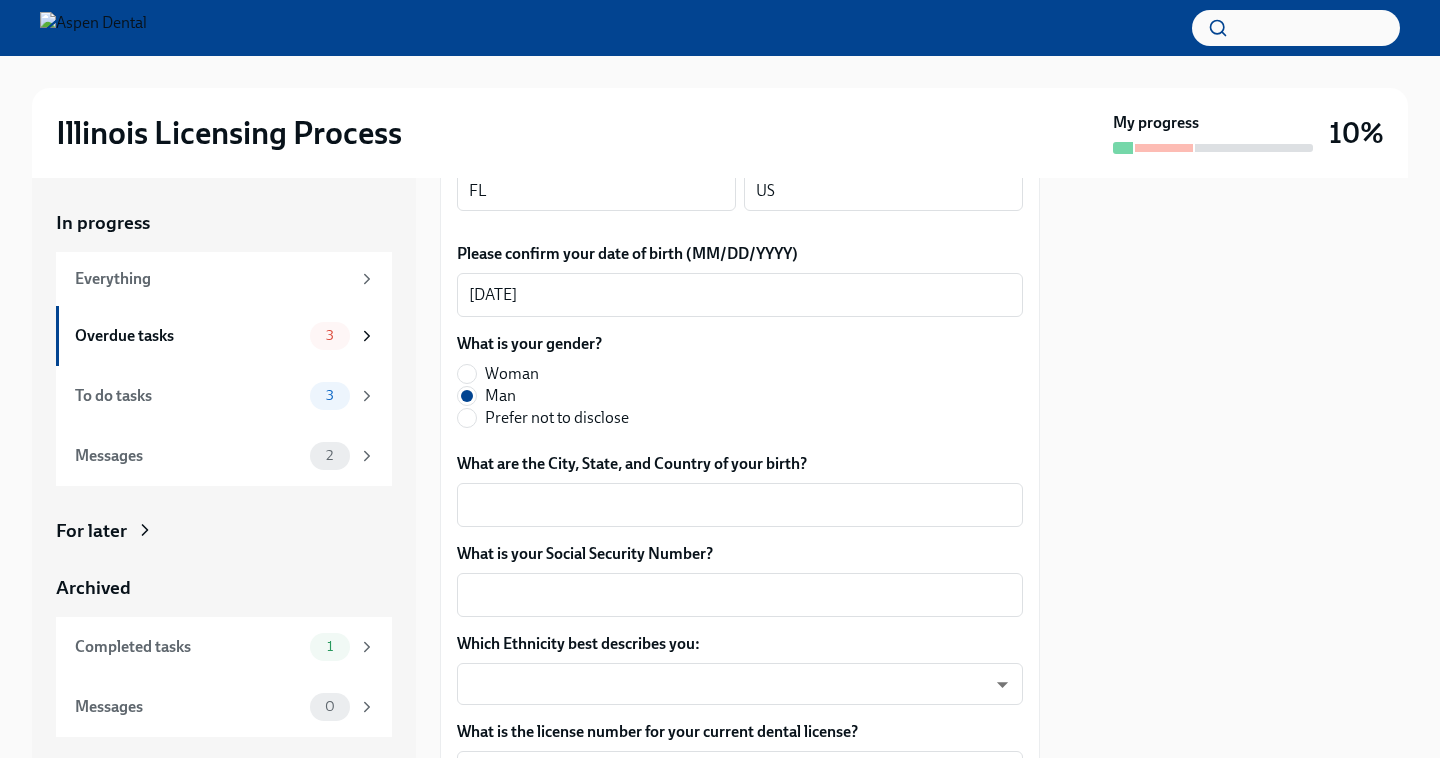 scroll, scrollTop: 857, scrollLeft: 0, axis: vertical 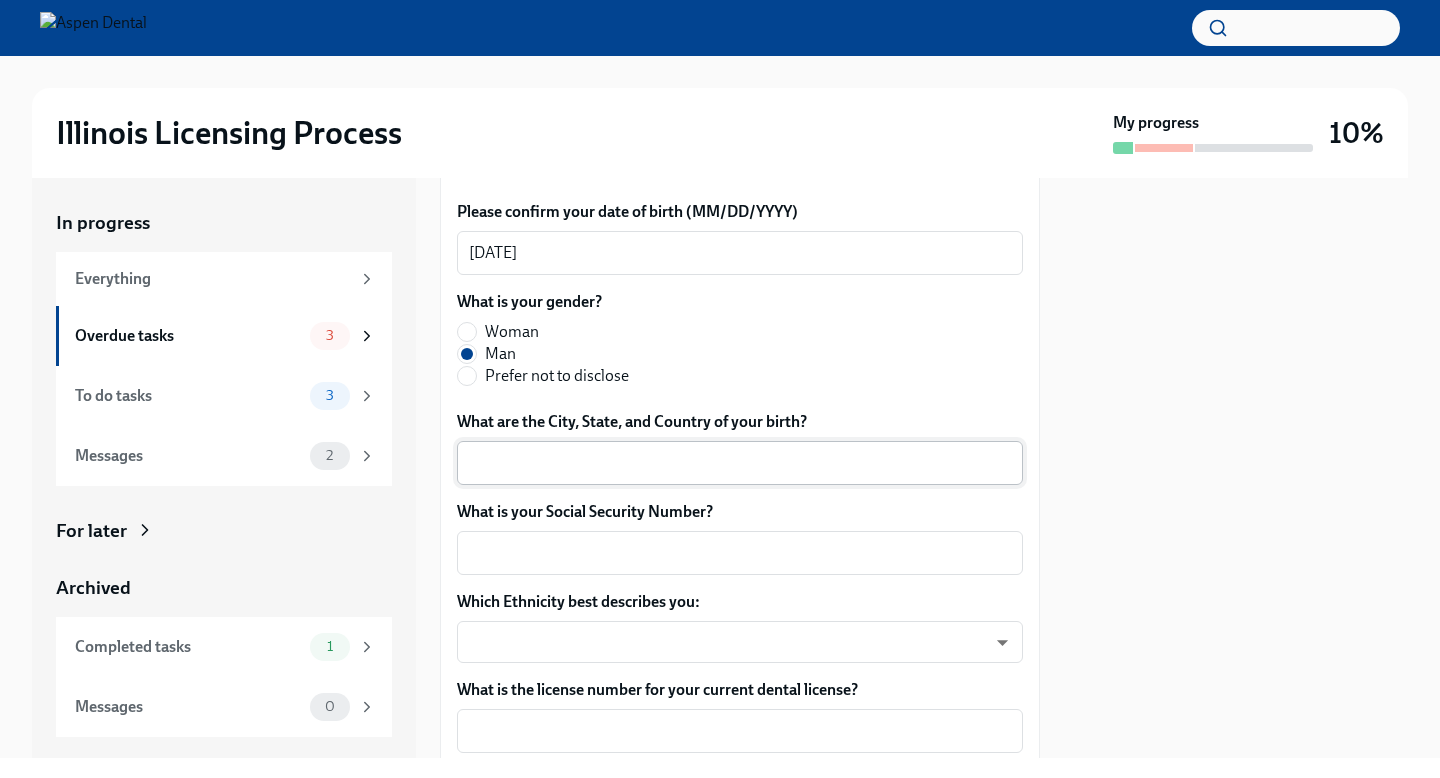 click on "x ​" at bounding box center [740, 463] 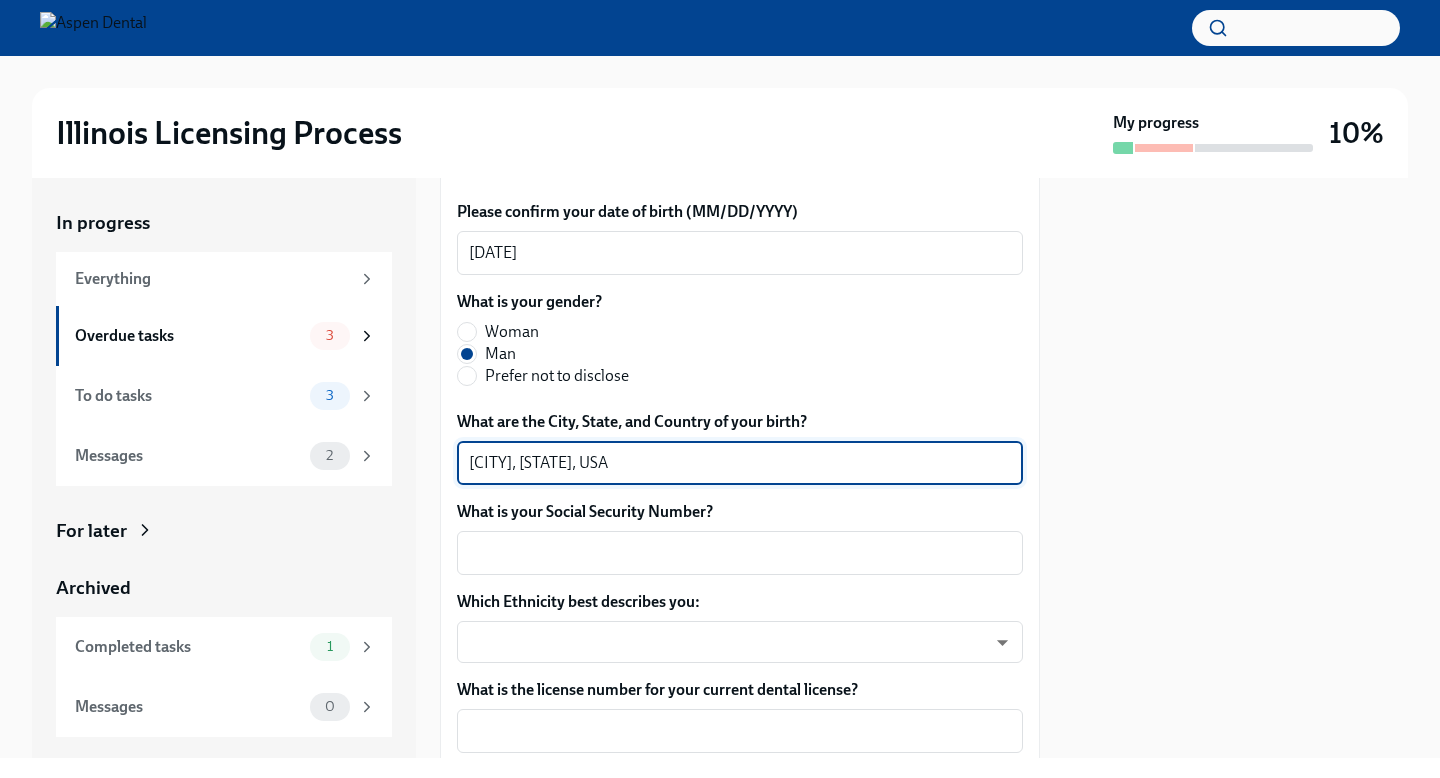 type on "[CITY], [STATE], USA" 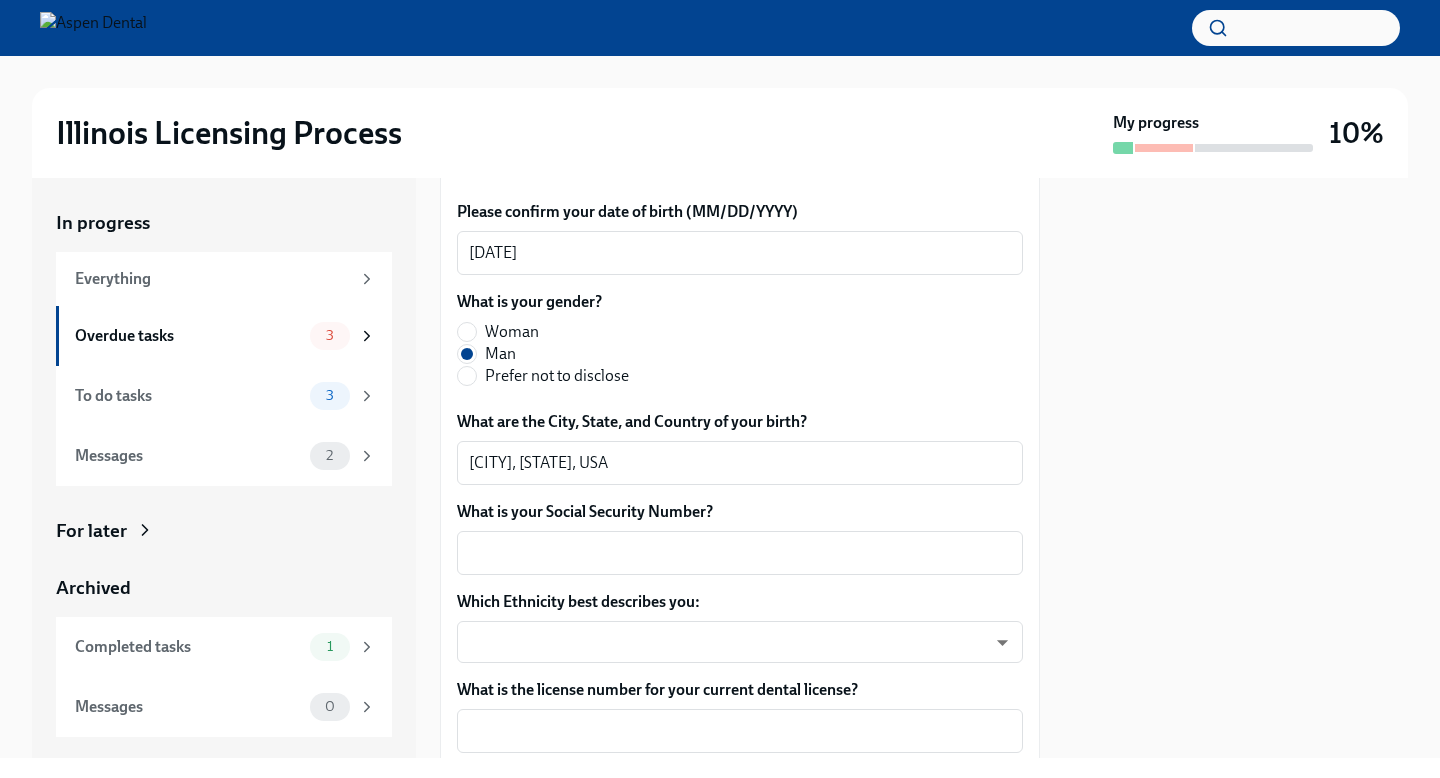 click at bounding box center (1236, 468) 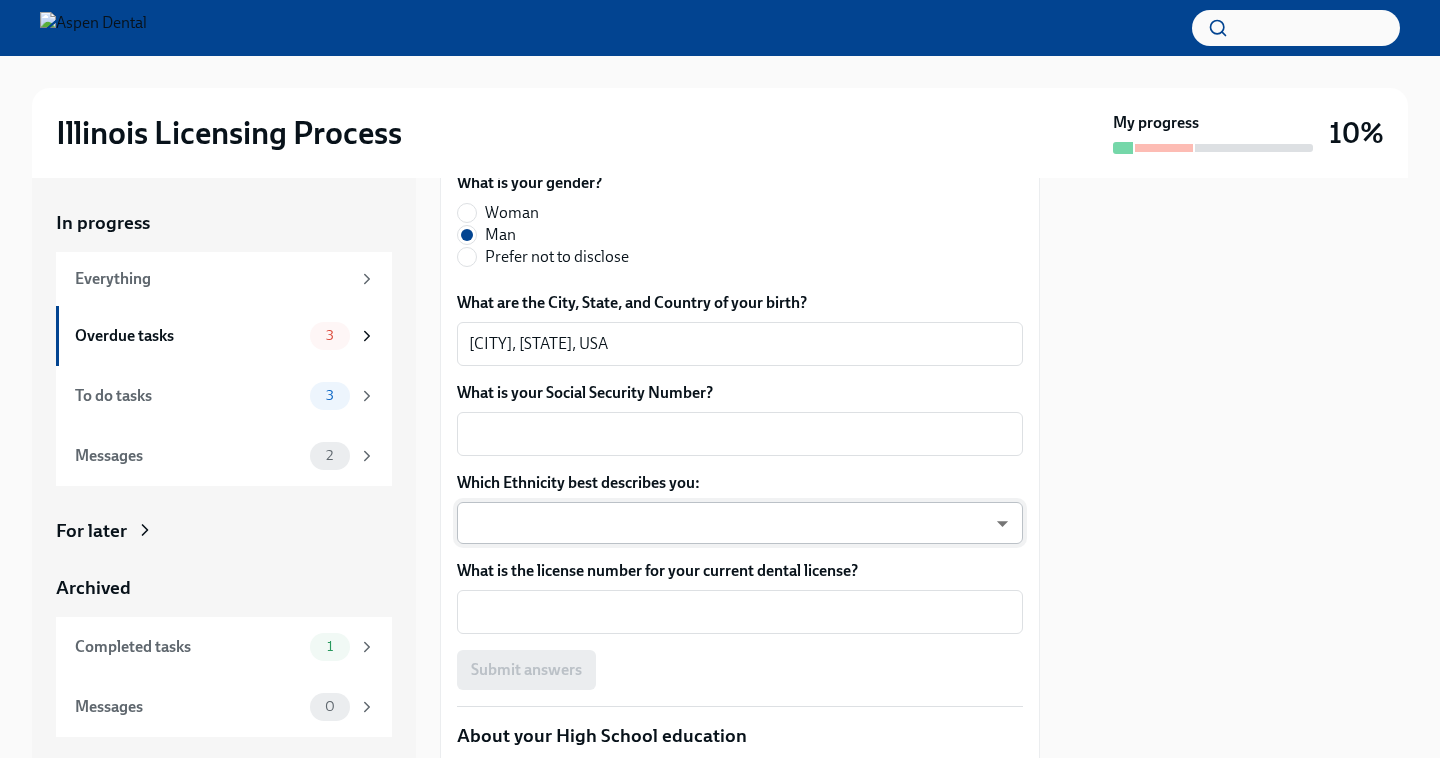 scroll, scrollTop: 991, scrollLeft: 0, axis: vertical 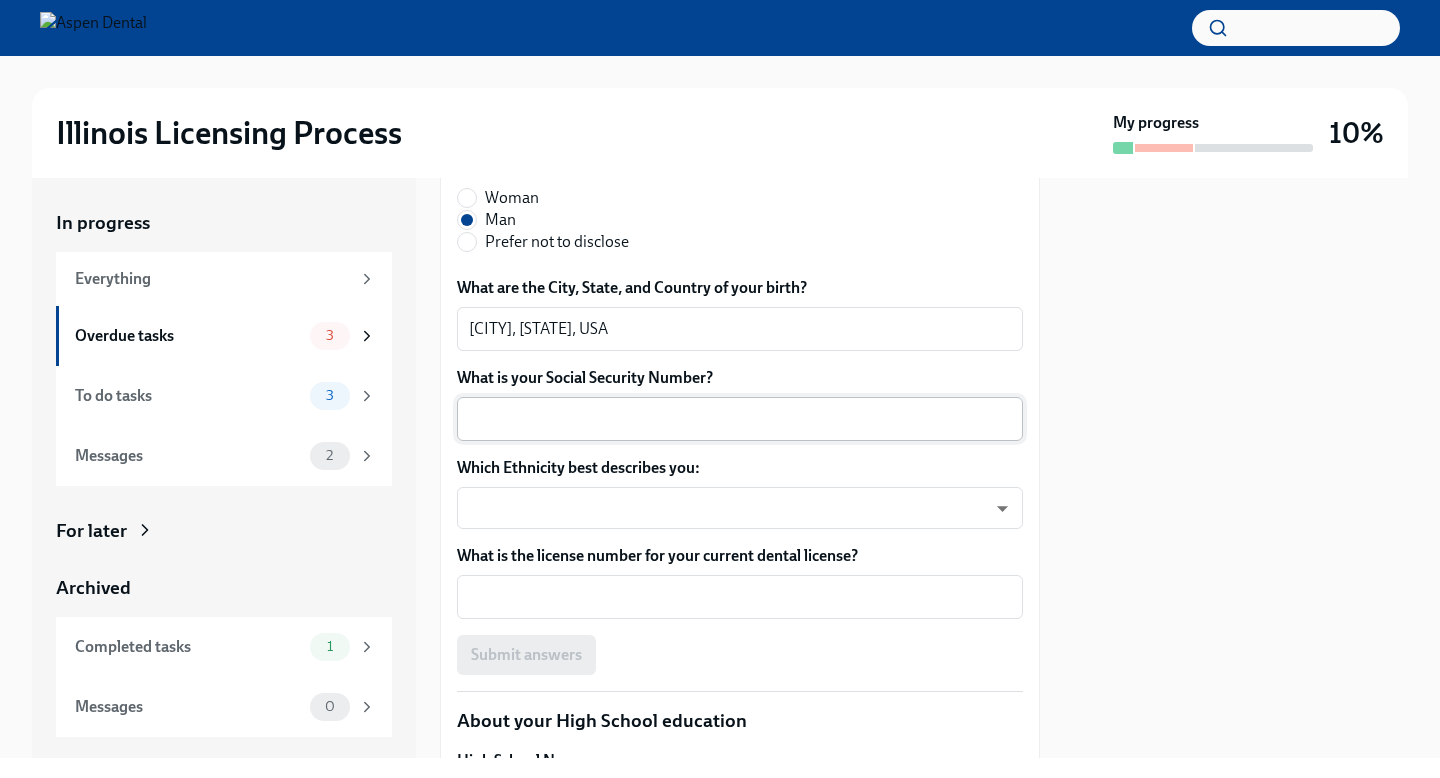 click on "What is your Social Security Number?" at bounding box center (740, 419) 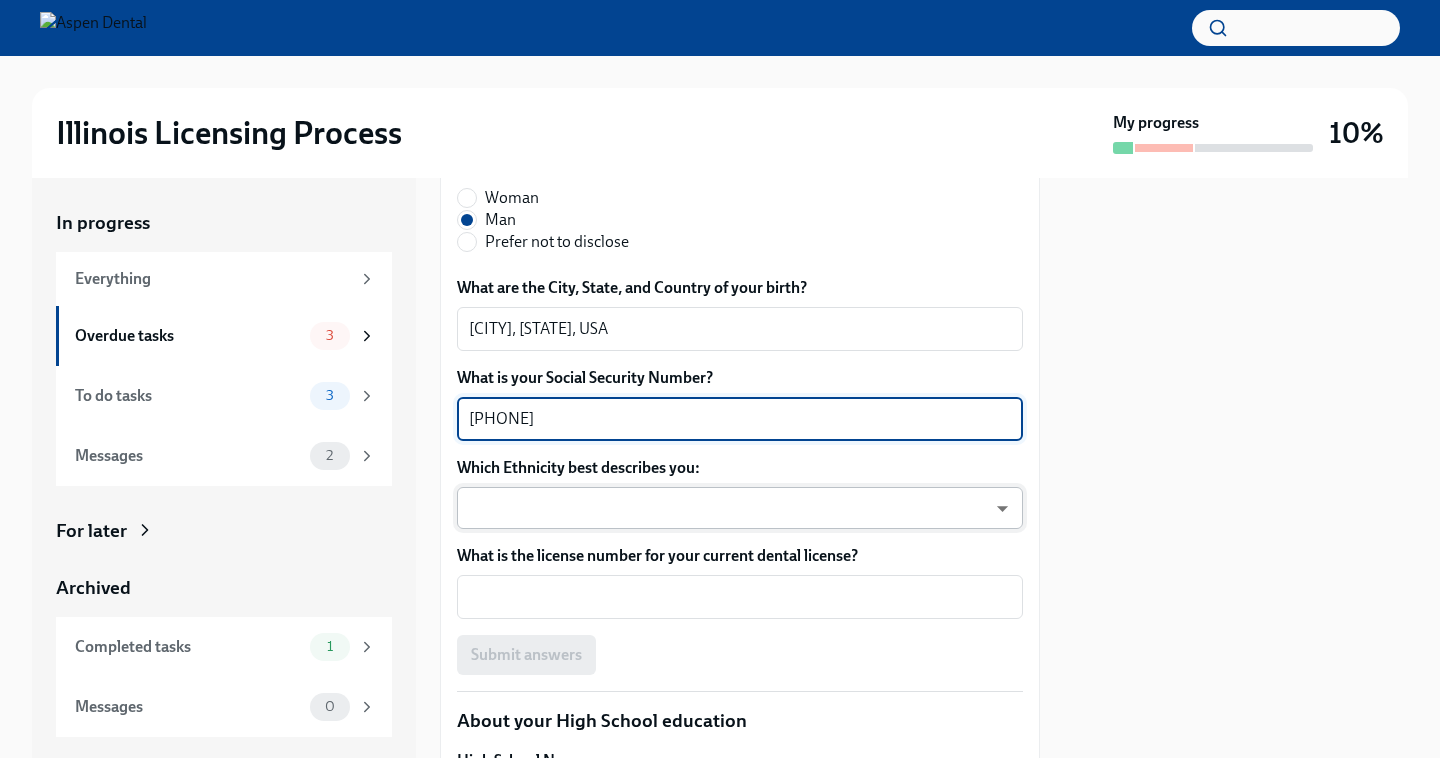 type on "[PHONE]" 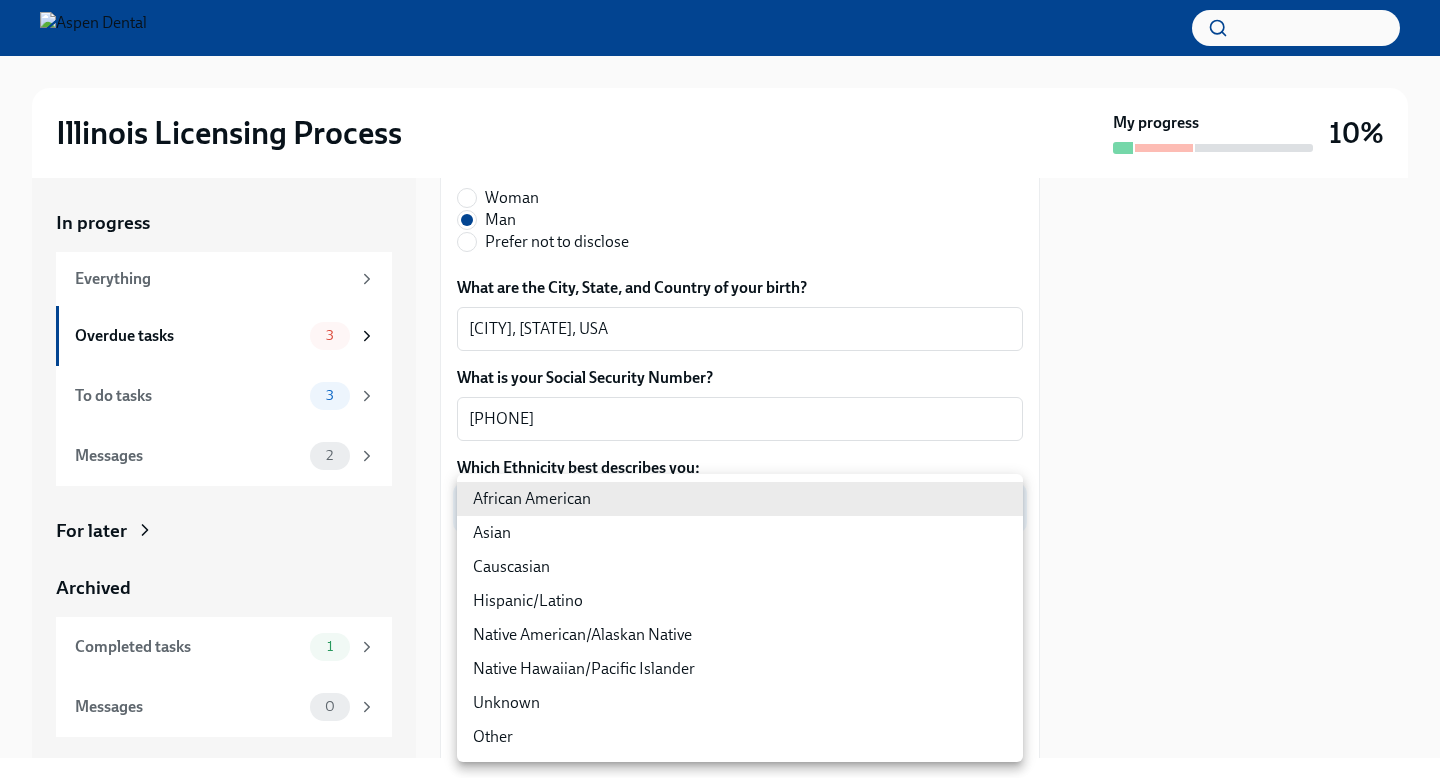click at bounding box center (720, 389) 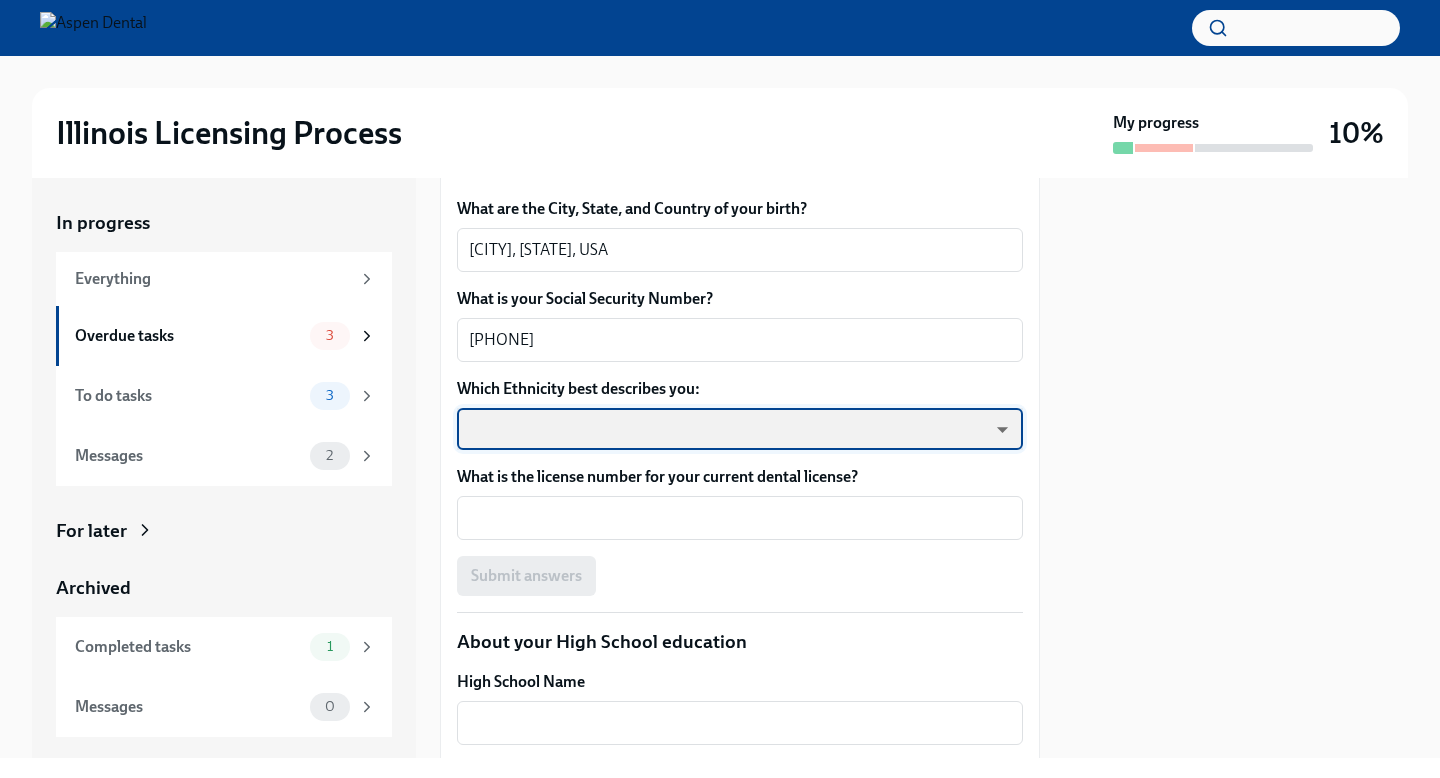 scroll, scrollTop: 1083, scrollLeft: 0, axis: vertical 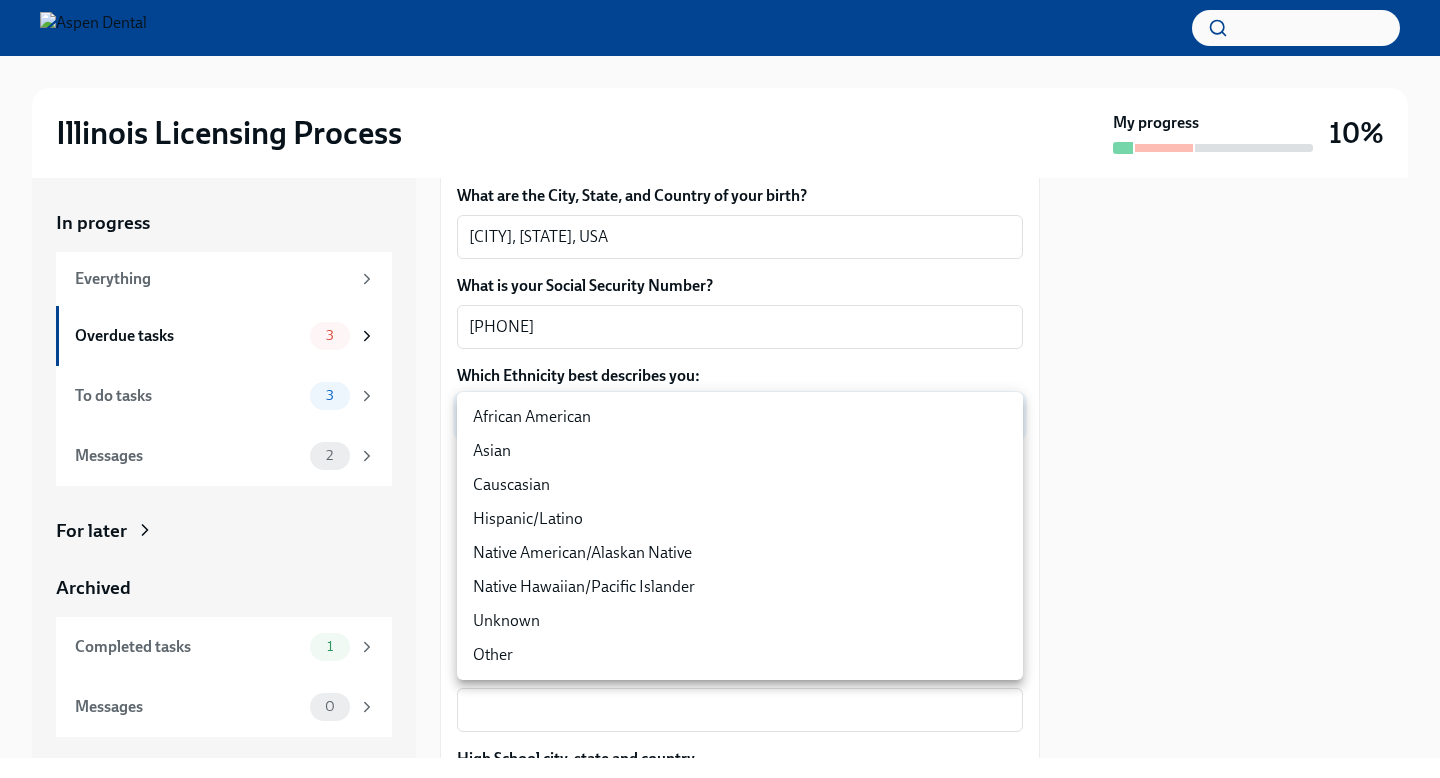 click on "Illinois Licensing Process My progress 10% In progress Everything Overdue tasks 3 To do tasks 3 Messages 2 For later Archived Completed tasks 1 Messages 0 Provide us with some extra info for the Illinois state application Overdue Due  today Your tailored to-do list for Illinois licensing process Thanks for providing that extra information, Dr DePergola.
Below you'll find your tailored to-do li... We will fill out the Illinois State Application Form on your behalf – we'll just need a little extra information!
We will contact you when it's time to review and submit the application. Please confirm your full name, as you'd like it to appear on the dental license Dillon James DePergola x ​ Please confirm your current postal address Street Address 1 468 Quay Commons ​ Street Address 2 Apt 1014 ​ Postal Code 34236 ​ City Sarasota ​ State/Region FL ​ Country US ​ Please confirm your date of birth (MM/DD/YYYY) 04/21/1998 x ​ What is your gender? Woman Man Prefer not to disclose x ​" at bounding box center [720, 389] 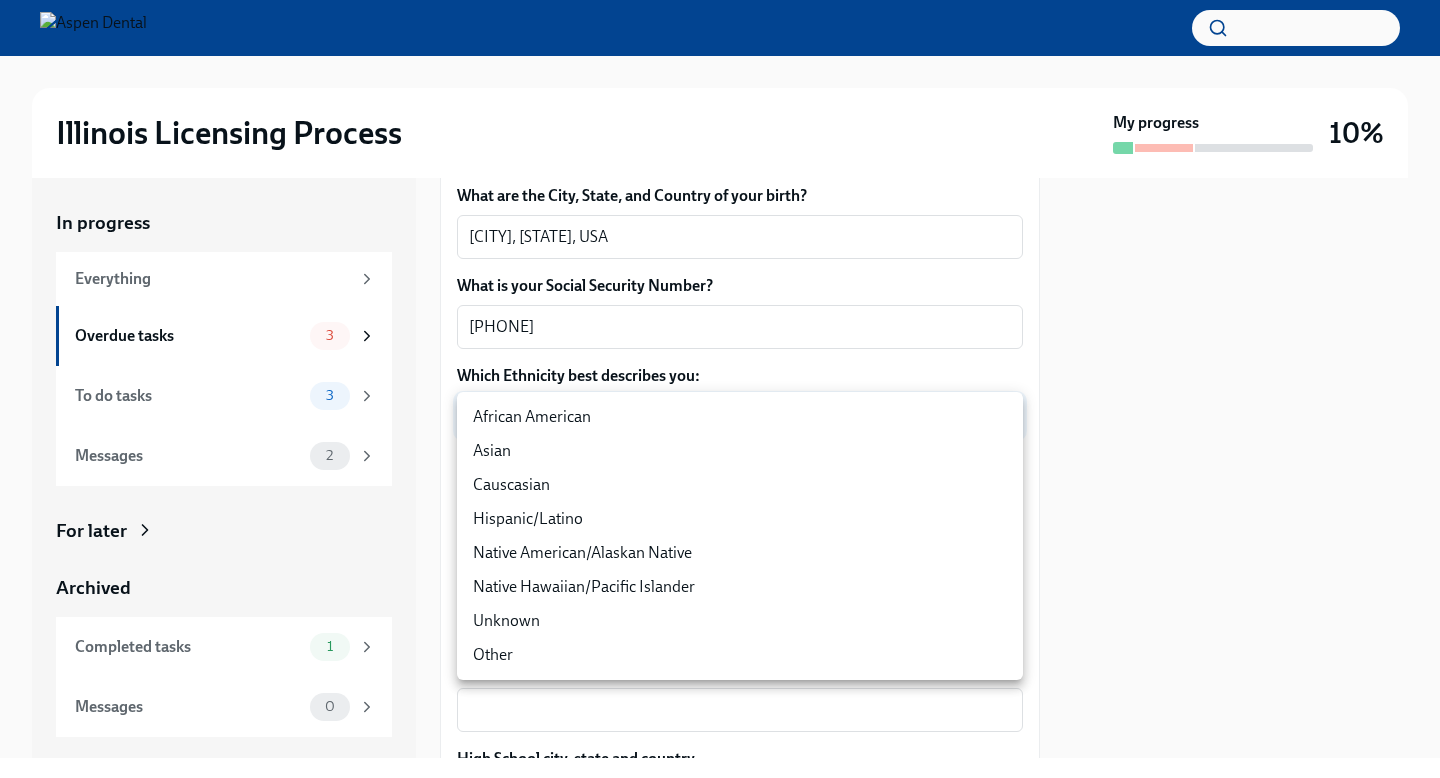 type on "Sgg7VB5SW" 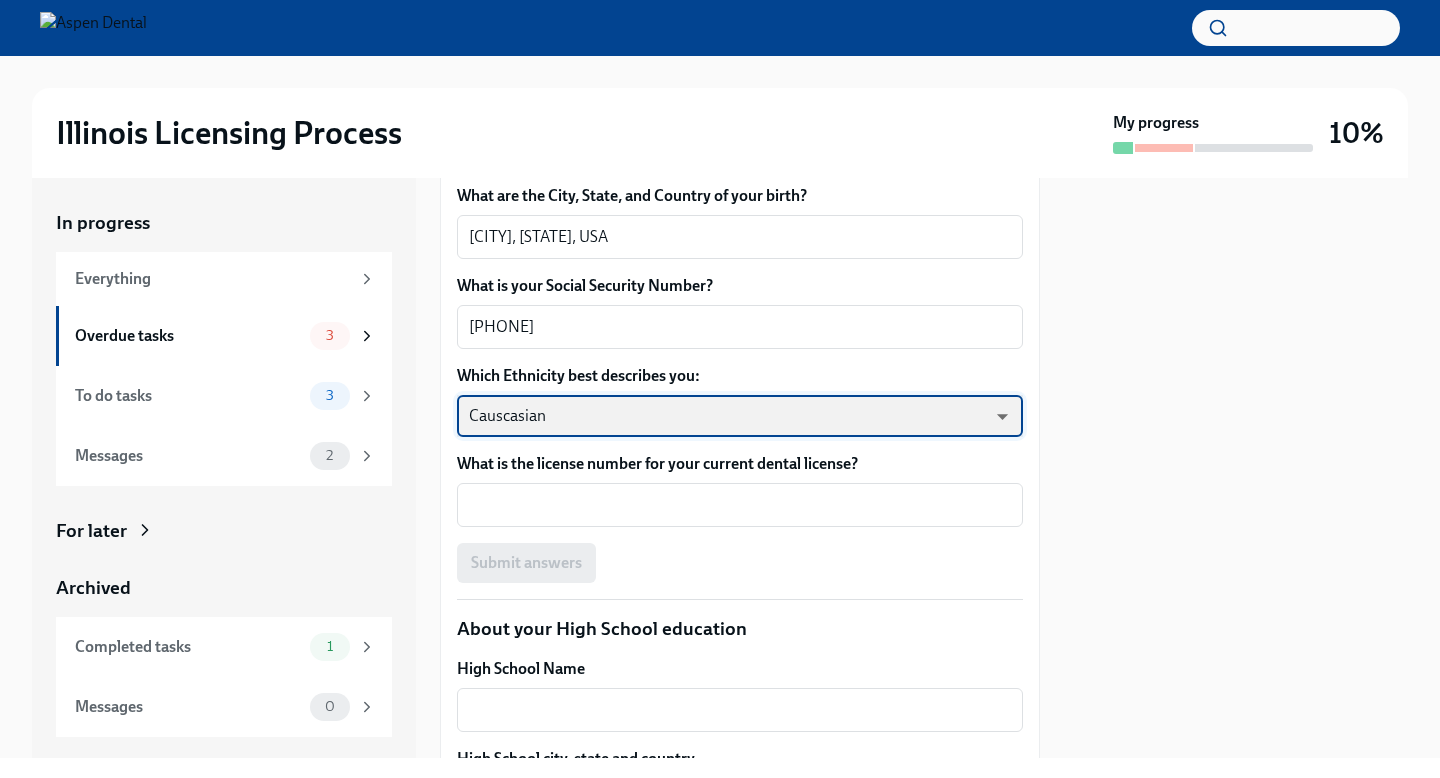 scroll, scrollTop: 1140, scrollLeft: 0, axis: vertical 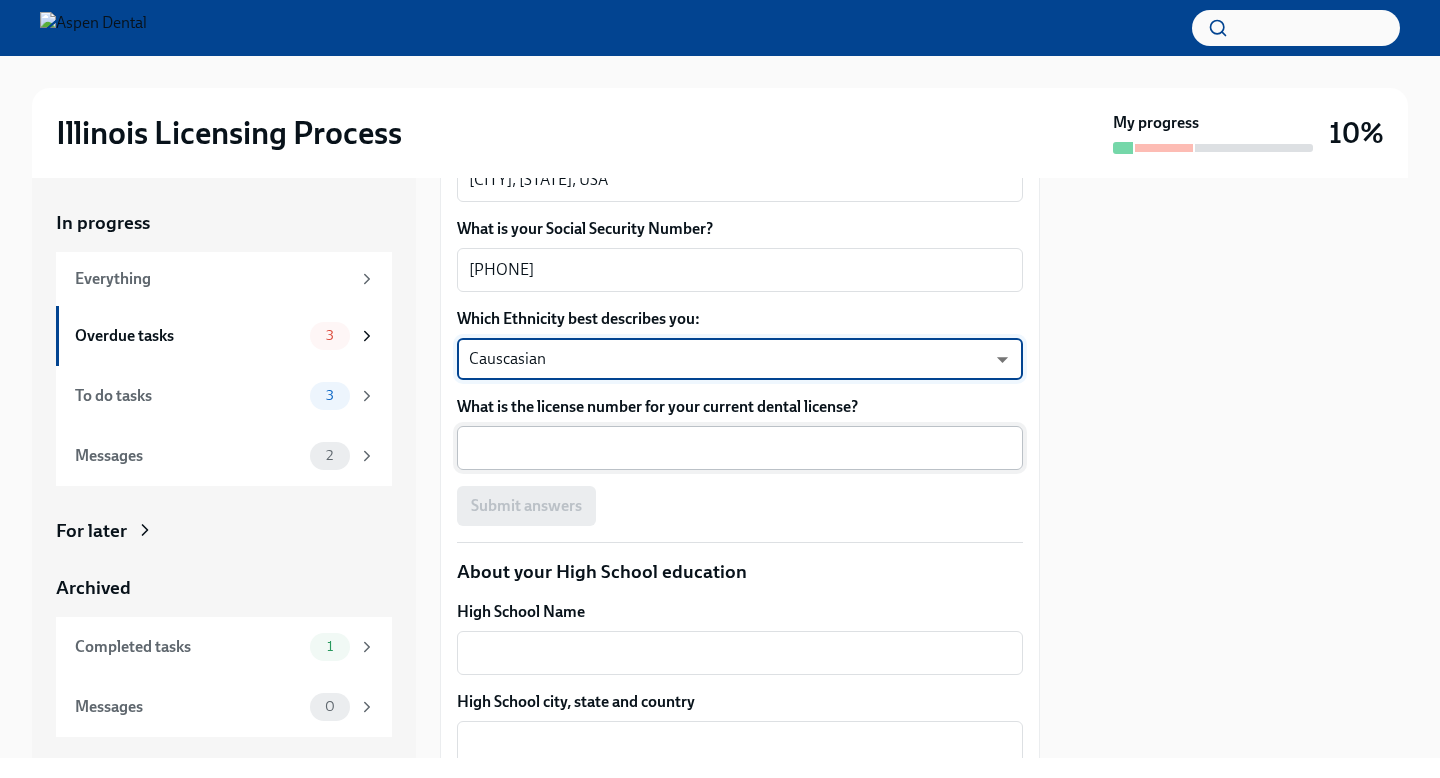 click on "What is the license number for your current dental license?" at bounding box center [740, 448] 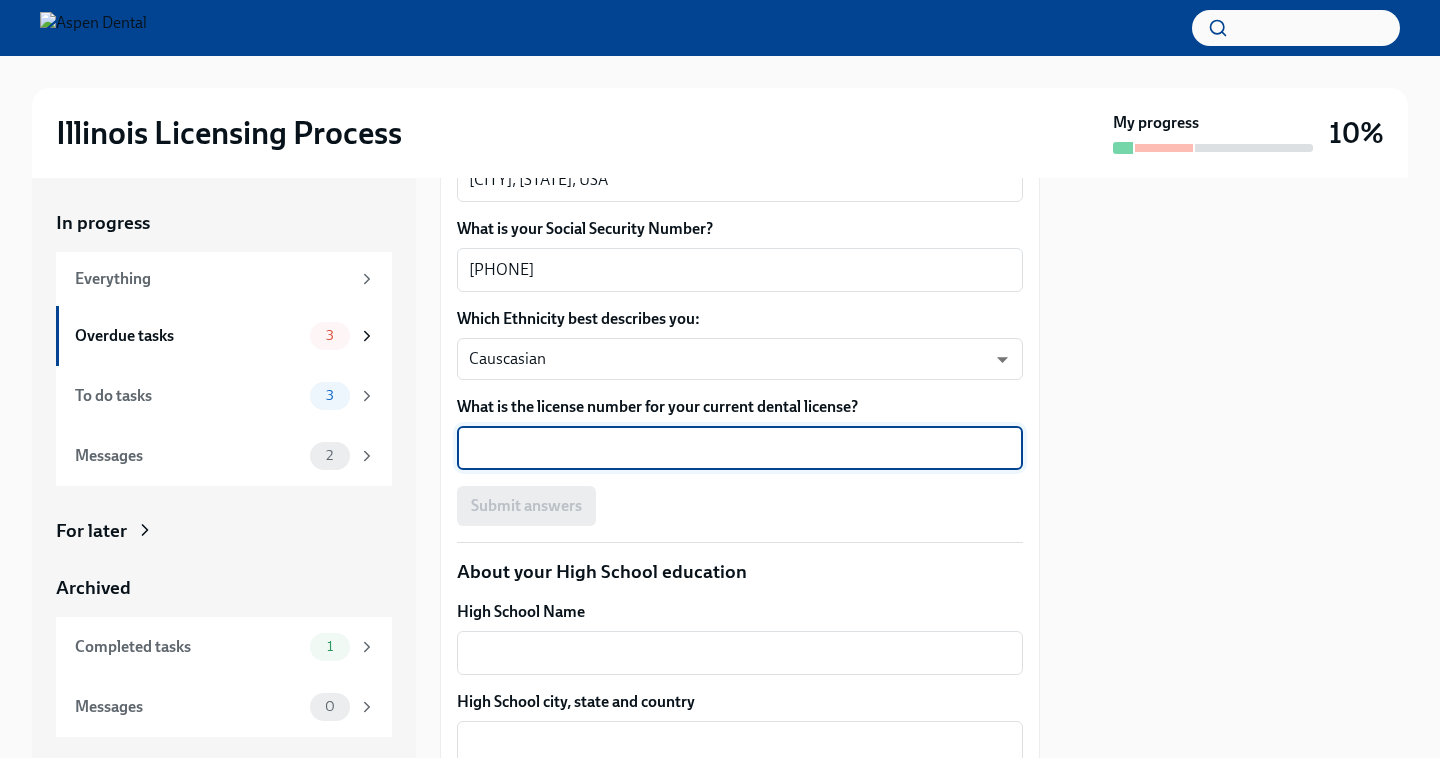 click on "What is the license number for your current dental license?" at bounding box center [740, 448] 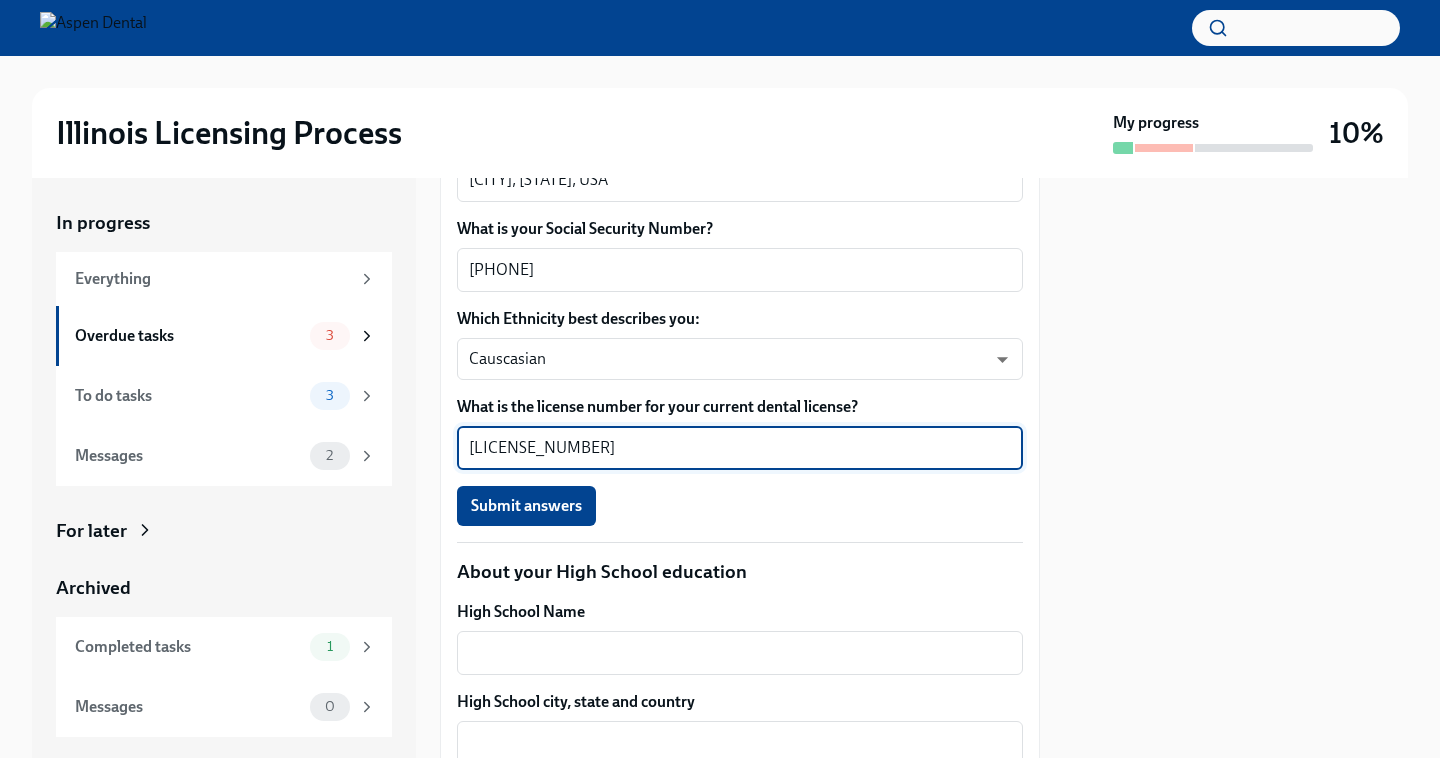 type on "[LICENSE_NUMBER]" 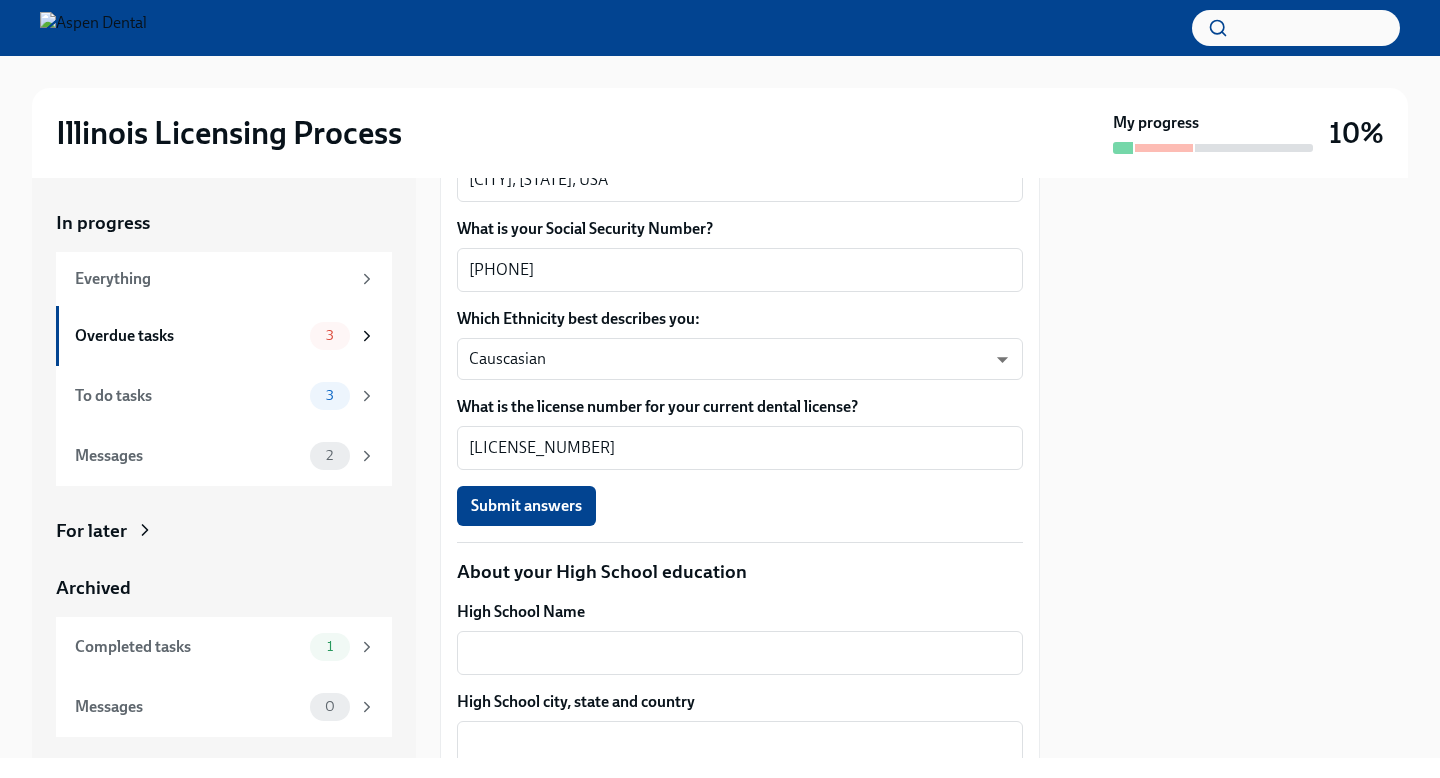 click on "Submit answers" at bounding box center (740, 506) 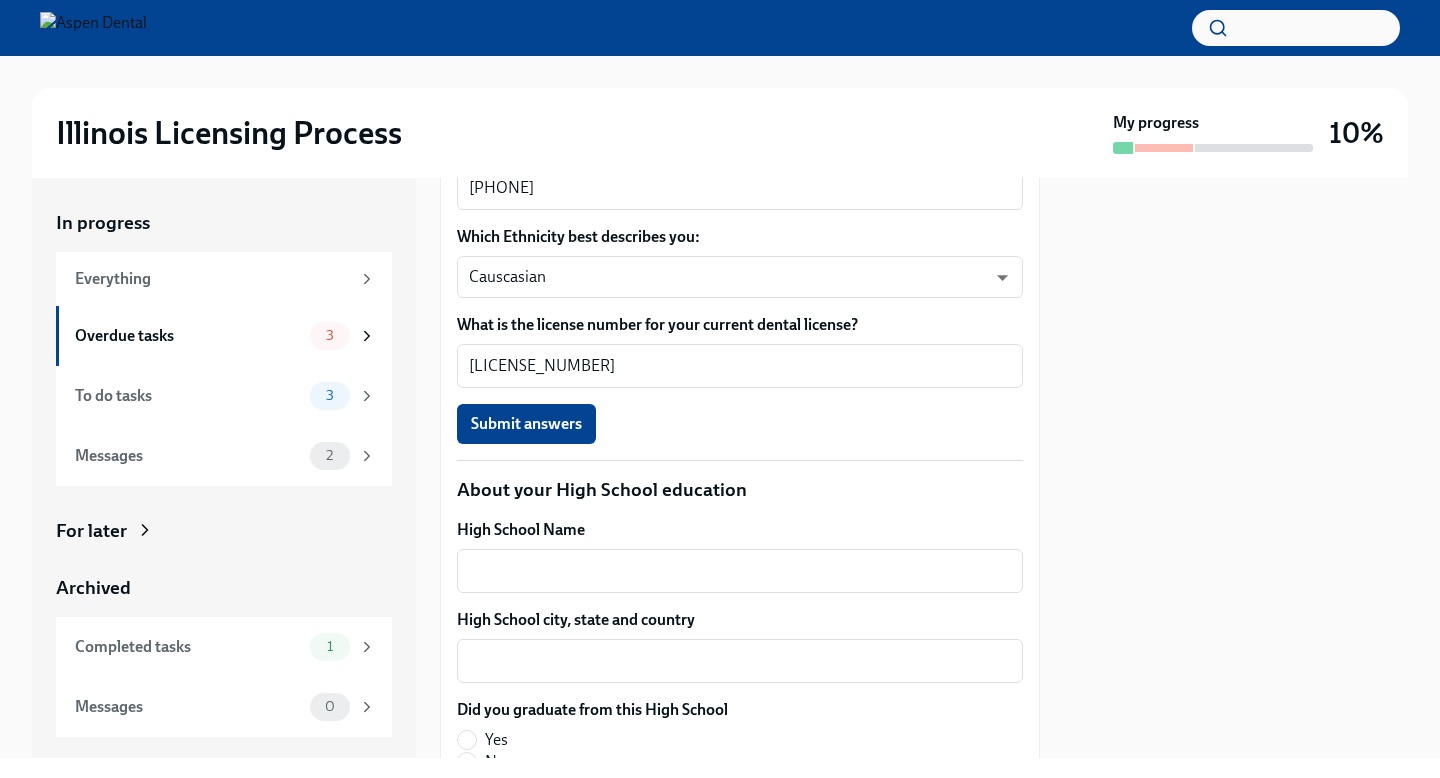 scroll, scrollTop: 1225, scrollLeft: 0, axis: vertical 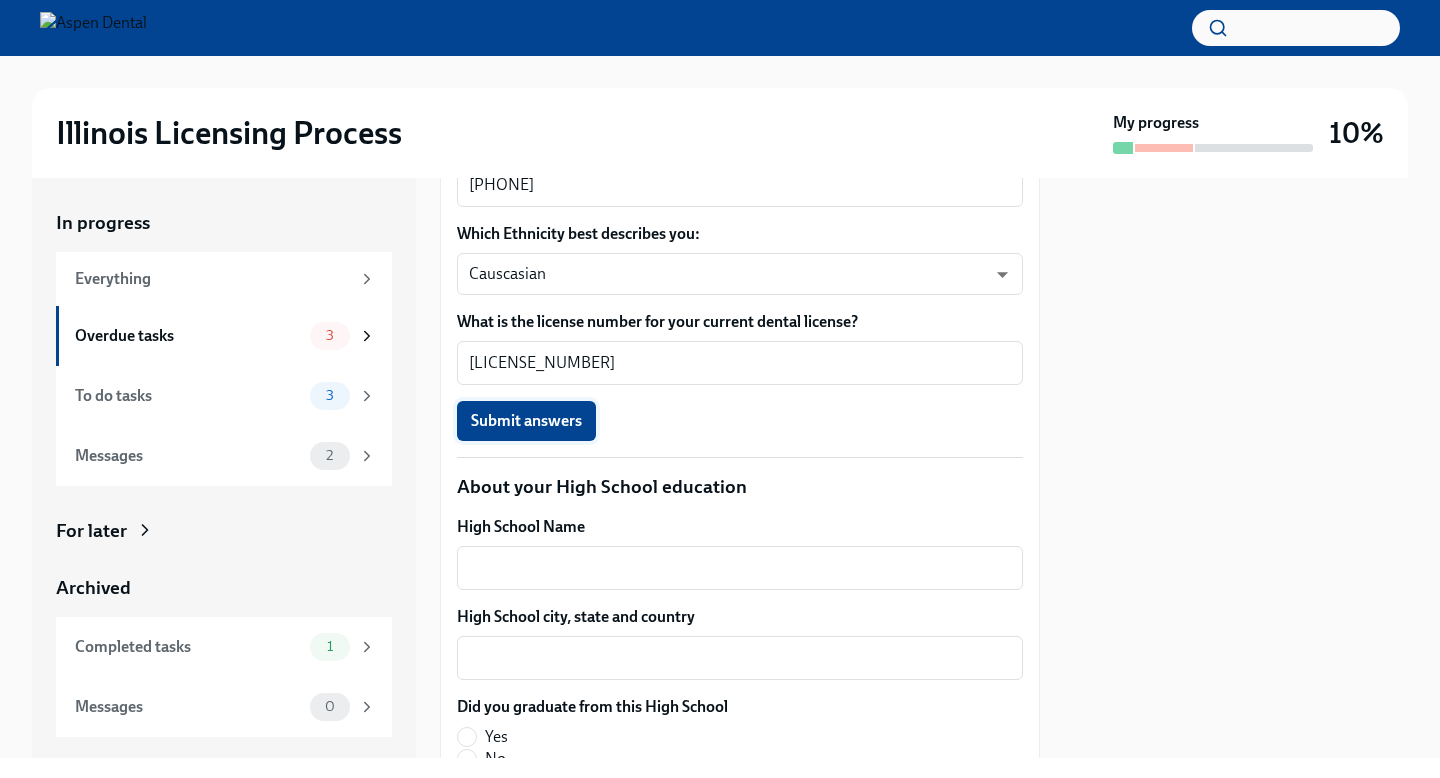 click on "Submit answers" at bounding box center [526, 421] 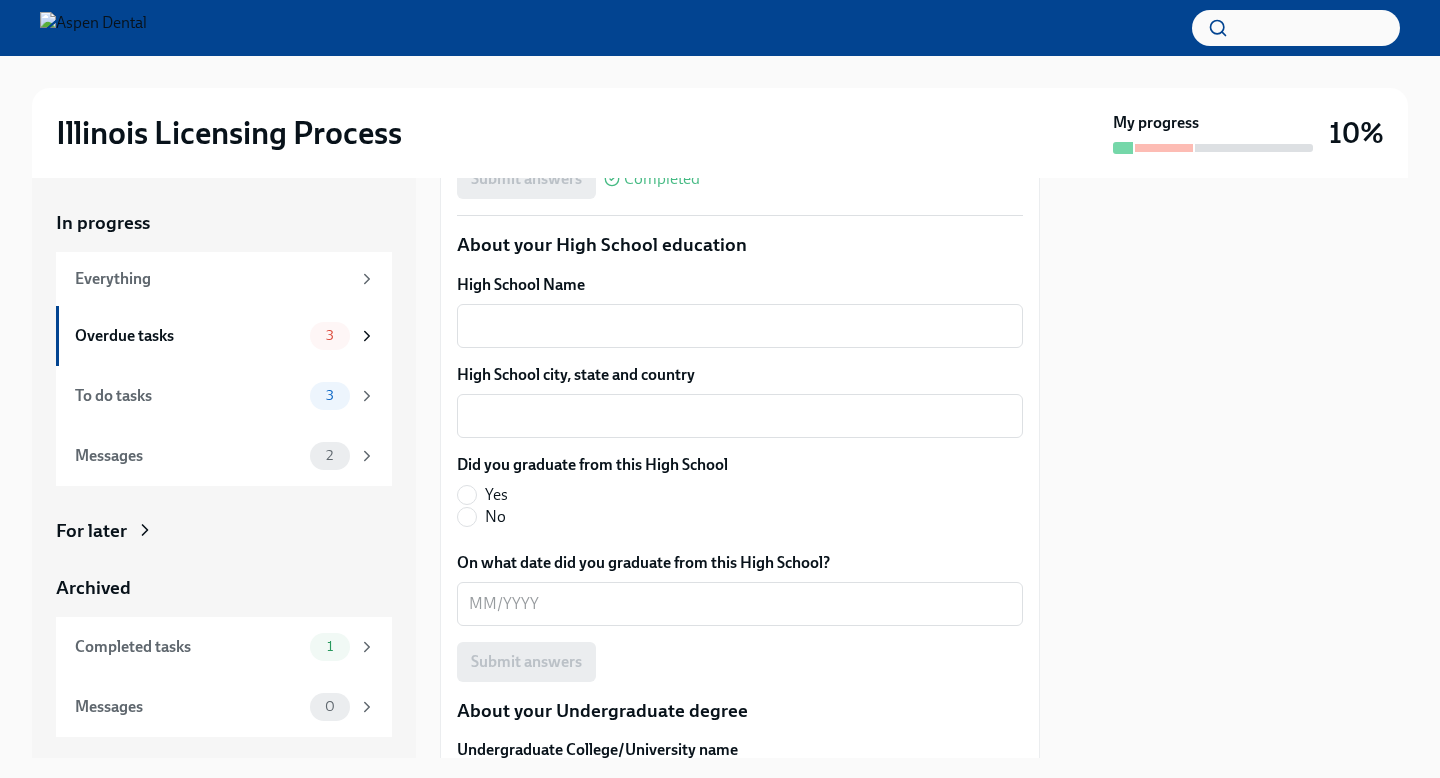scroll, scrollTop: 1480, scrollLeft: 0, axis: vertical 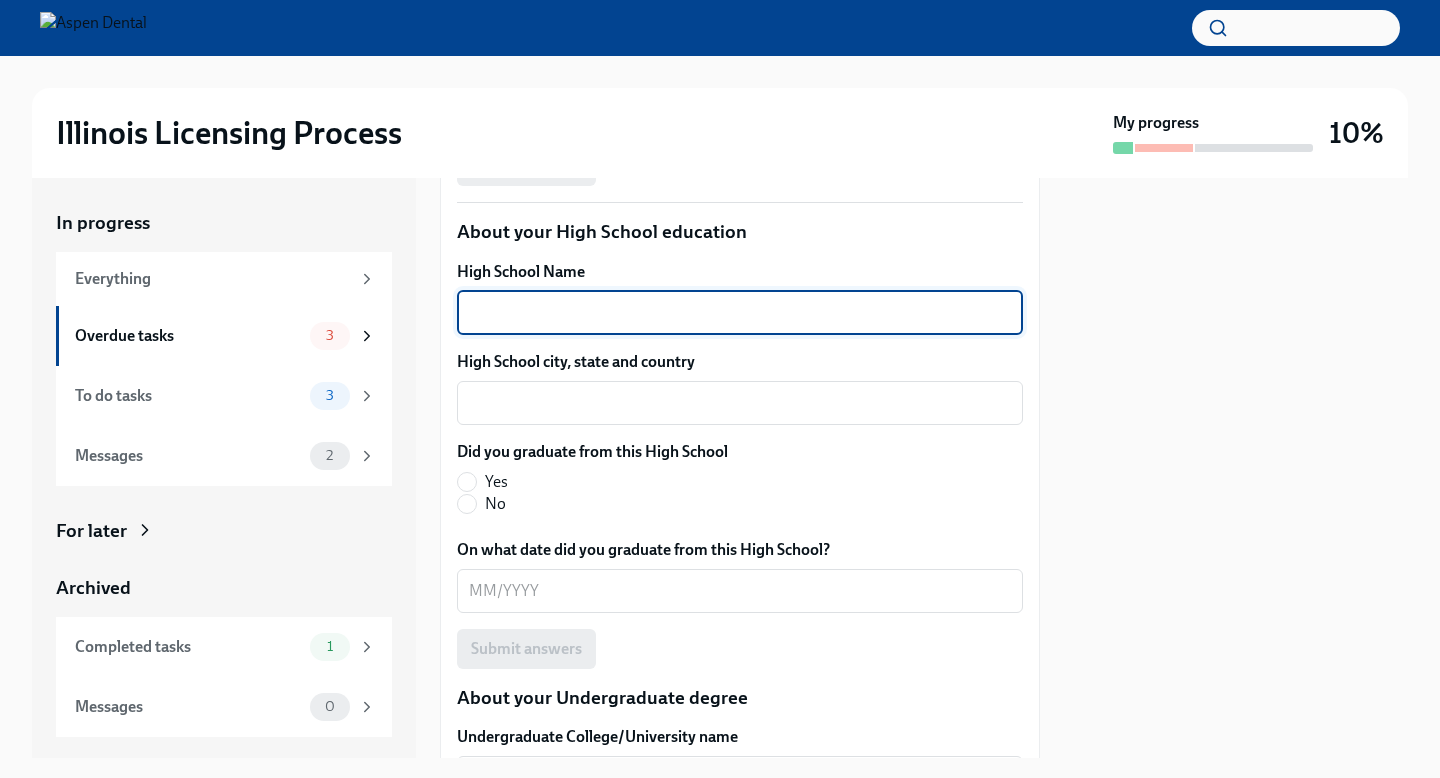 click on "High School Name" at bounding box center [740, 313] 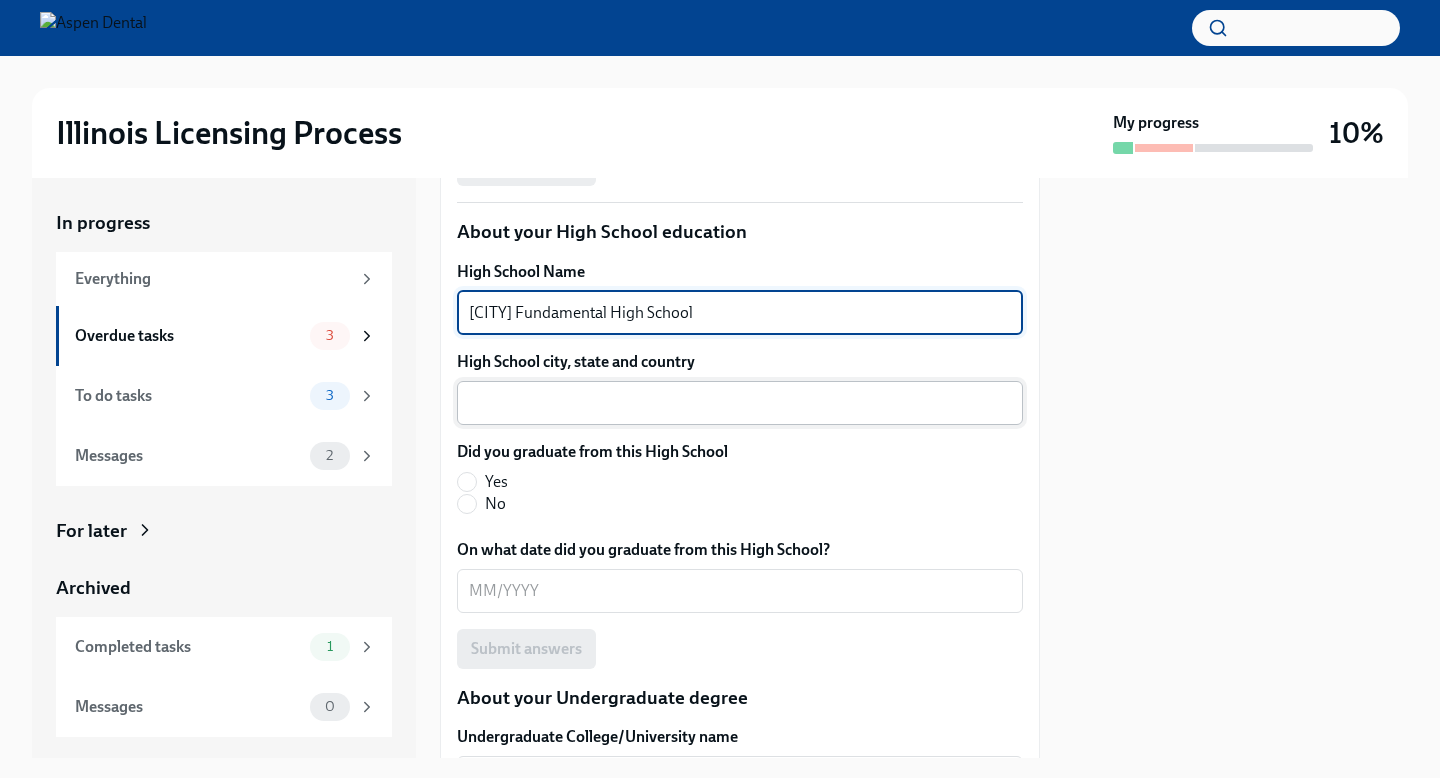 type on "[CITY] Fundamental High School" 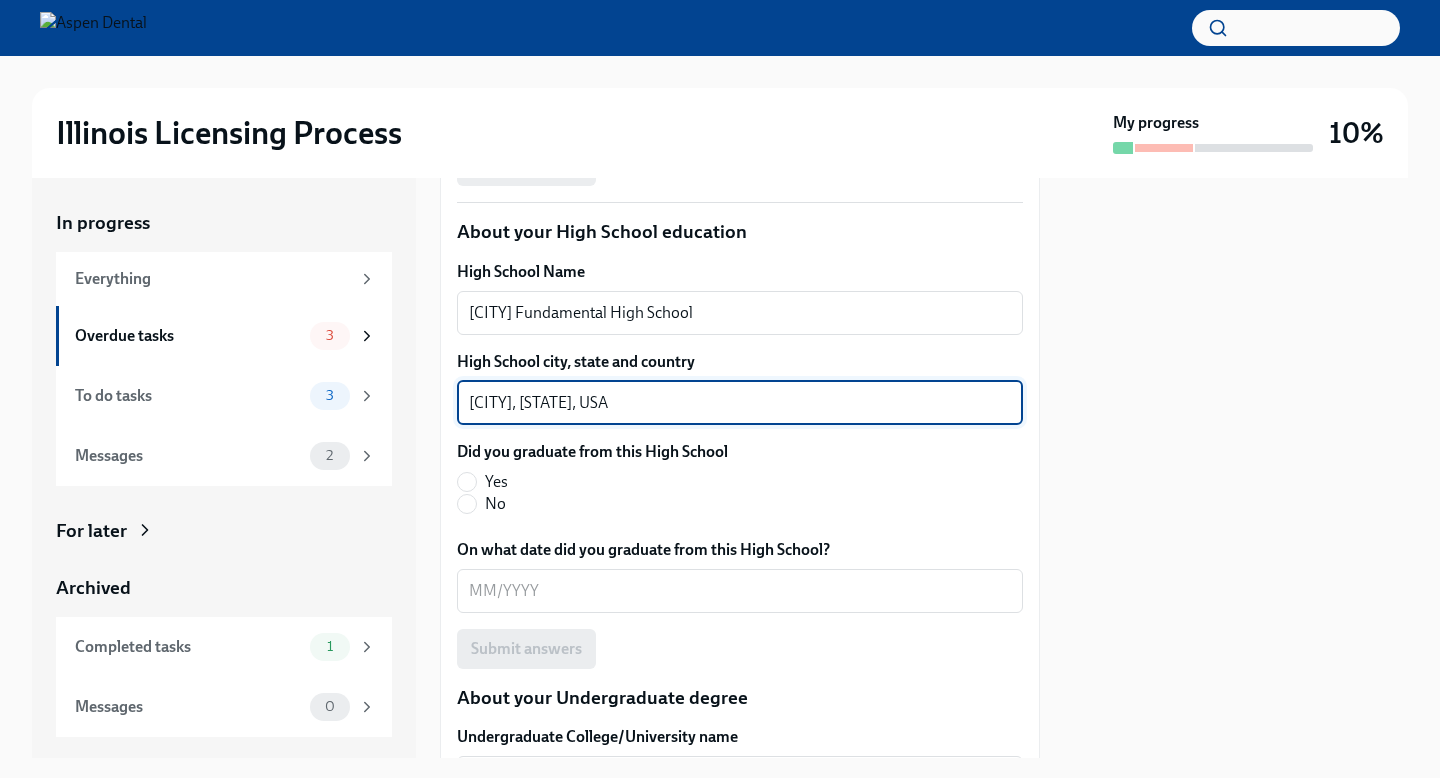 type on "[CITY], [STATE], USA" 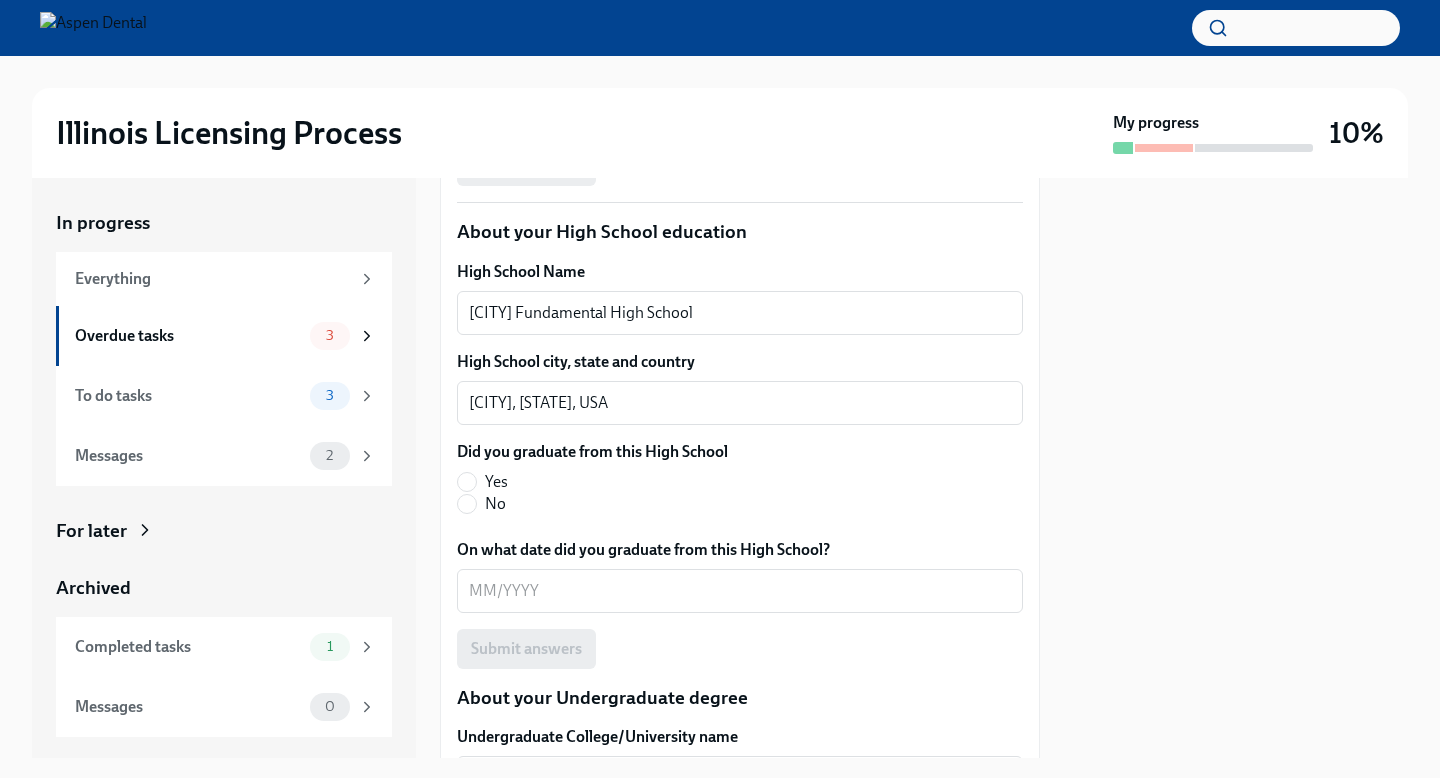 scroll, scrollTop: 1559, scrollLeft: 0, axis: vertical 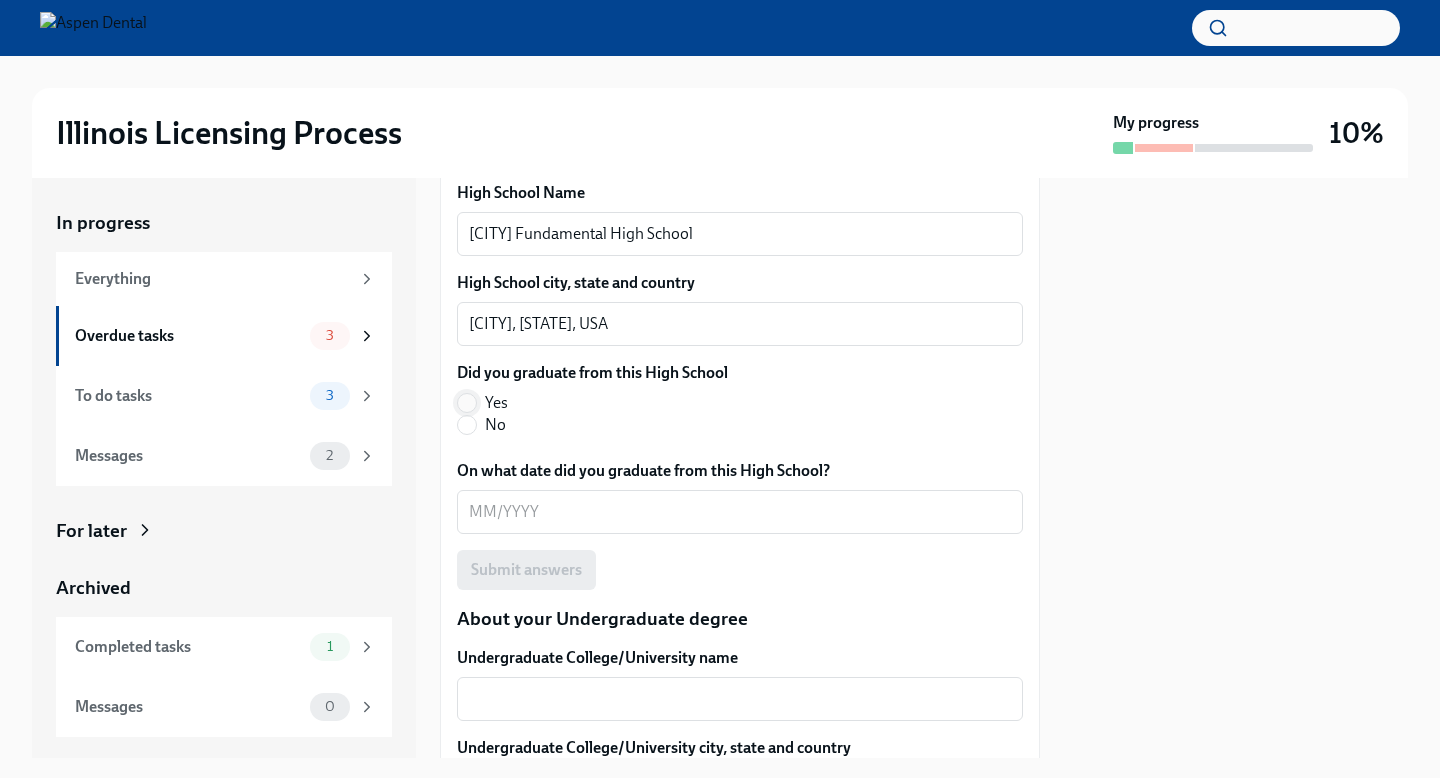 click on "Yes" at bounding box center (467, 403) 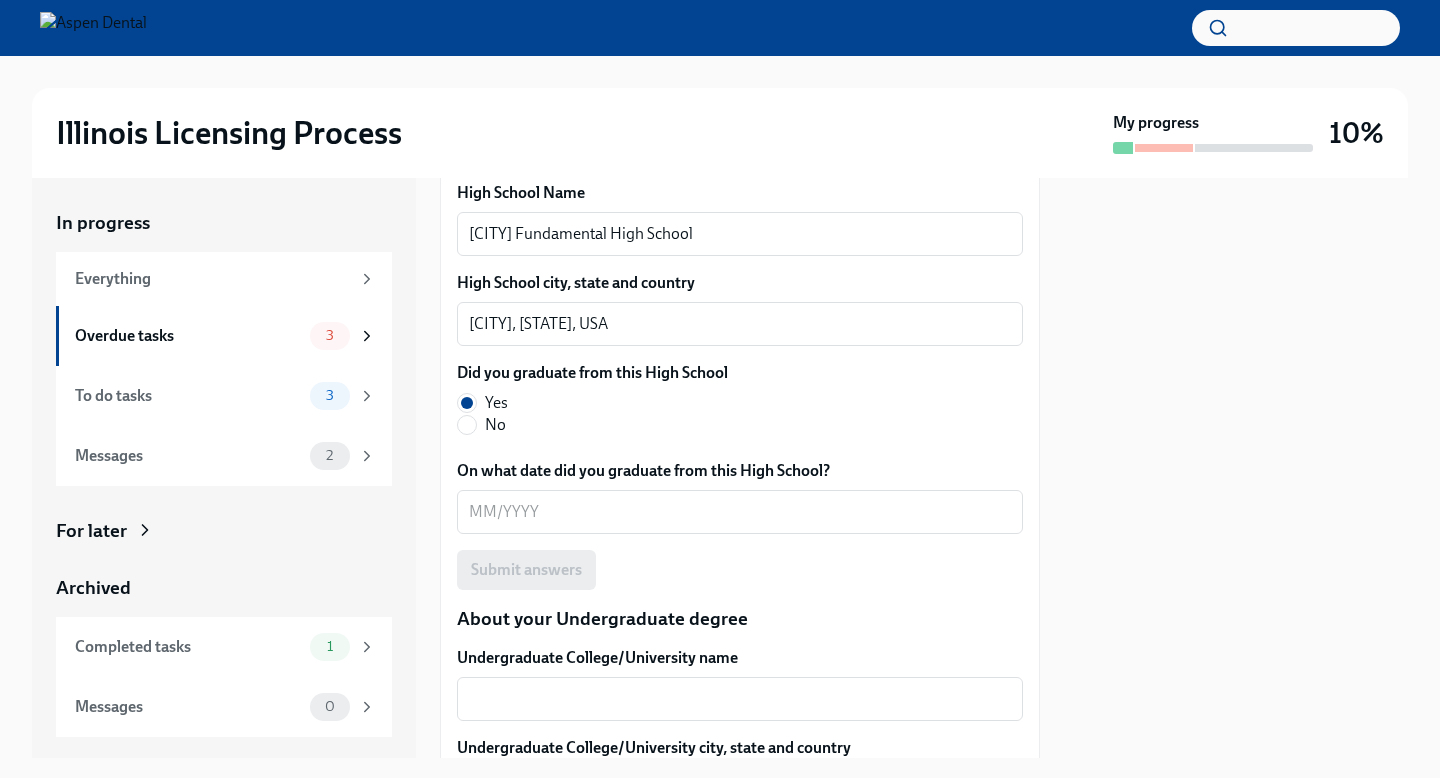 scroll, scrollTop: 1657, scrollLeft: 0, axis: vertical 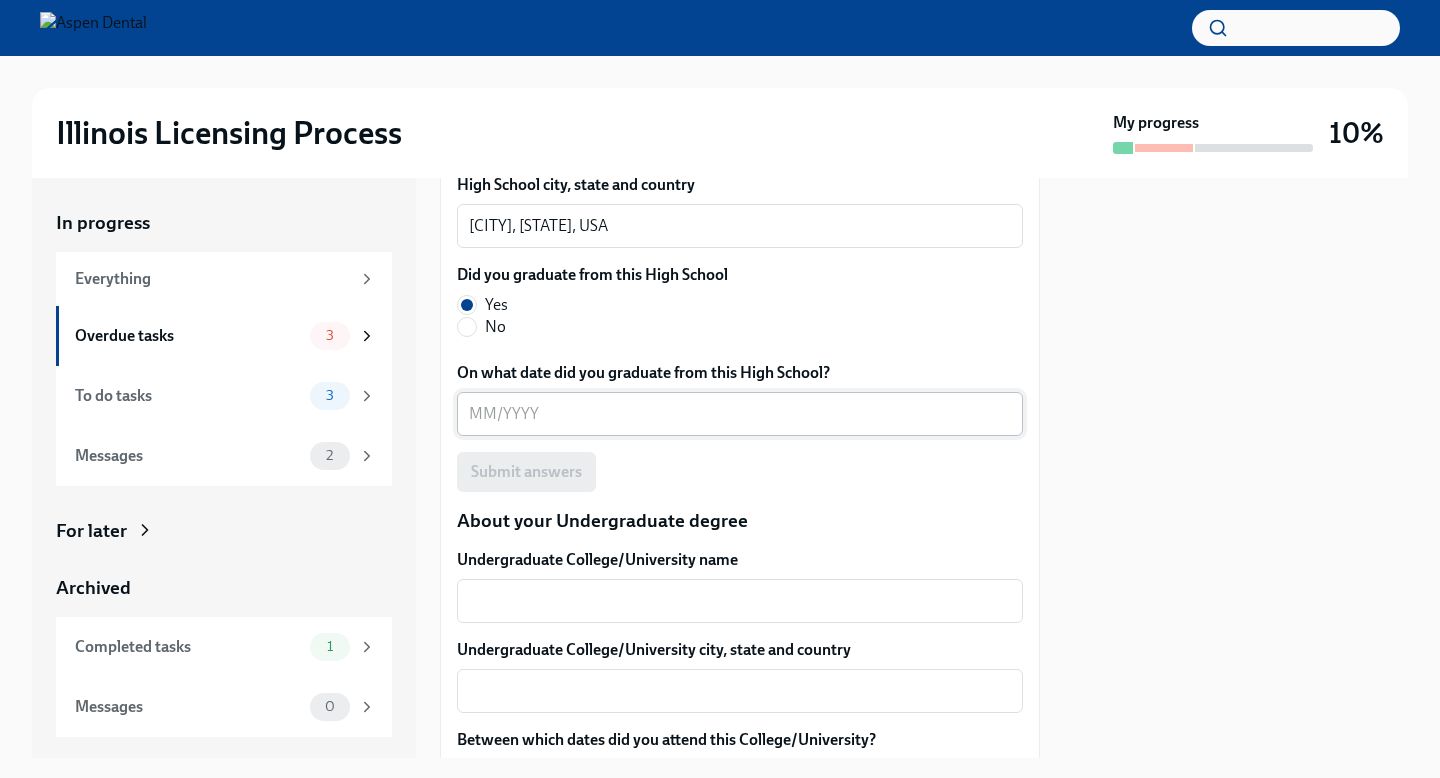 click on "On what date did you graduate from this High School?" at bounding box center (740, 414) 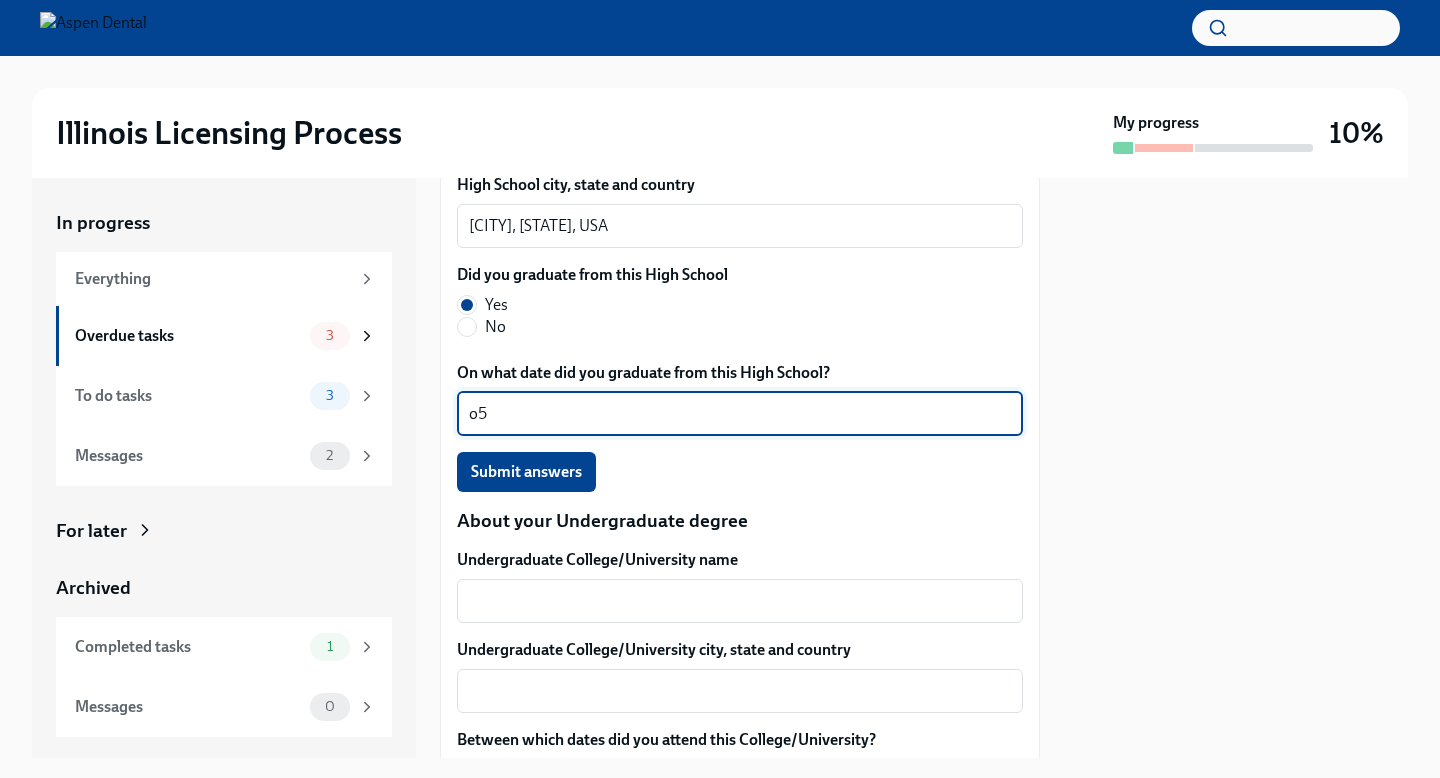 type on "o" 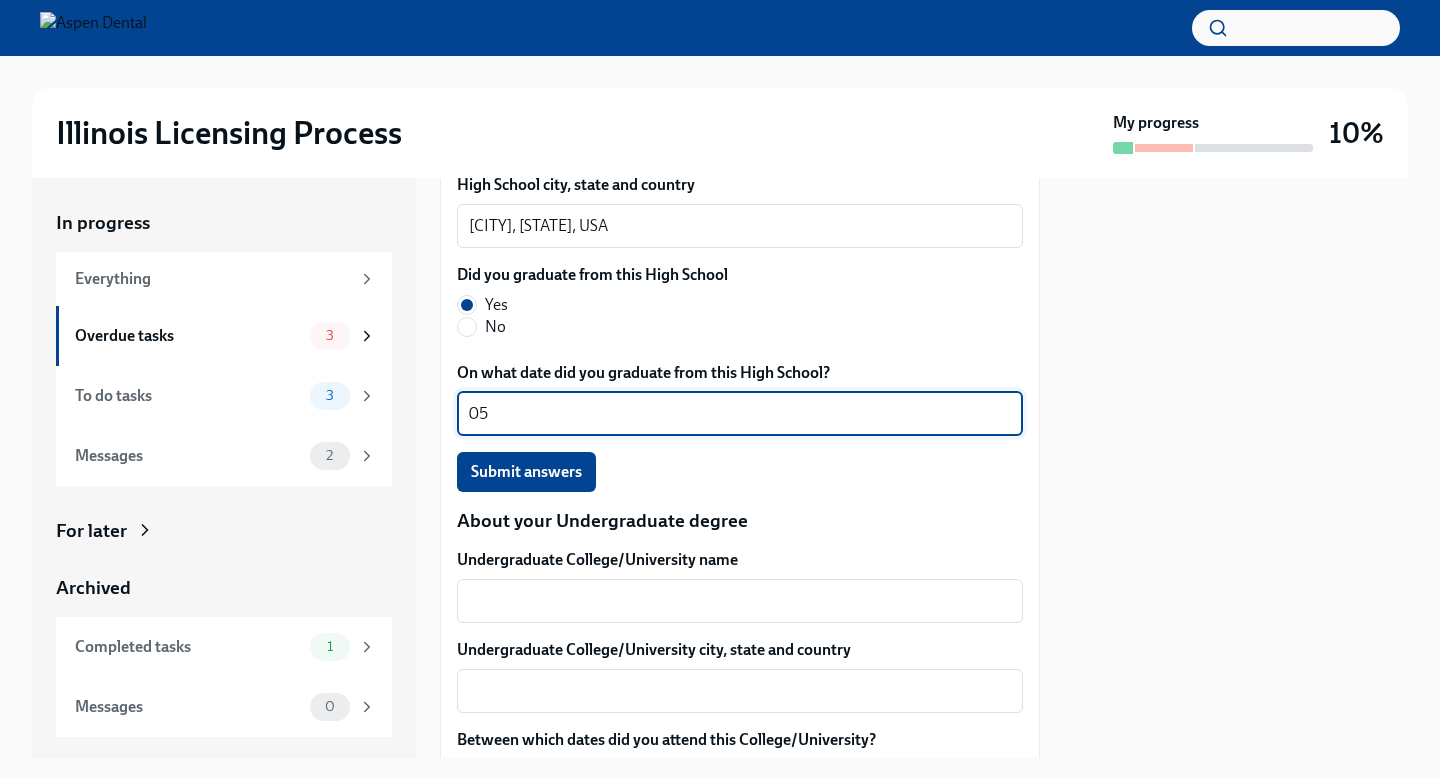 type on "0" 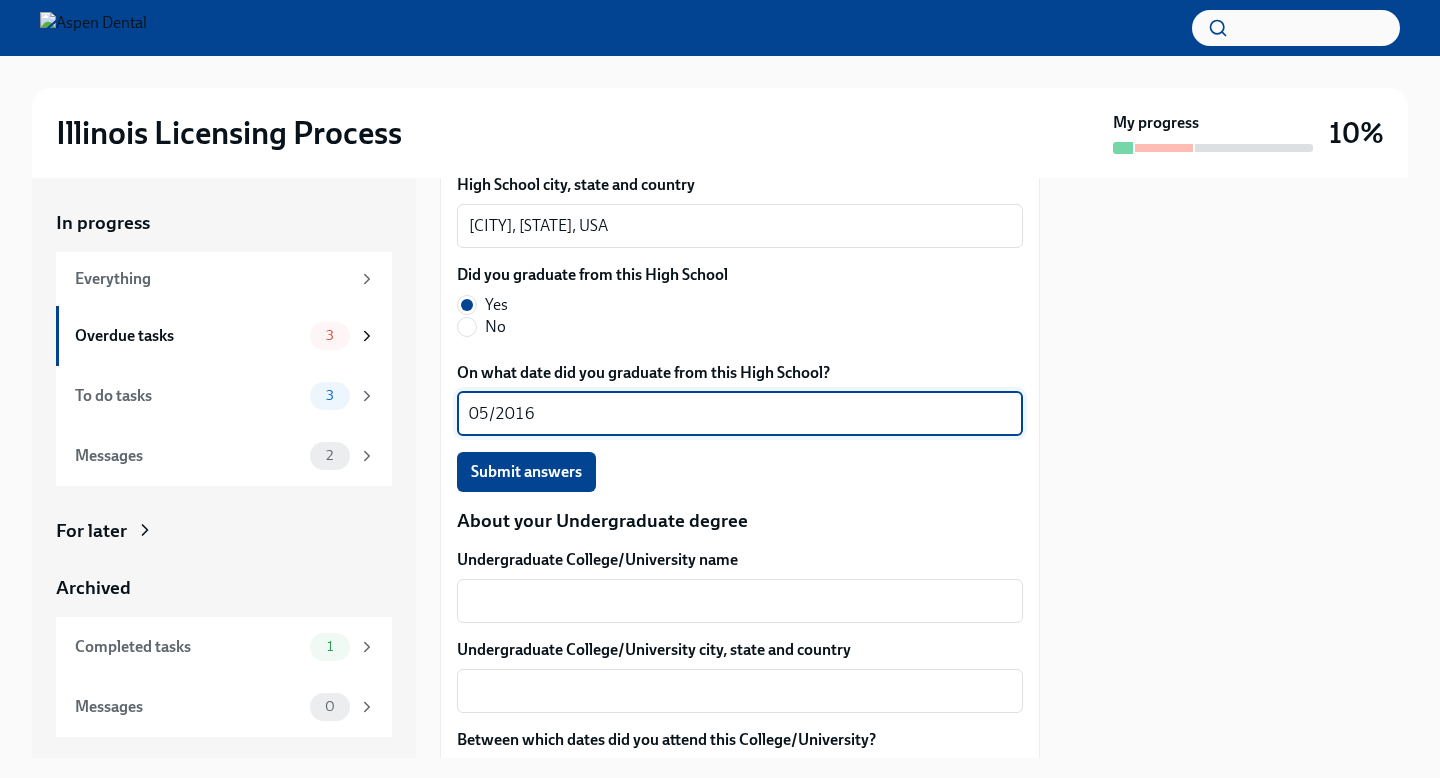type on "05/2016" 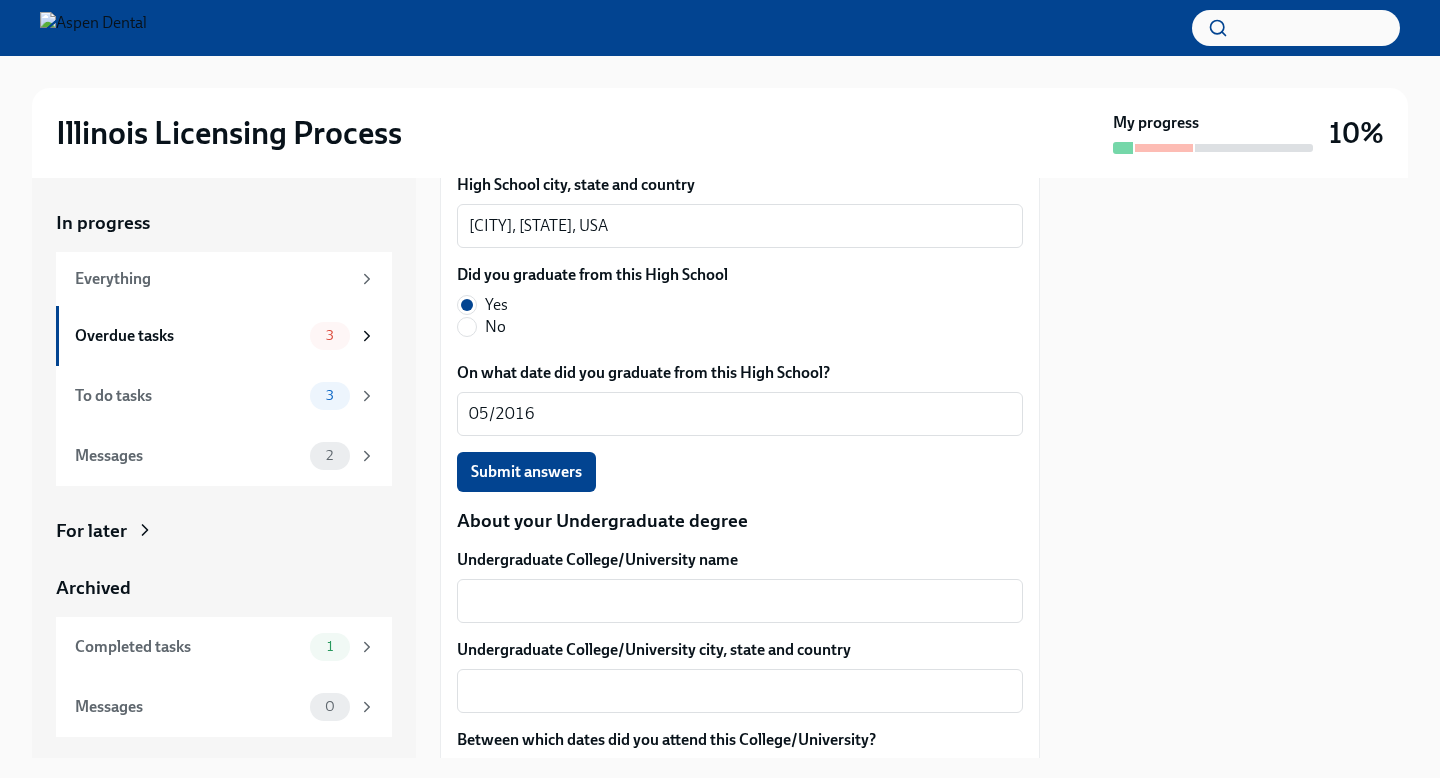 scroll, scrollTop: 1700, scrollLeft: 0, axis: vertical 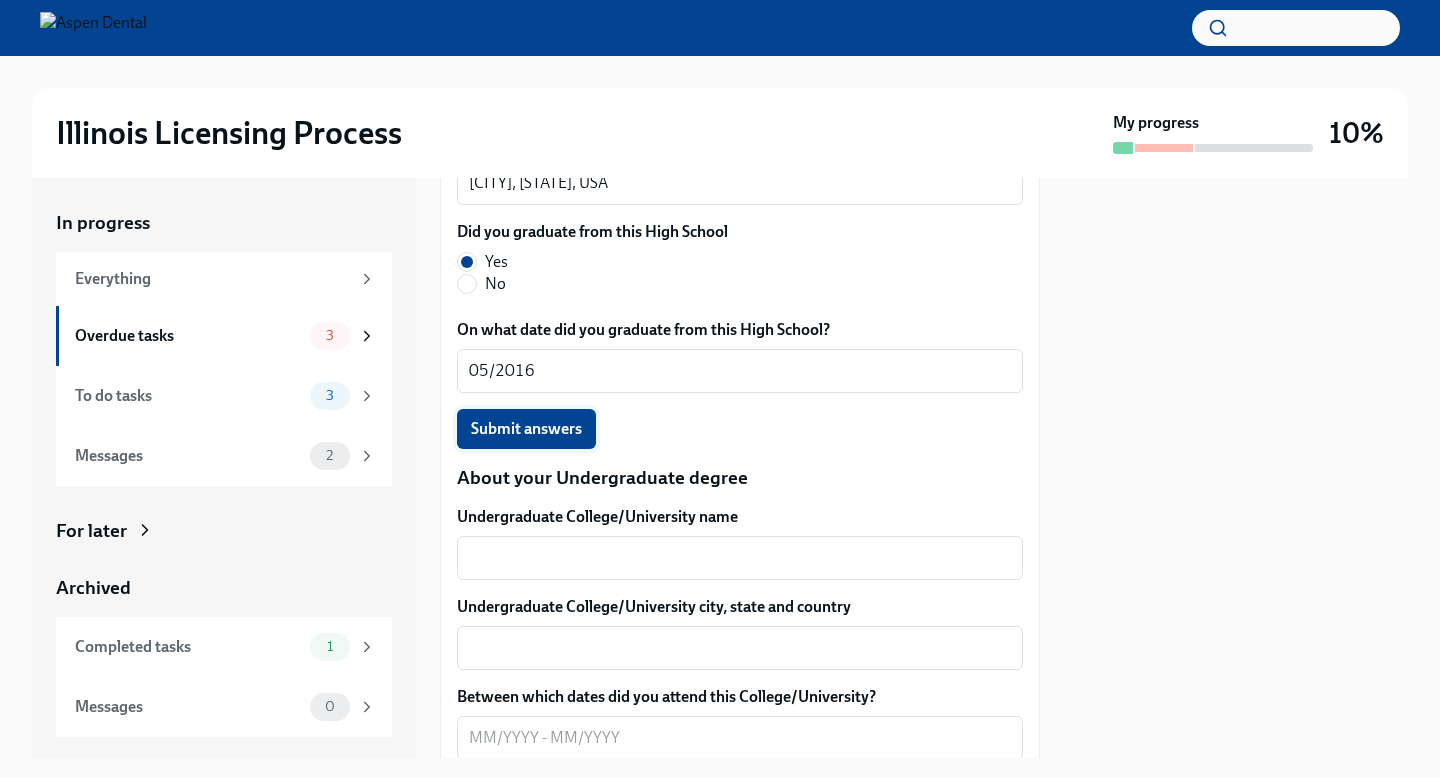 click on "Submit answers" at bounding box center (526, 429) 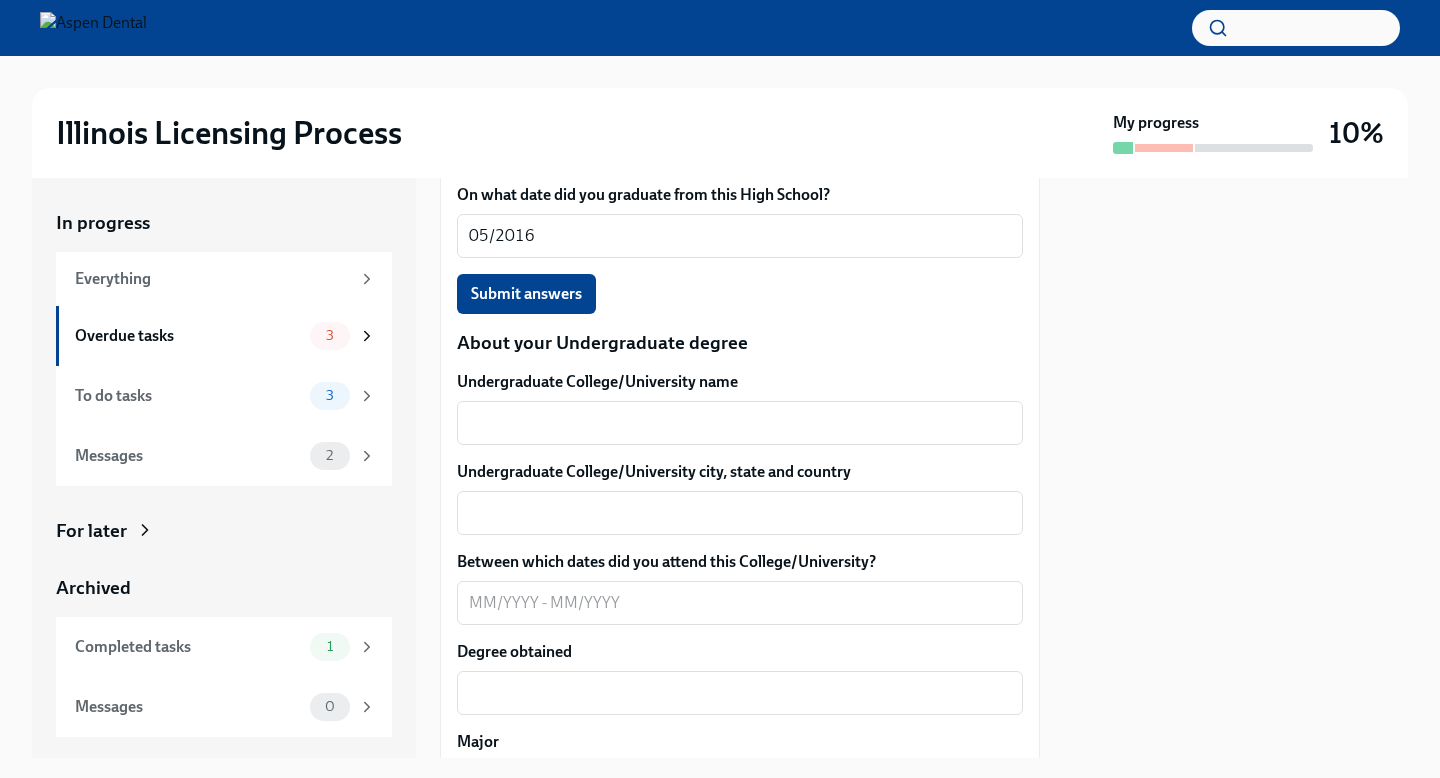 scroll, scrollTop: 1857, scrollLeft: 0, axis: vertical 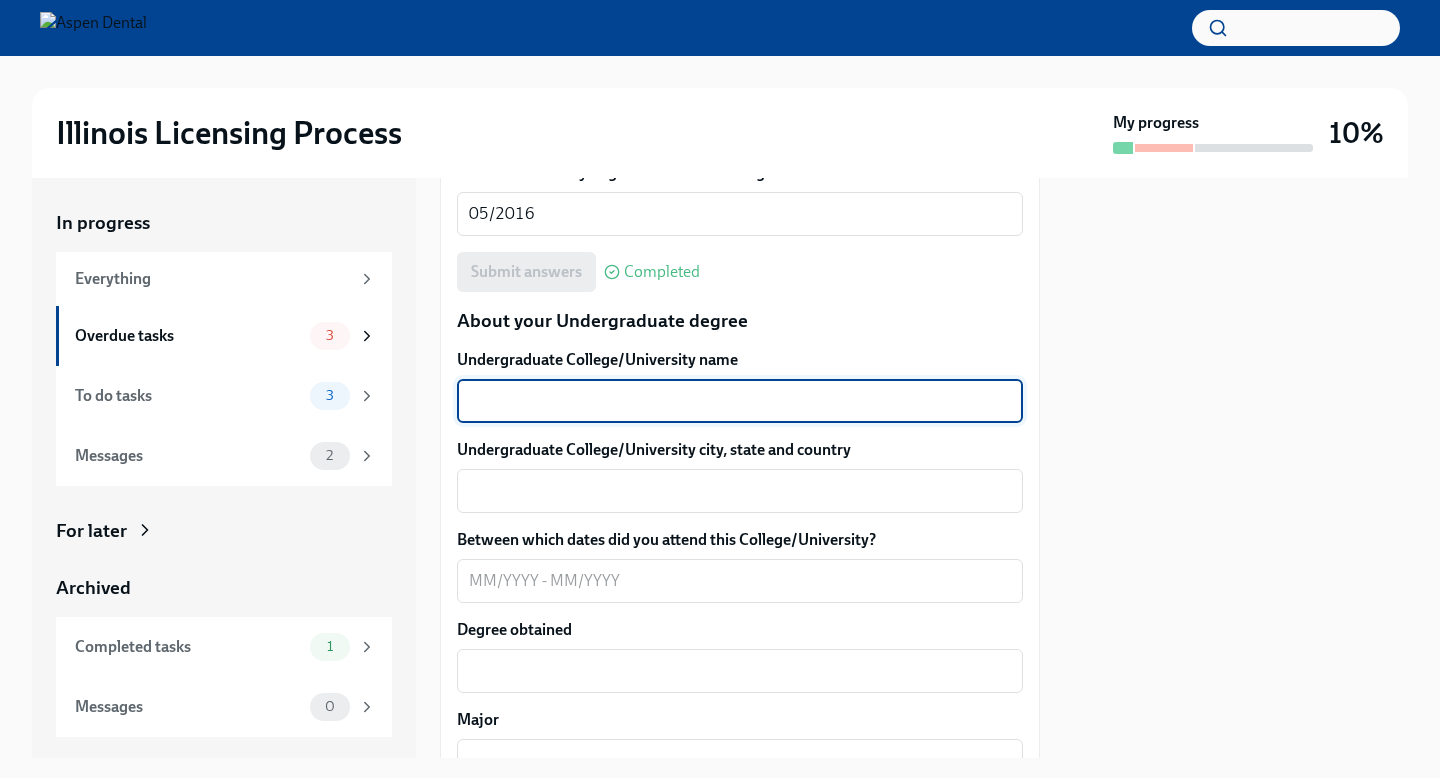 click on "Undergraduate College/University name" at bounding box center [740, 401] 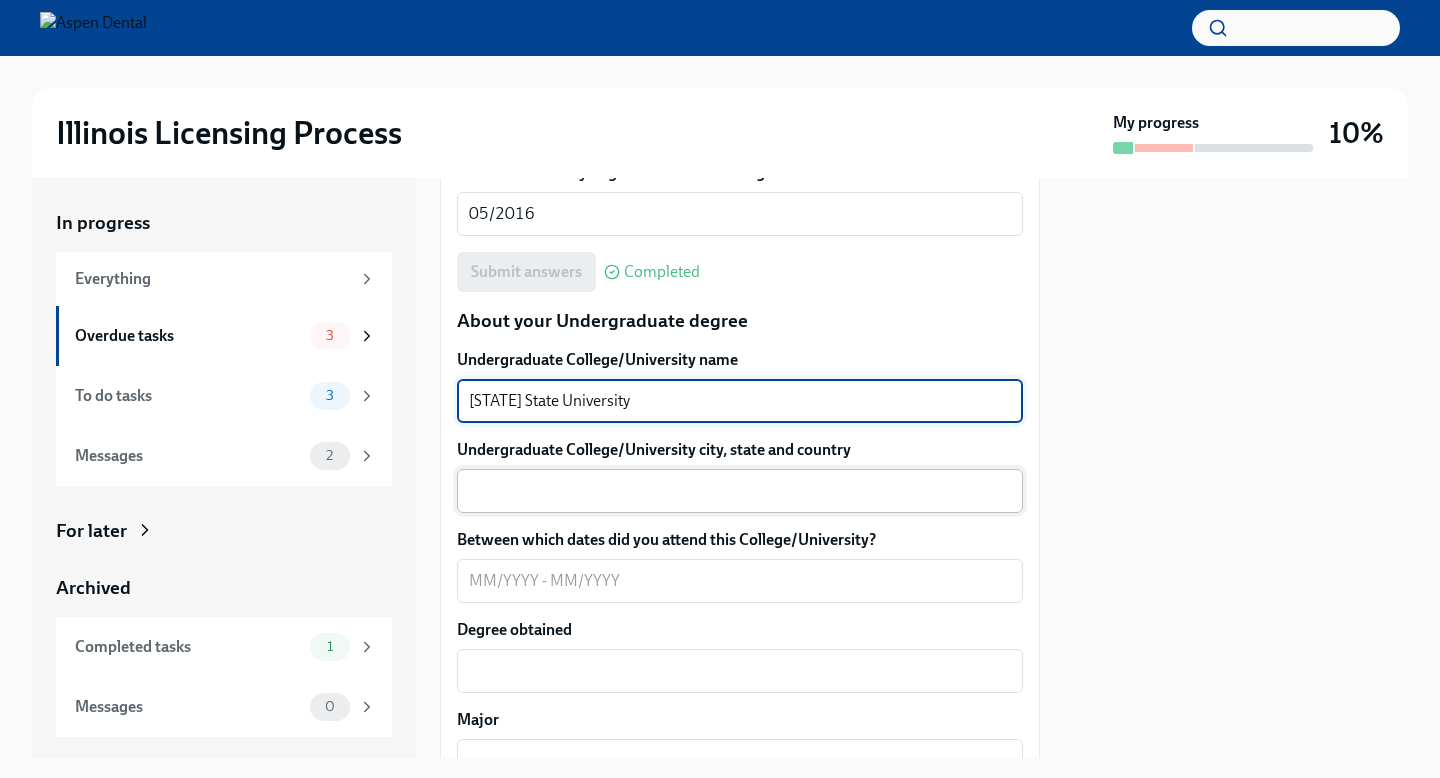 type on "[STATE] State University" 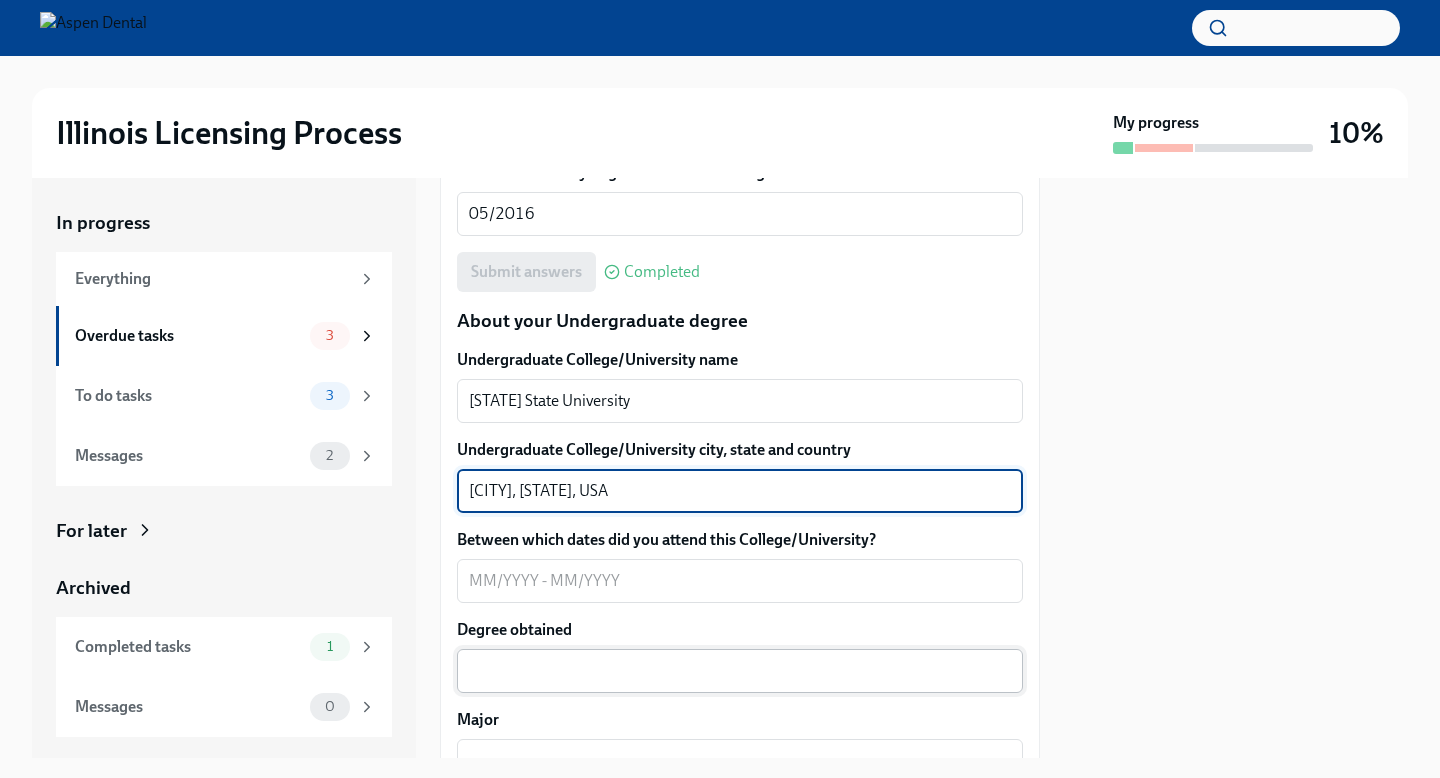 type on "[CITY], [STATE], USA" 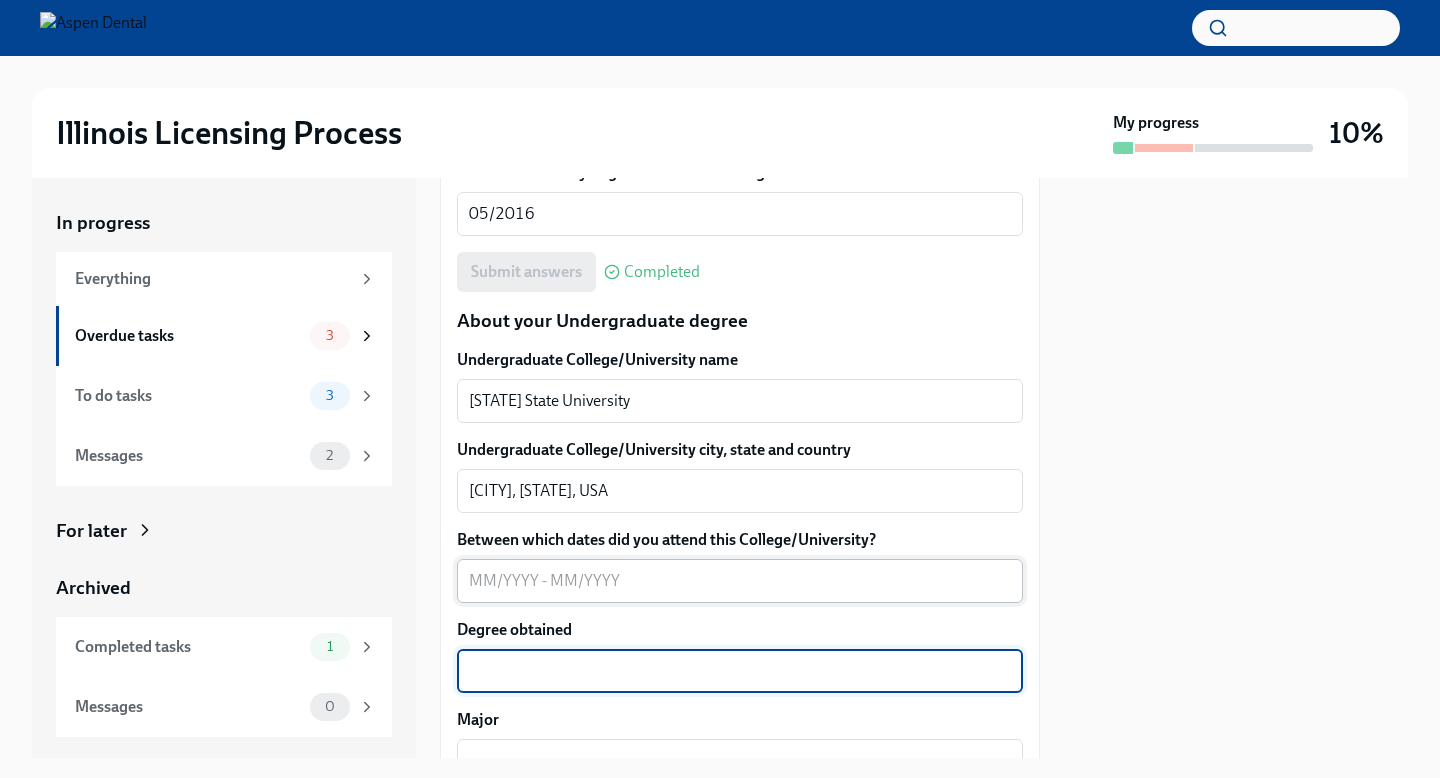 click on "x ​" at bounding box center (740, 581) 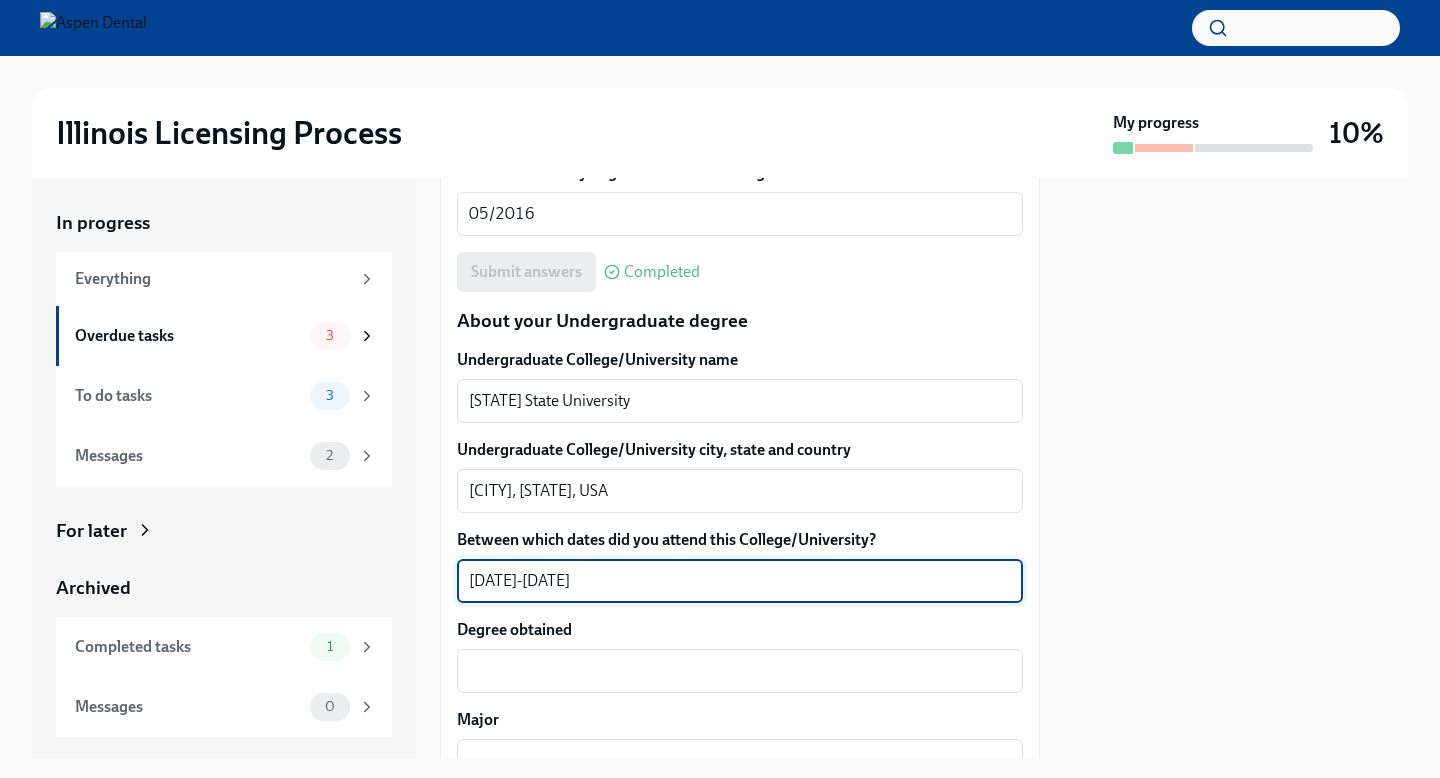 type on "[DATE]-[DATE]" 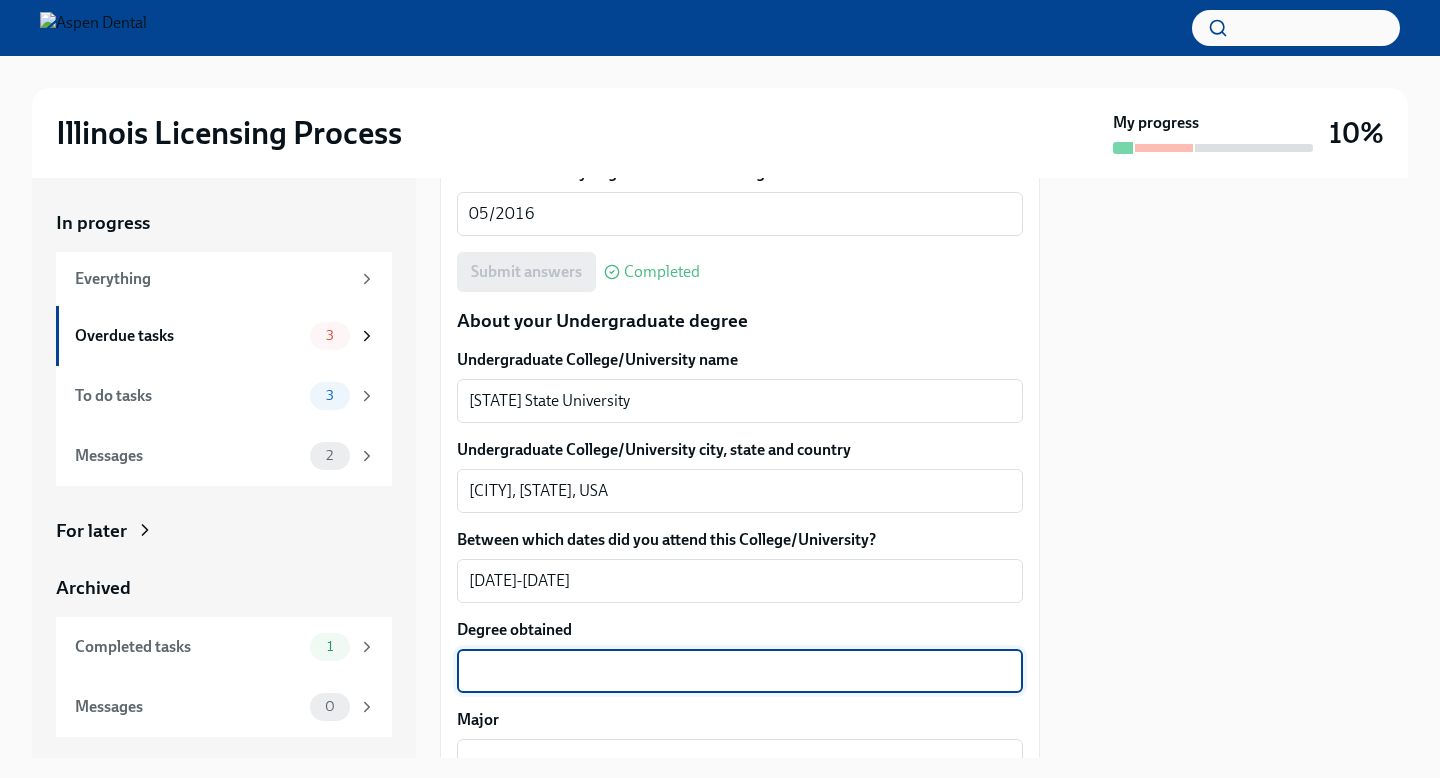click on "Degree obtained" at bounding box center (740, 671) 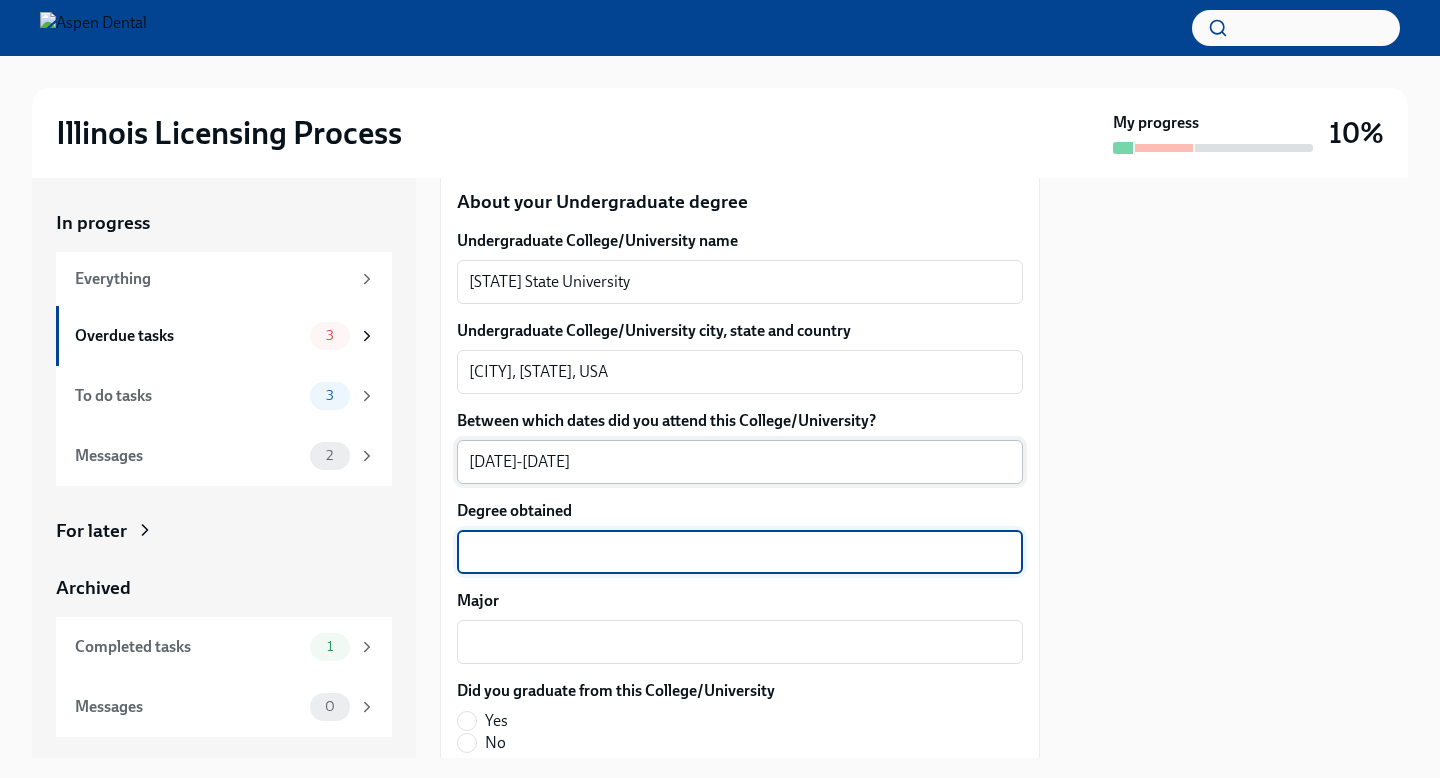 scroll, scrollTop: 2021, scrollLeft: 0, axis: vertical 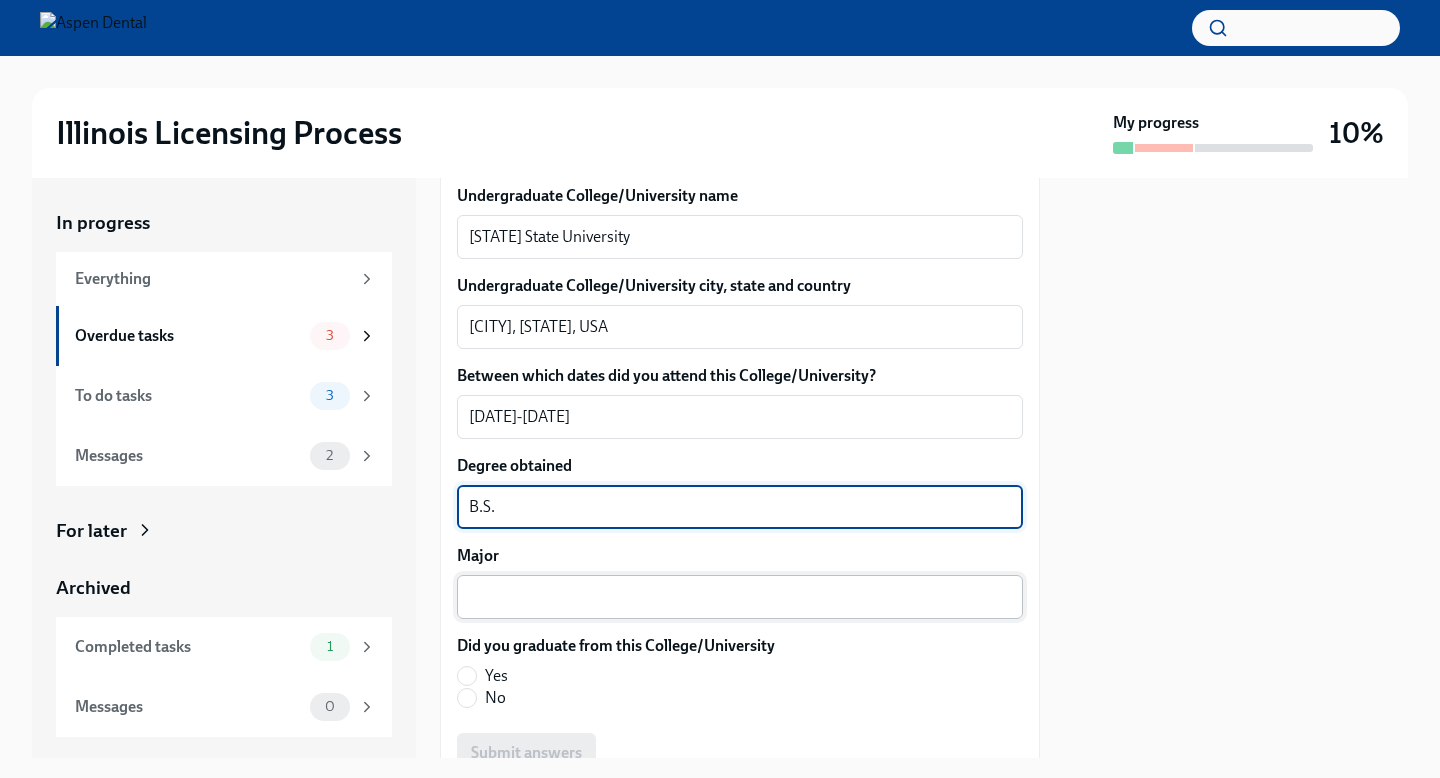 type on "B.S." 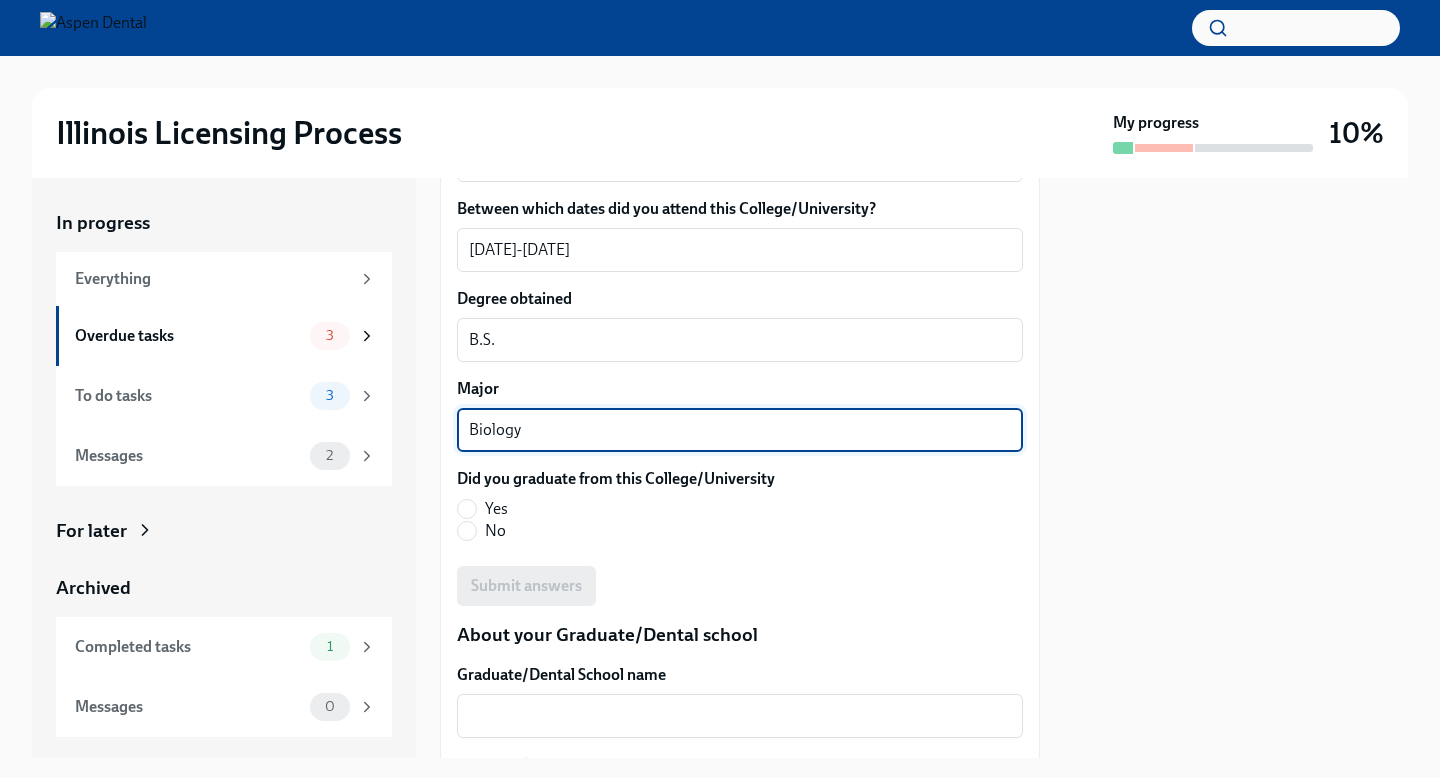 scroll, scrollTop: 2206, scrollLeft: 0, axis: vertical 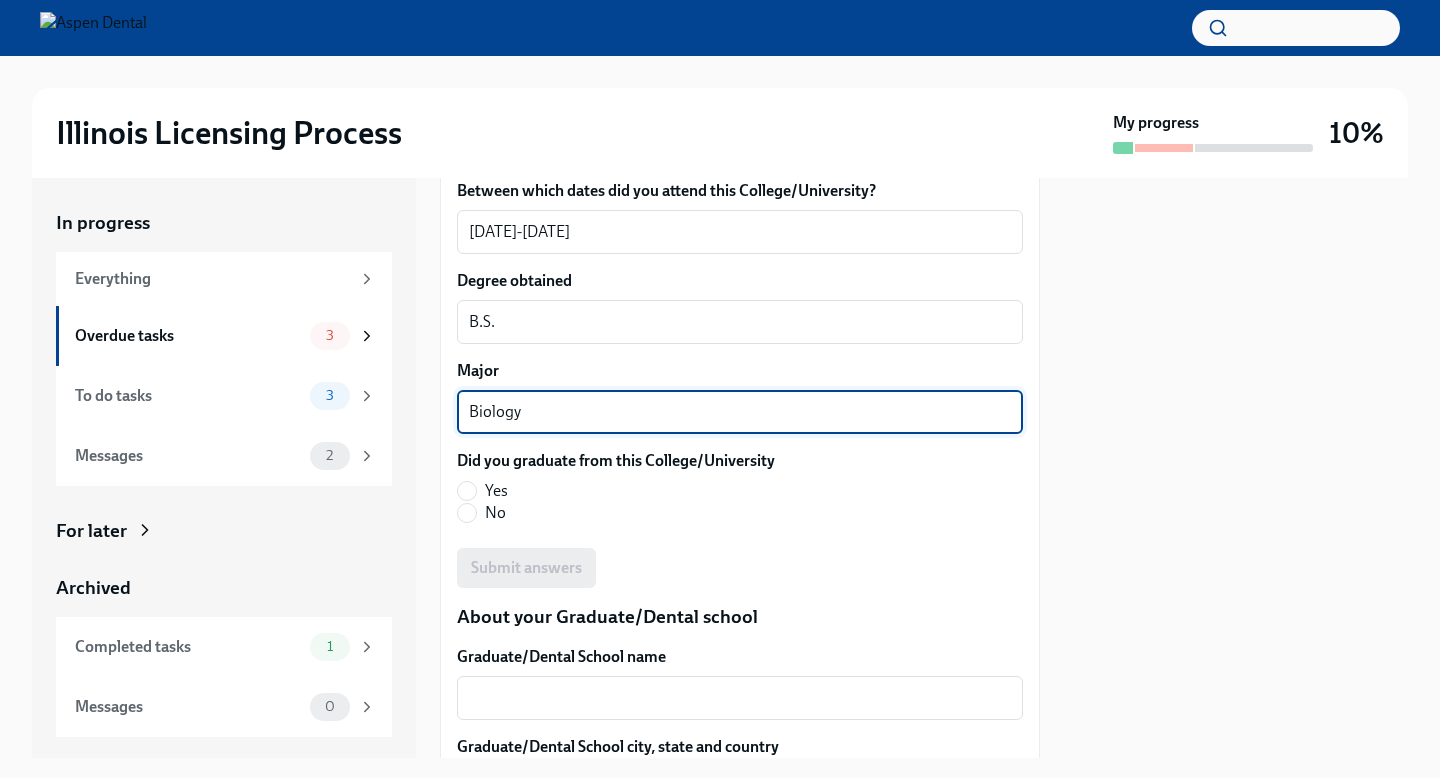 click on "Undergraduate College/University name [STATE] State University  x ​ Undergraduate College/University city, state and country [CITY], [STATE], USA x ​ Between which dates did you attend this College/University? 06/2016-05/2020 x ​ Degree obtained B.S. x ​ Major [MAJOR]  x ​ Did you graduate from this College/University Yes No Submit answers" at bounding box center [740, 294] 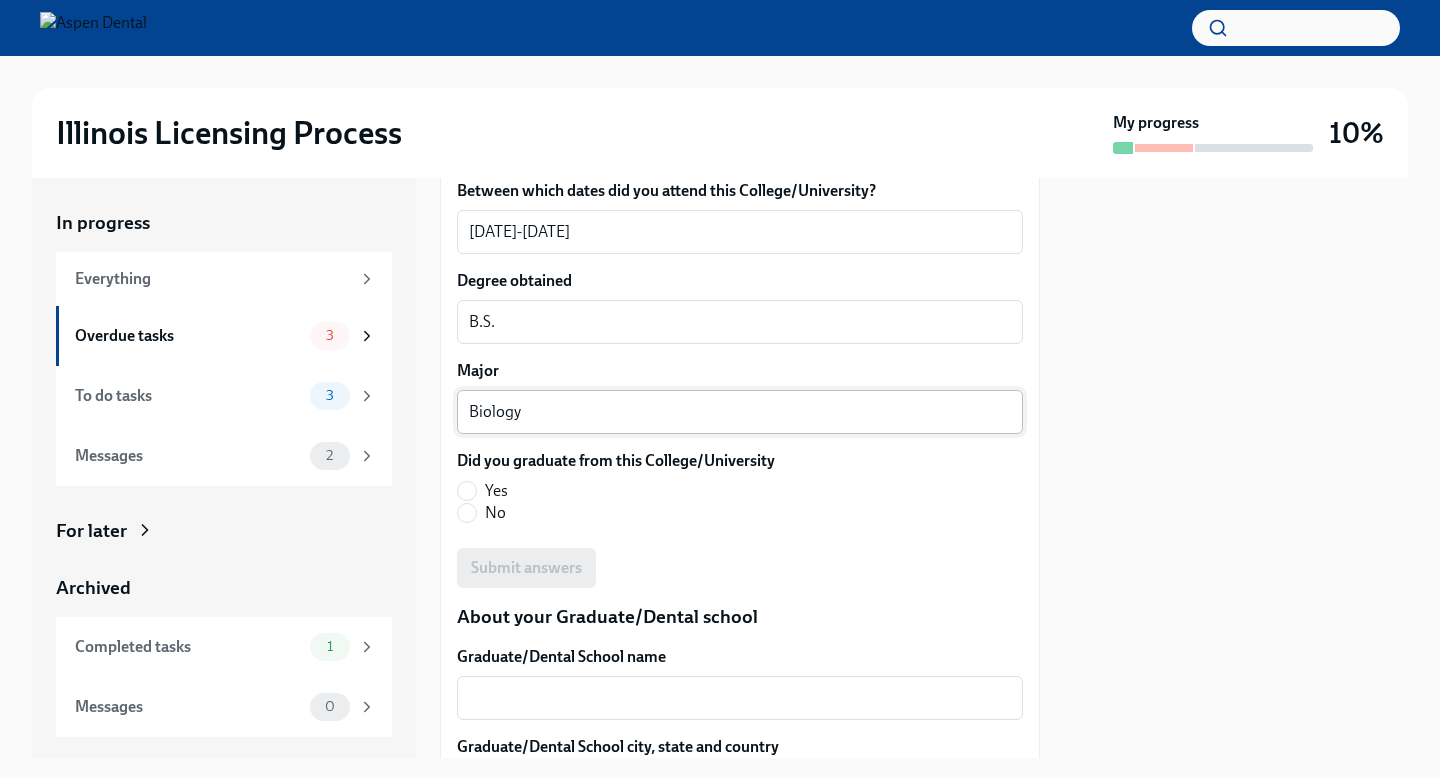 click on "Biology" at bounding box center (740, 412) 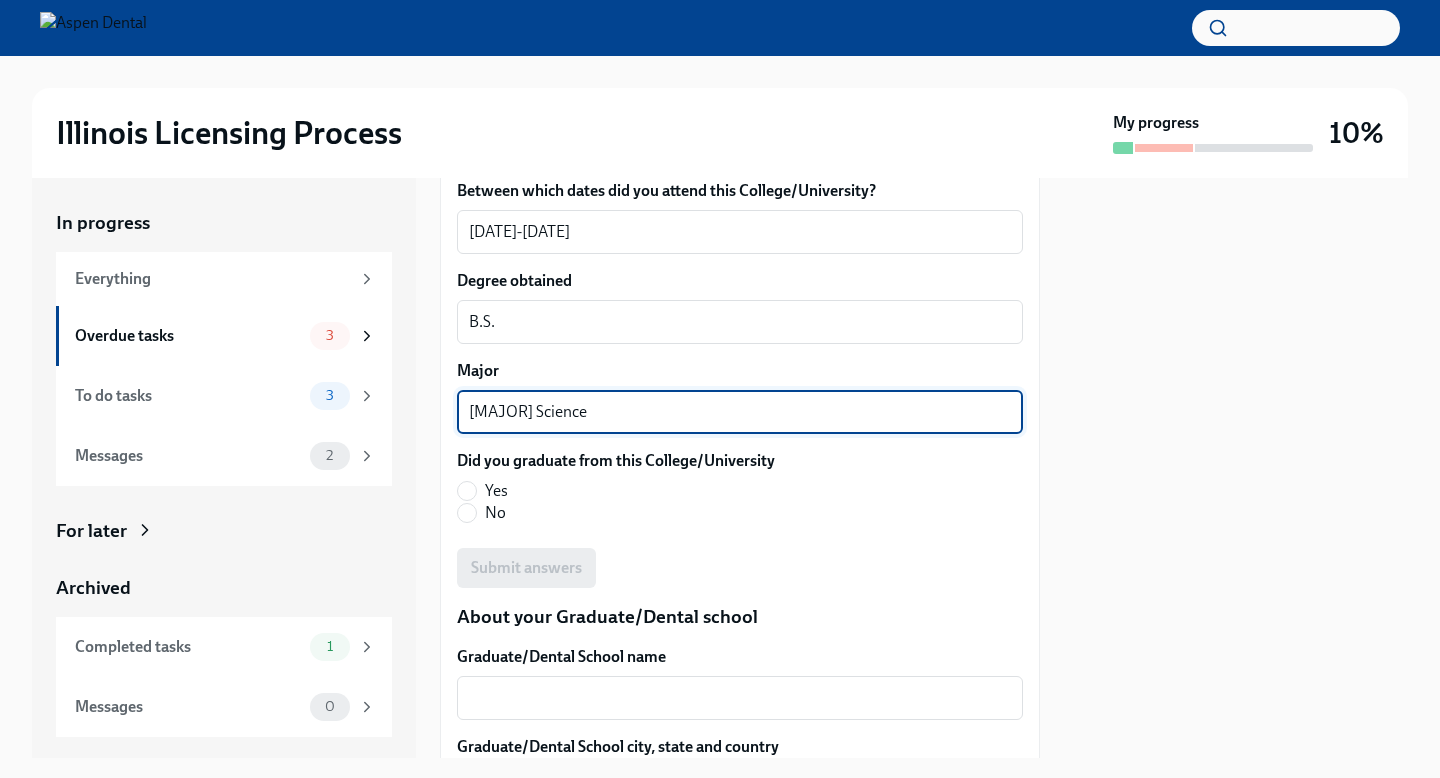 type on "[MAJOR] Science" 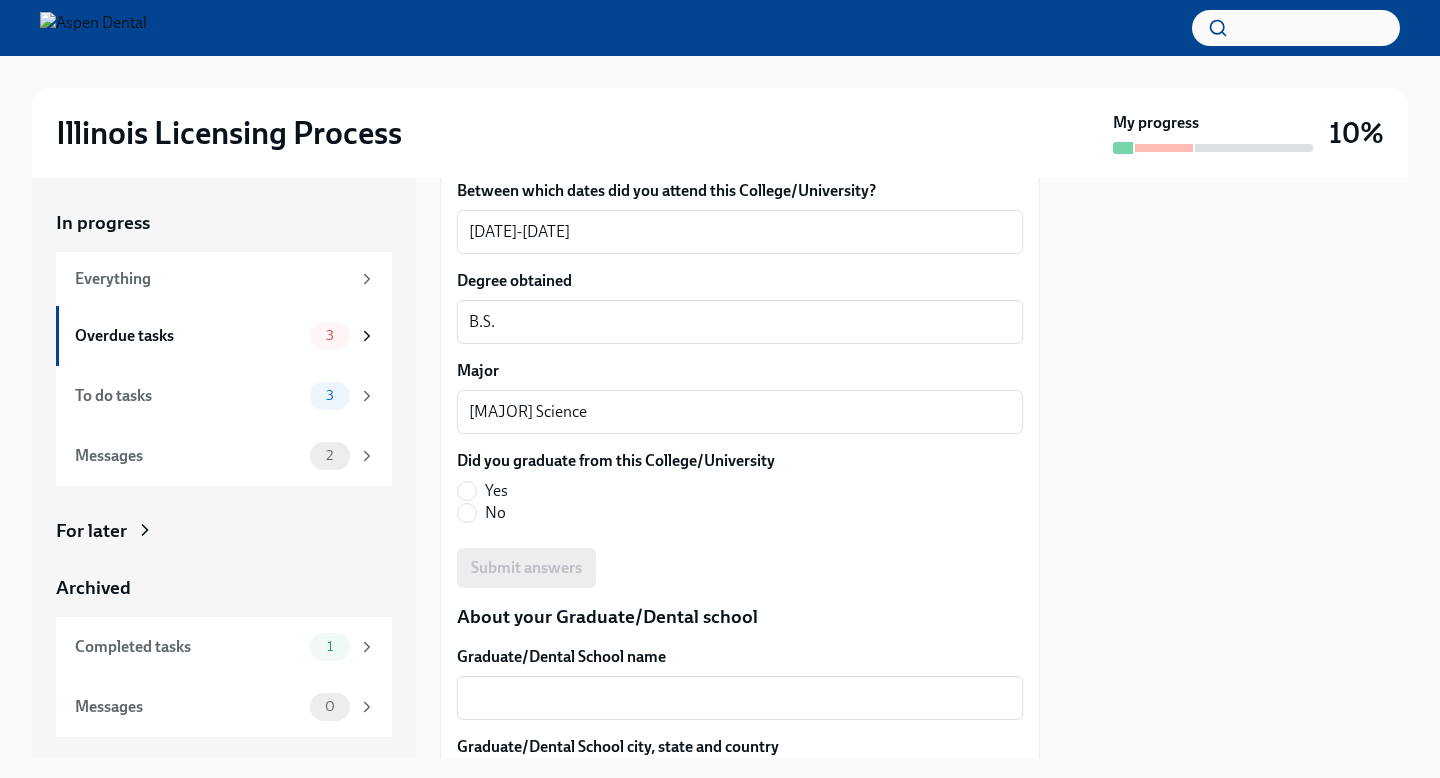 scroll, scrollTop: 2357, scrollLeft: 0, axis: vertical 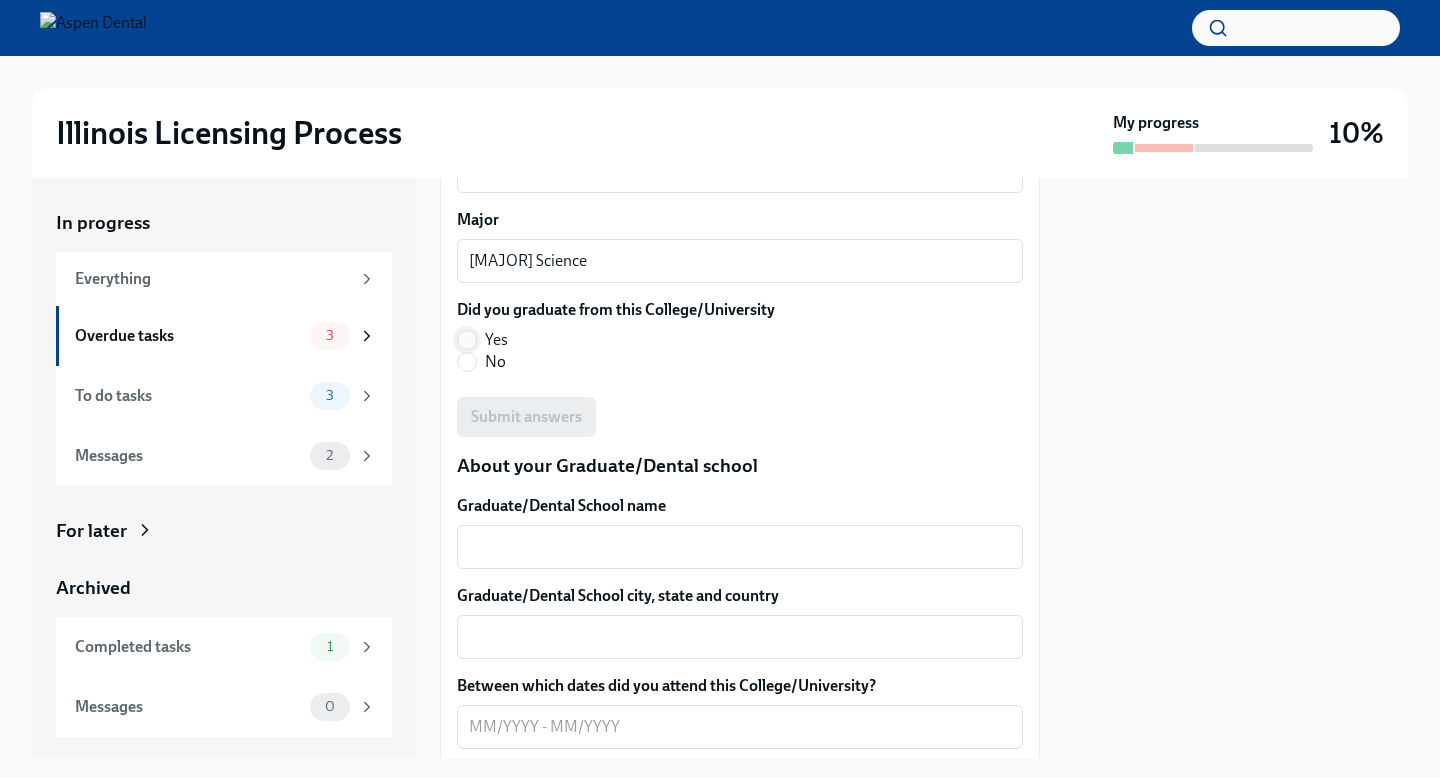 click on "Yes" at bounding box center [467, 340] 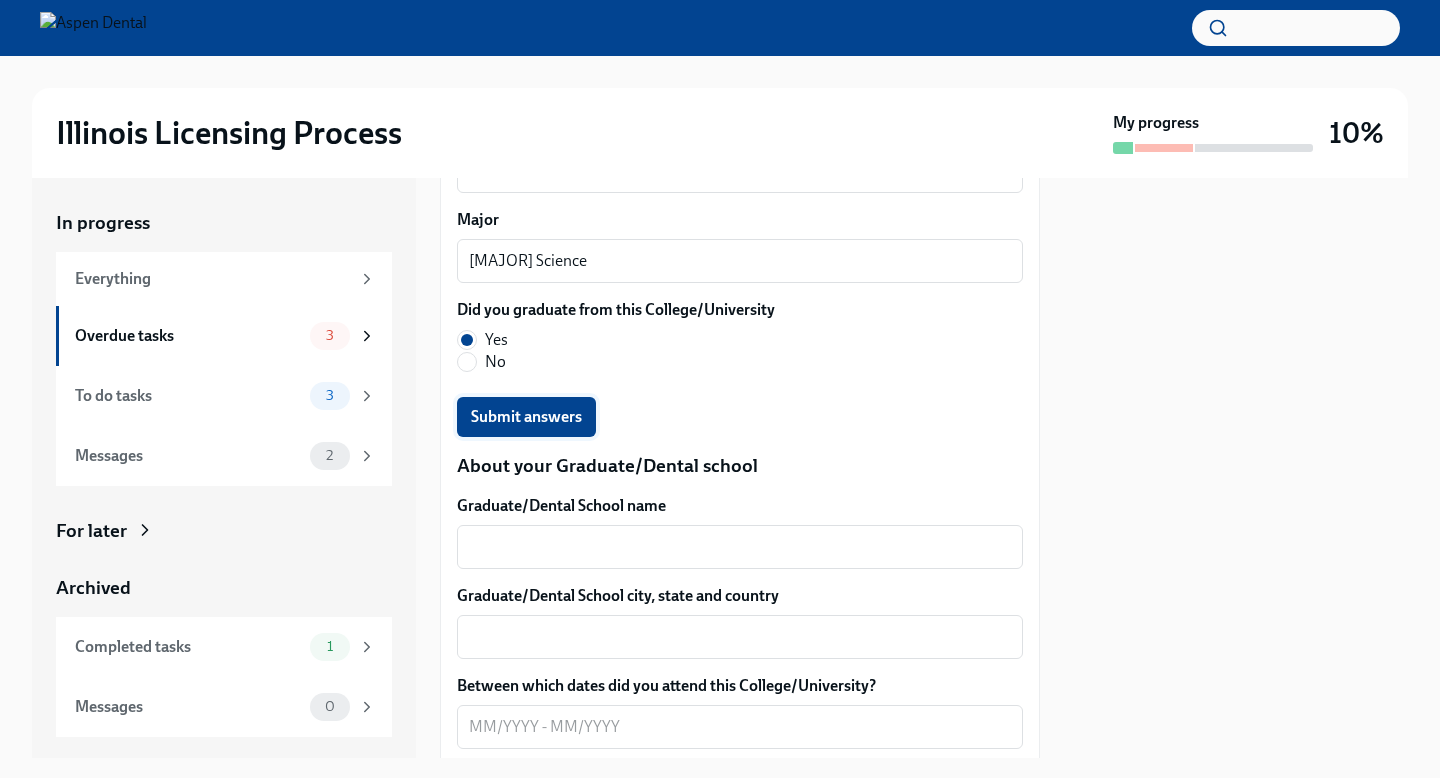 click on "Submit answers" at bounding box center (526, 417) 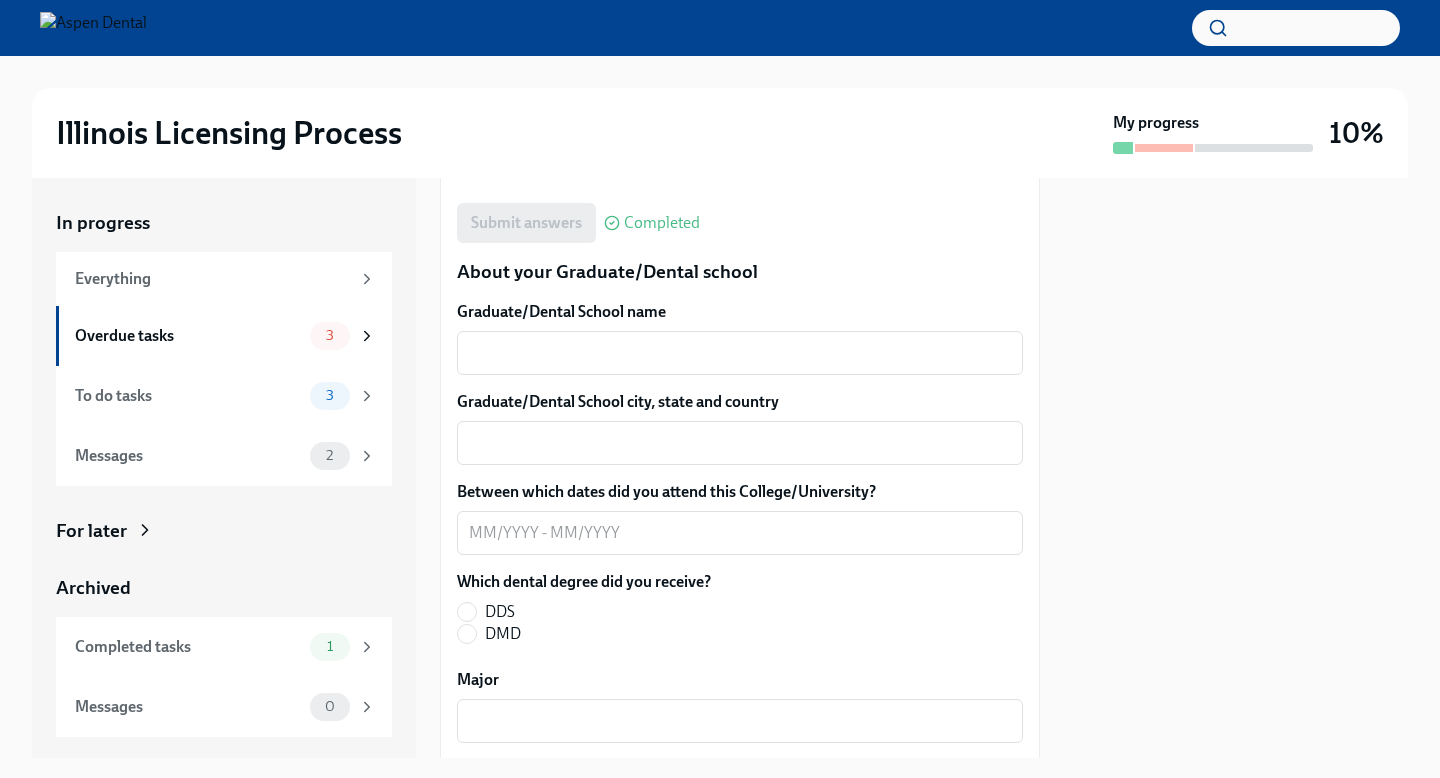 scroll, scrollTop: 2552, scrollLeft: 0, axis: vertical 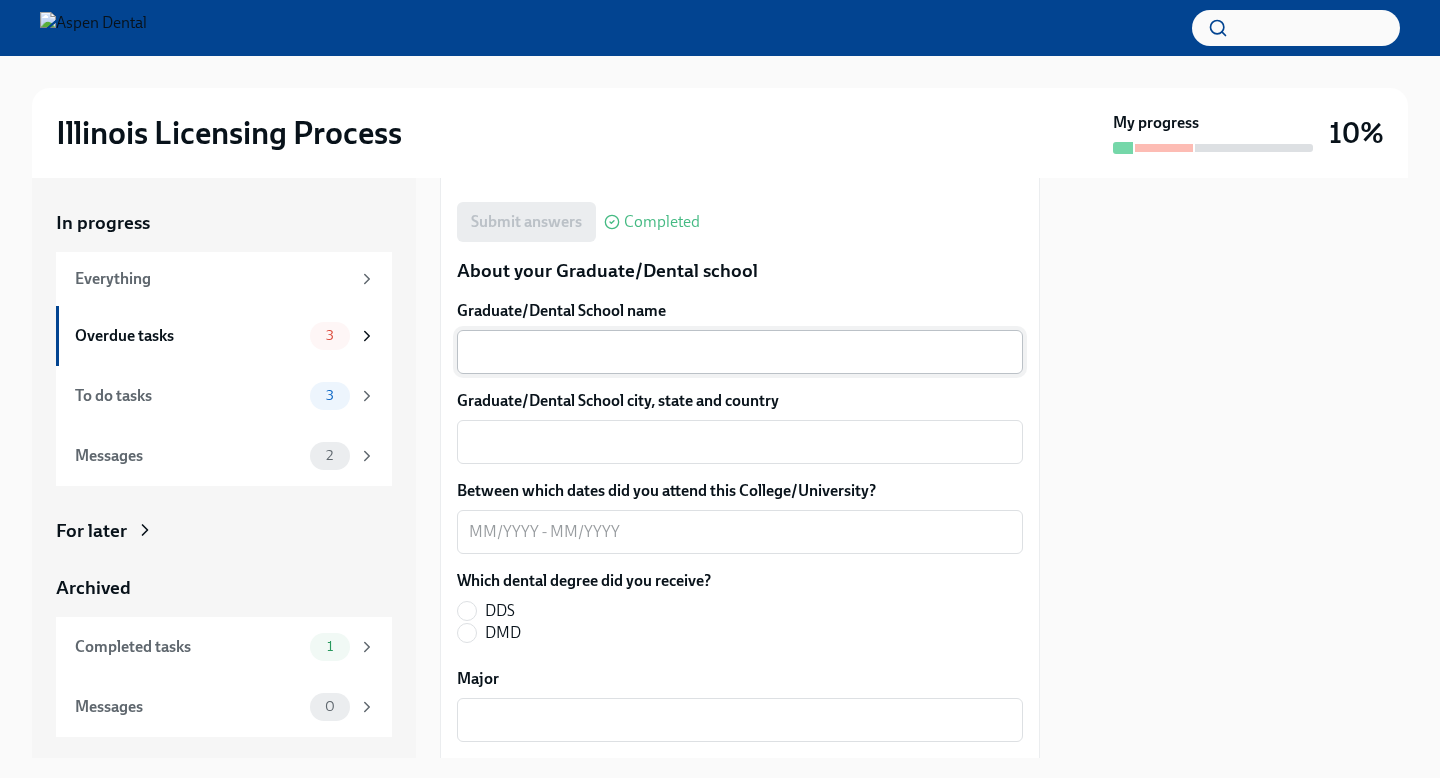 click on "Graduate/Dental School name" at bounding box center (740, 352) 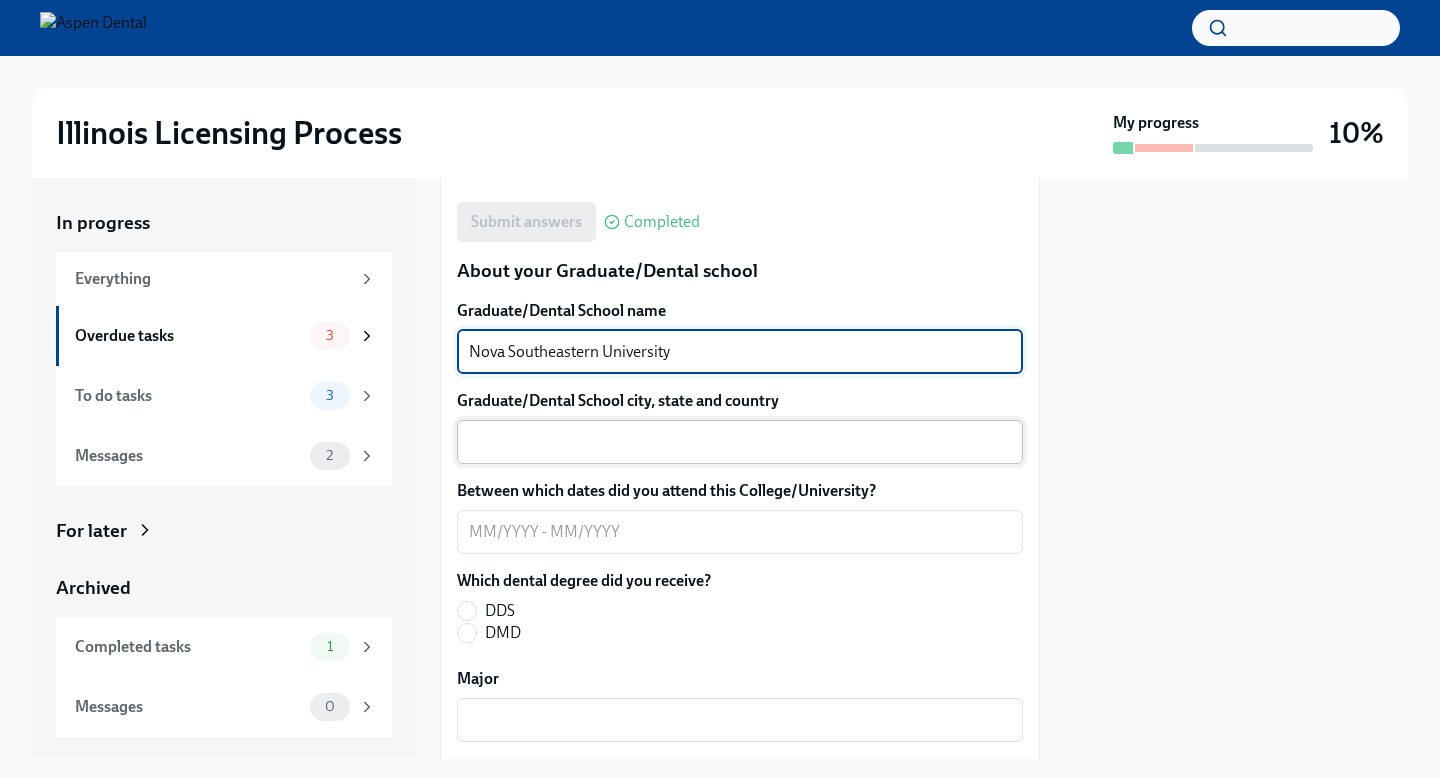type on "Nova Southeastern University" 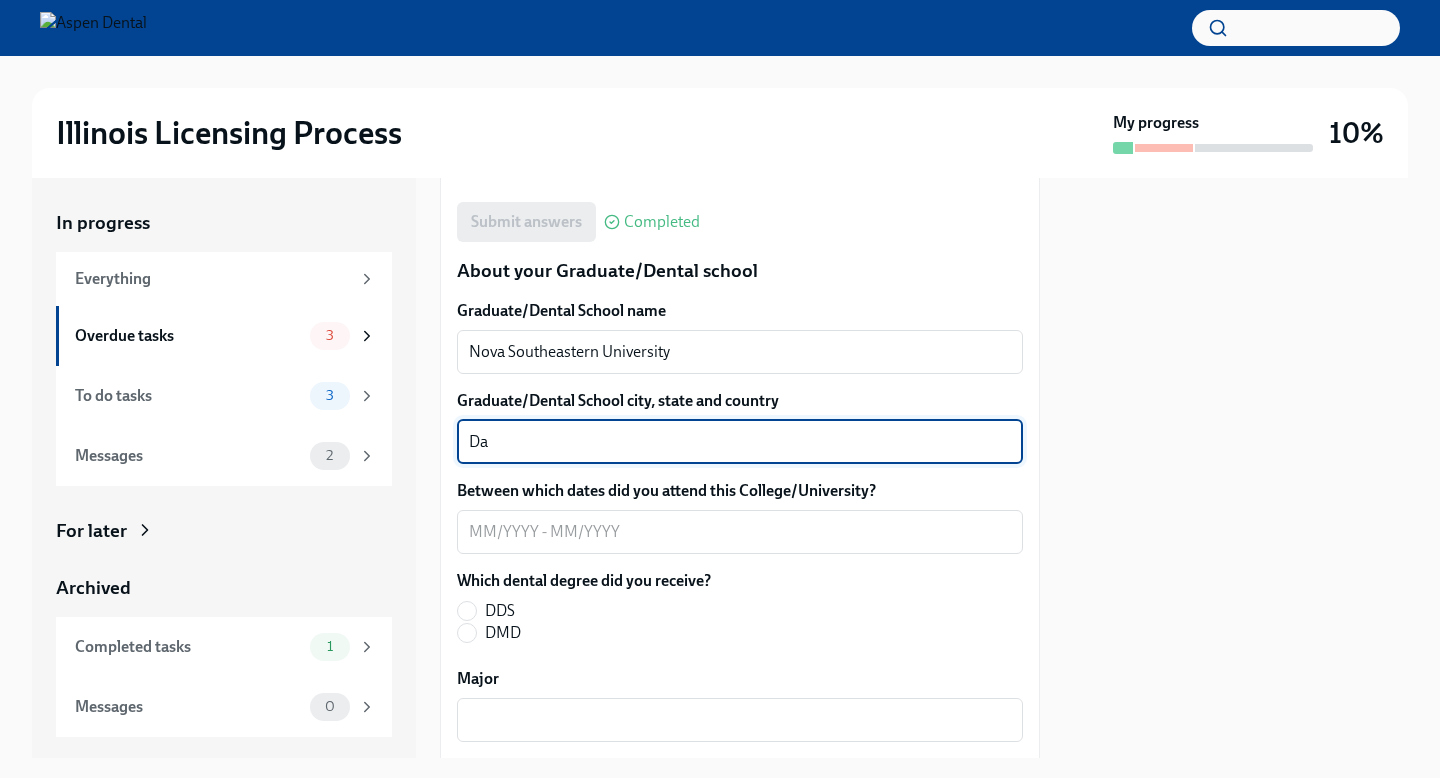 type on "D" 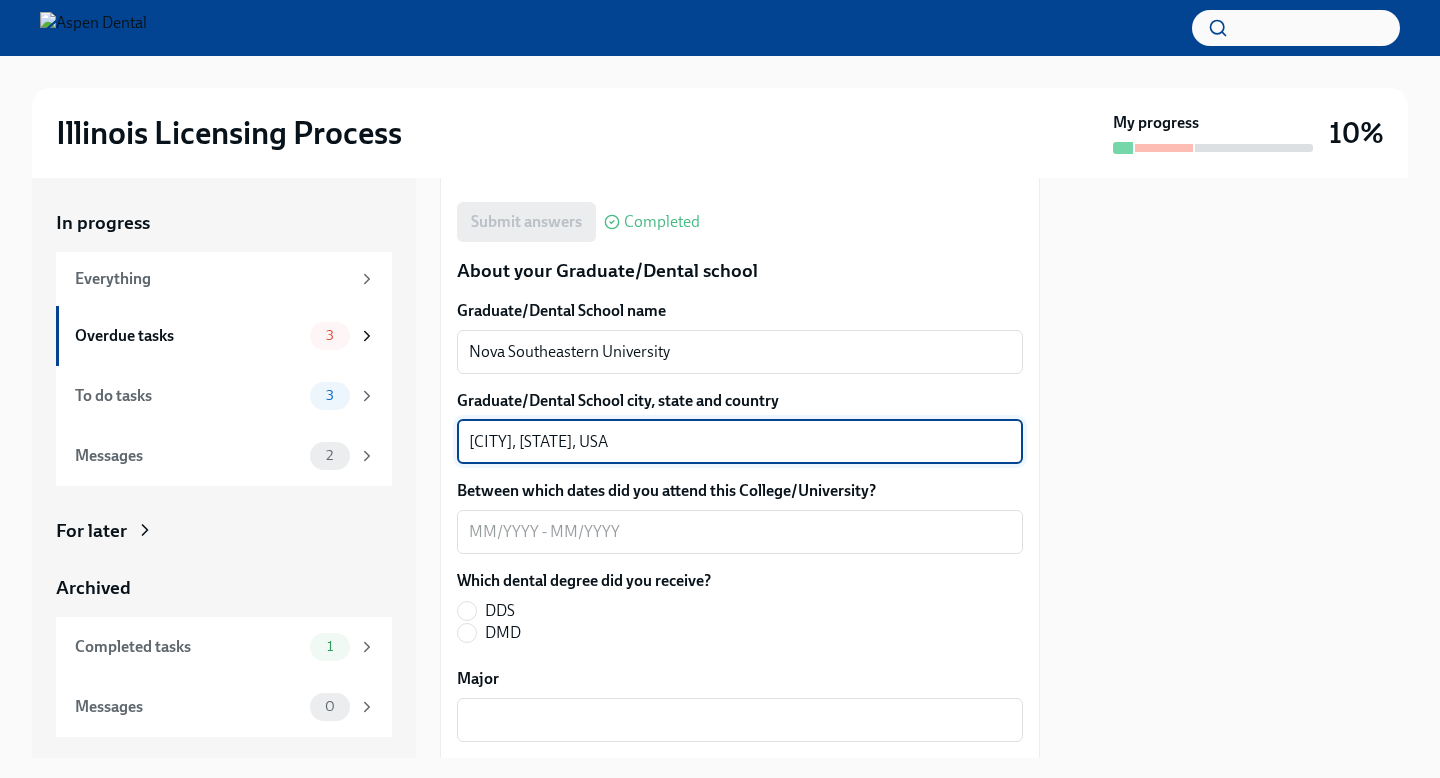 type on "[CITY], [STATE], USA" 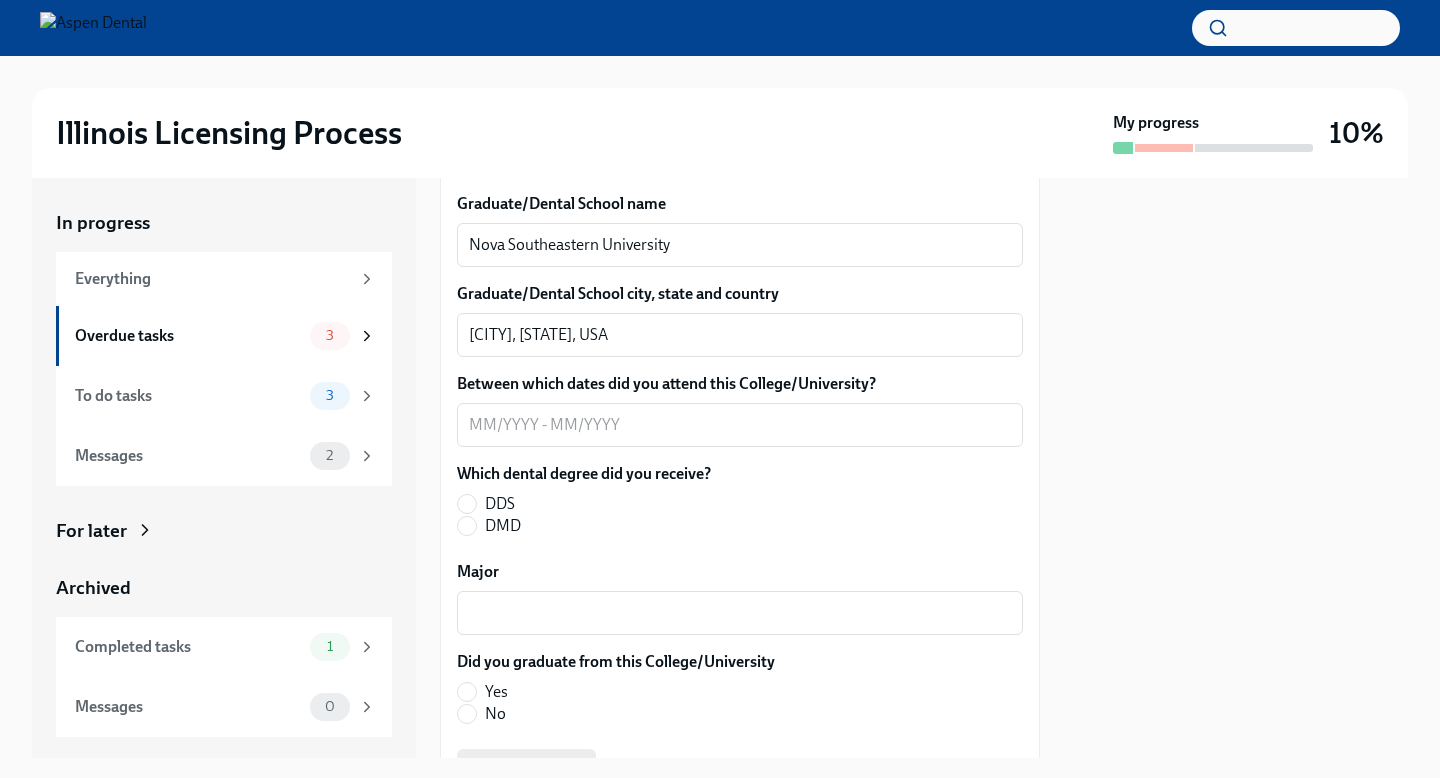 scroll, scrollTop: 2665, scrollLeft: 0, axis: vertical 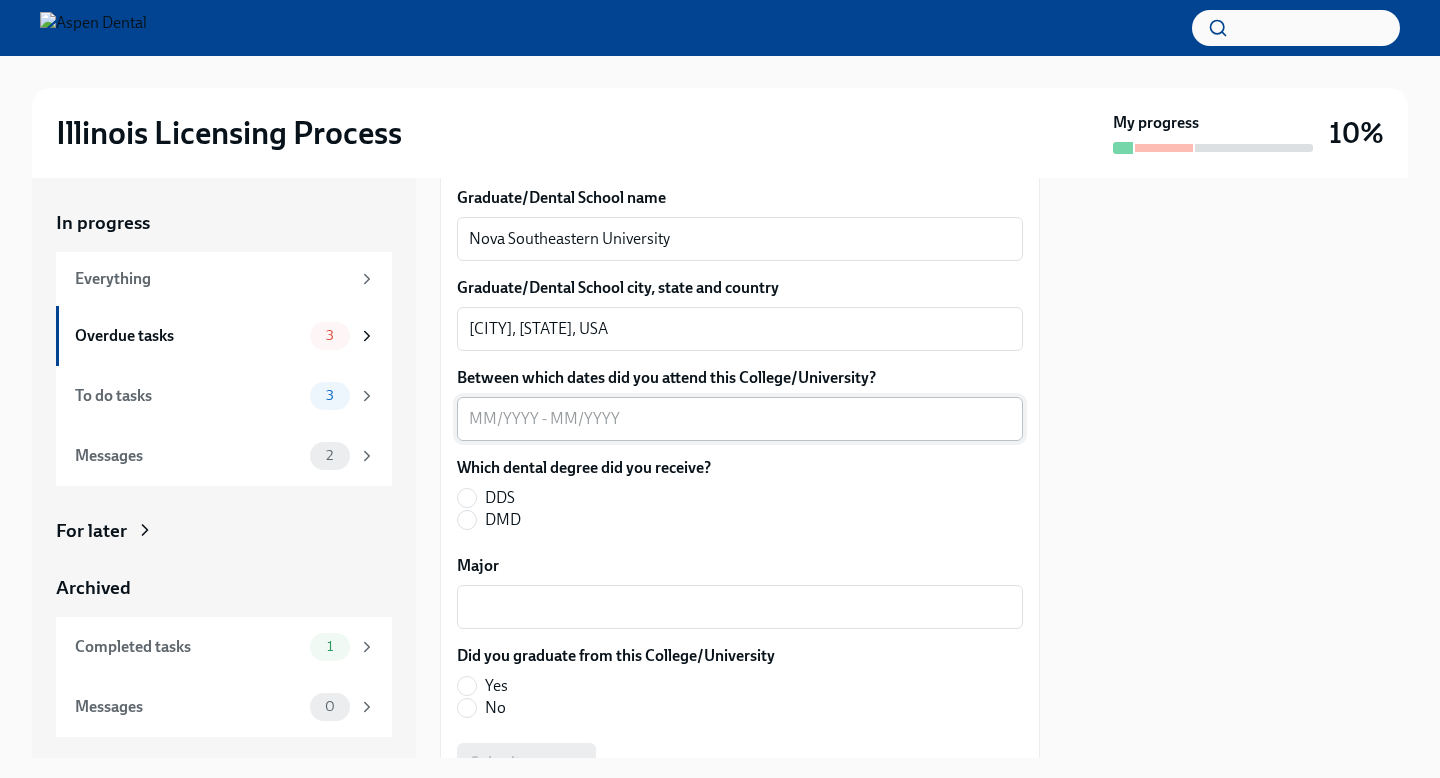 click on "Between which dates did you attend this College/University?" at bounding box center [740, 419] 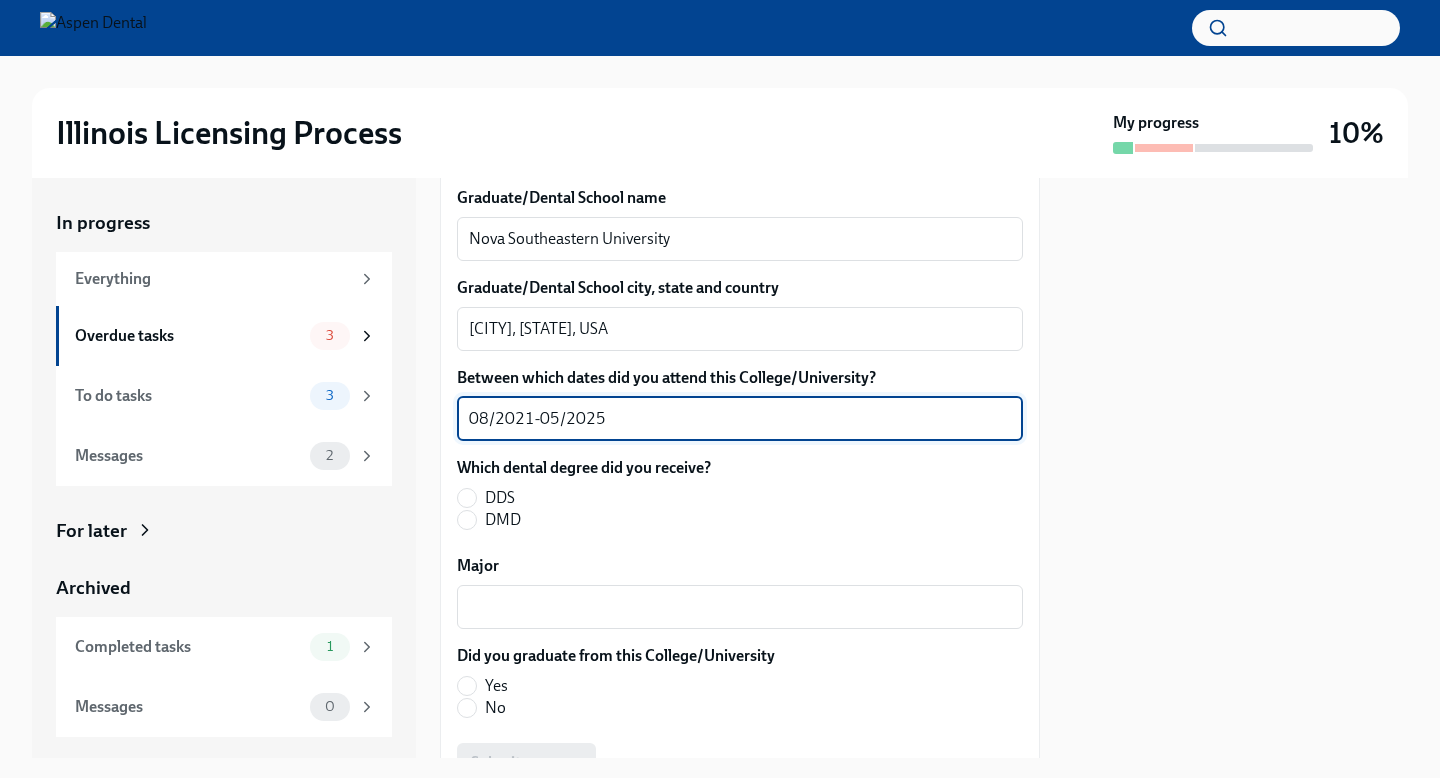 type on "08/2021-05/2025" 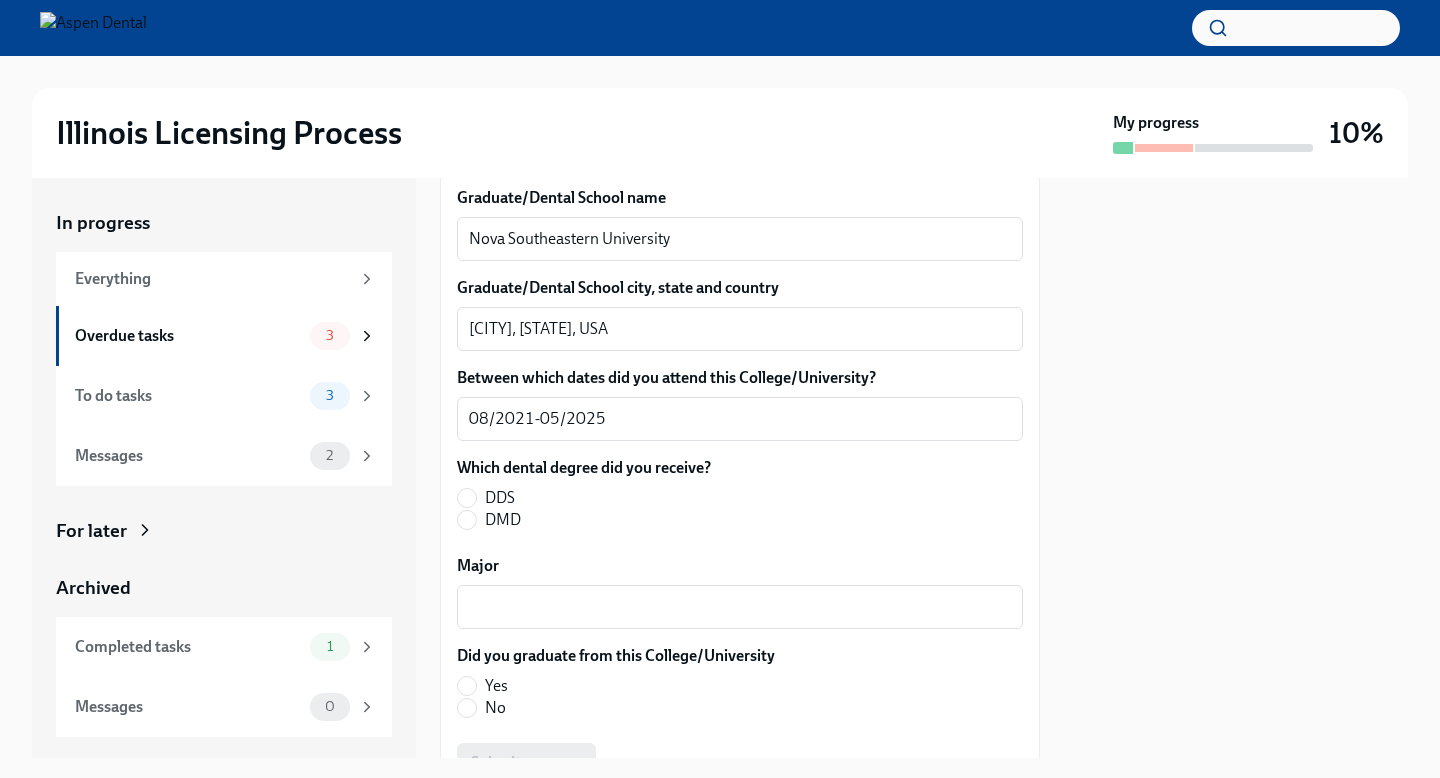 click on "DMD" at bounding box center (576, 520) 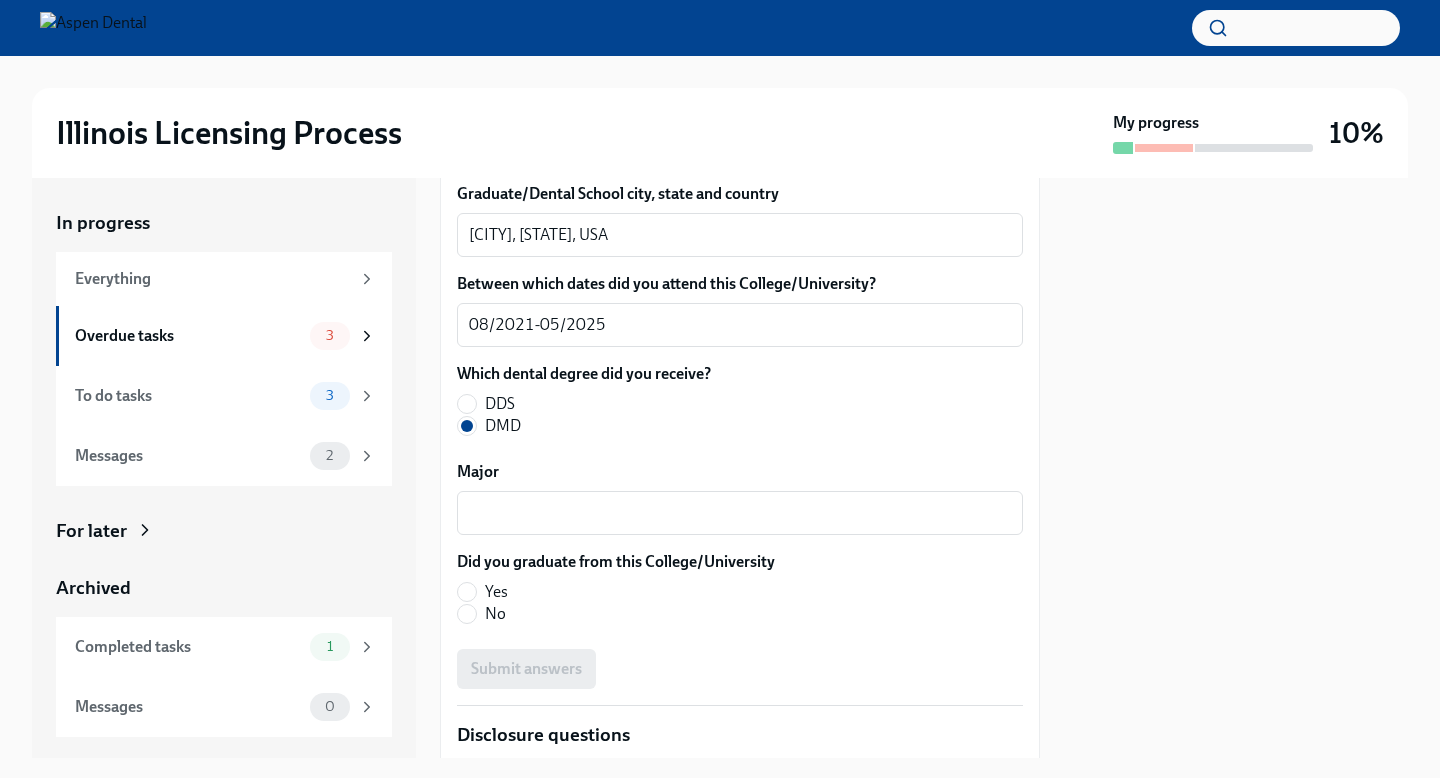 scroll, scrollTop: 2827, scrollLeft: 0, axis: vertical 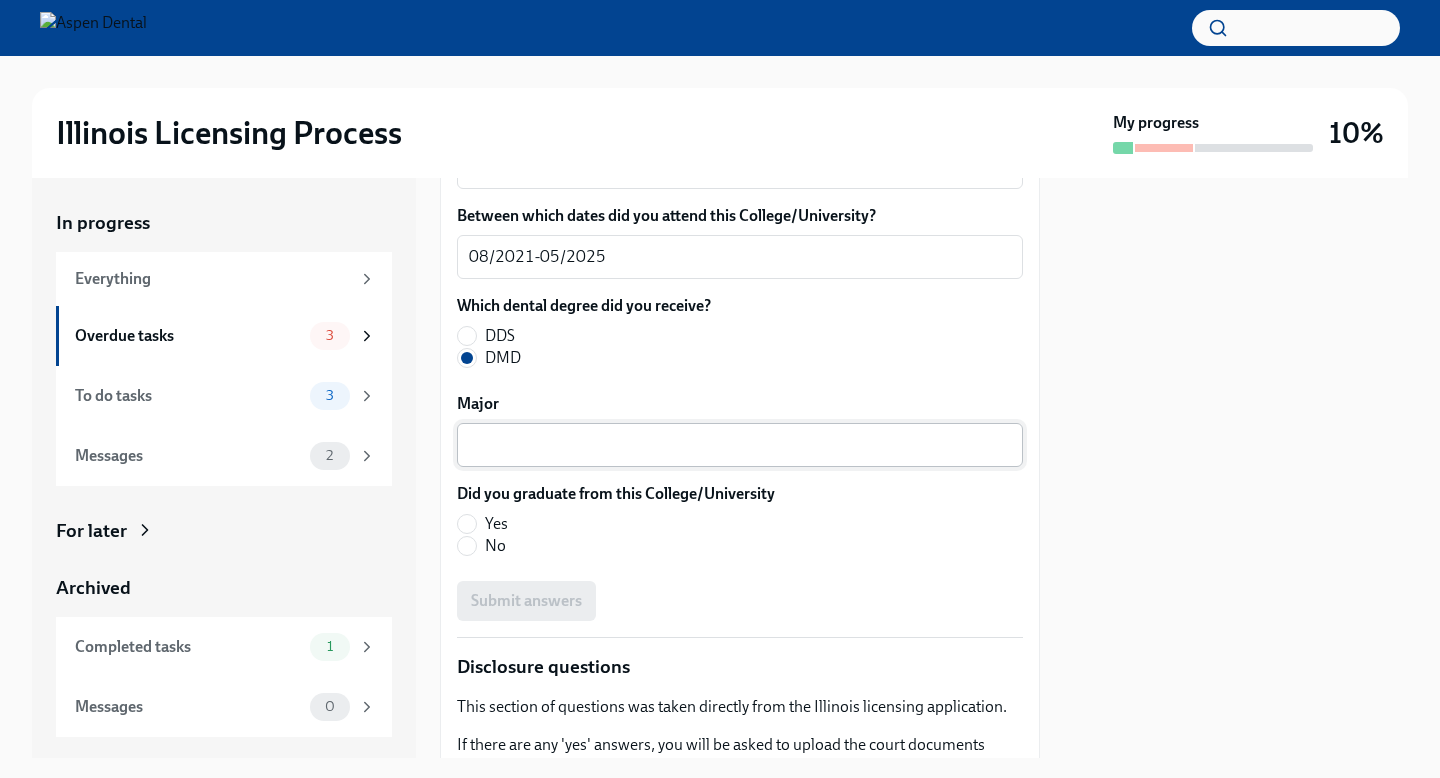 click on "Major" at bounding box center [740, 445] 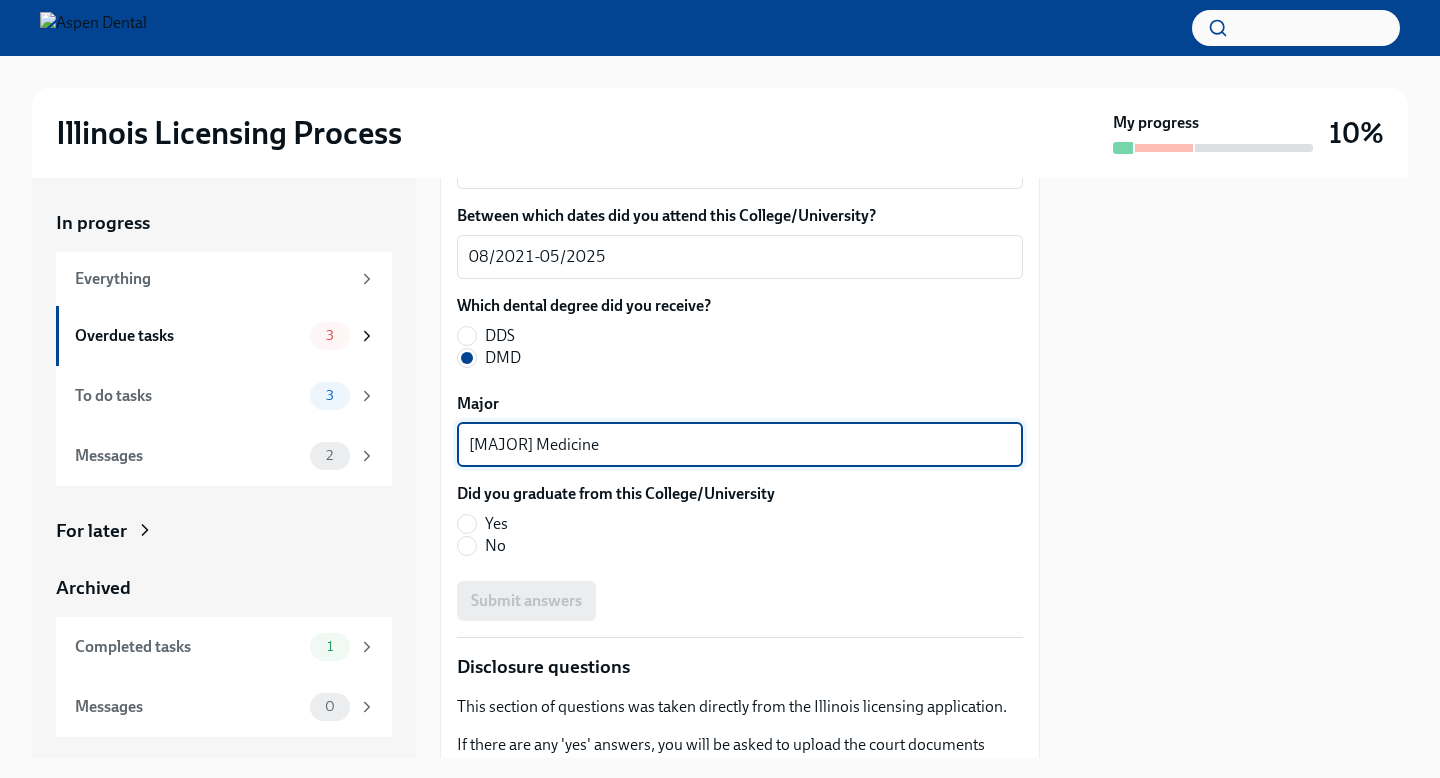 type on "[MAJOR] Medicine" 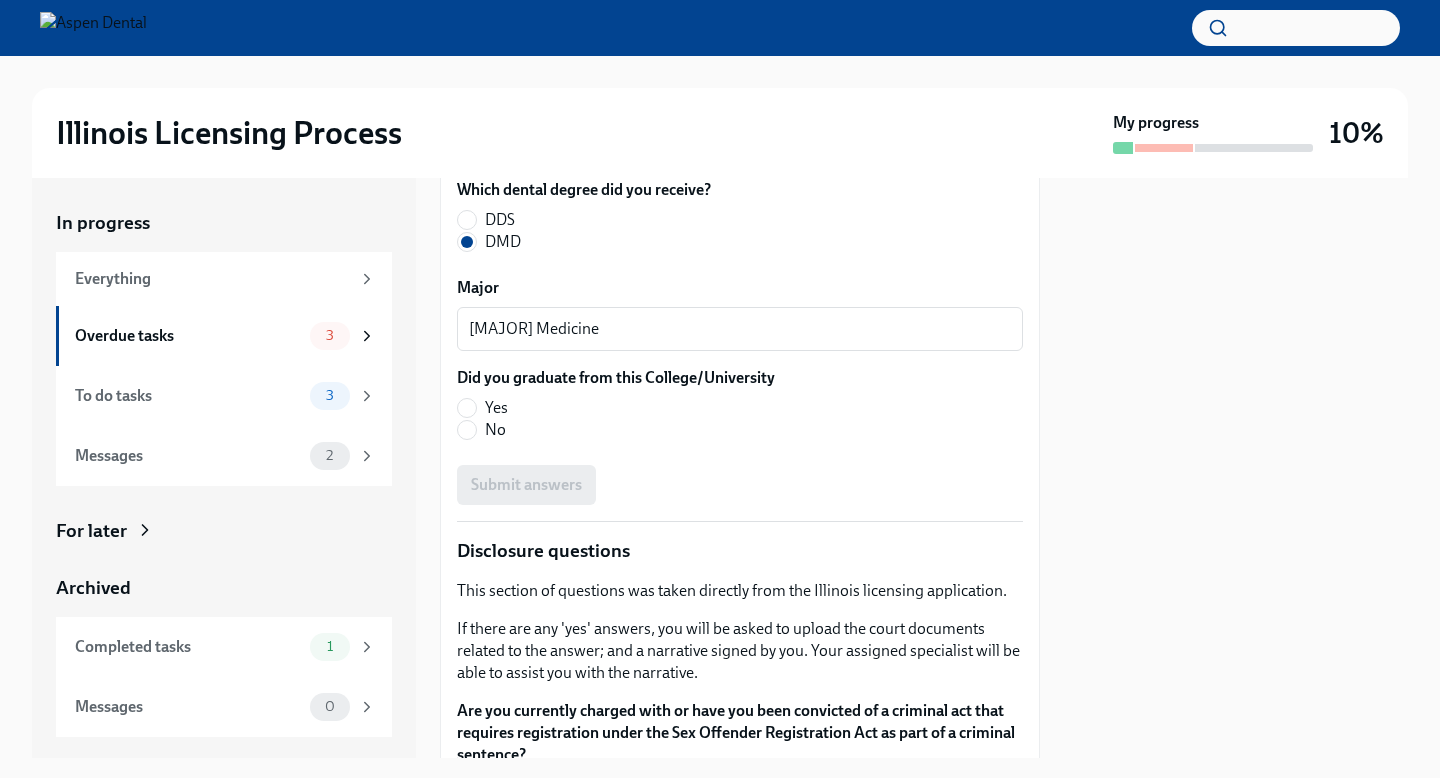 scroll, scrollTop: 2982, scrollLeft: 0, axis: vertical 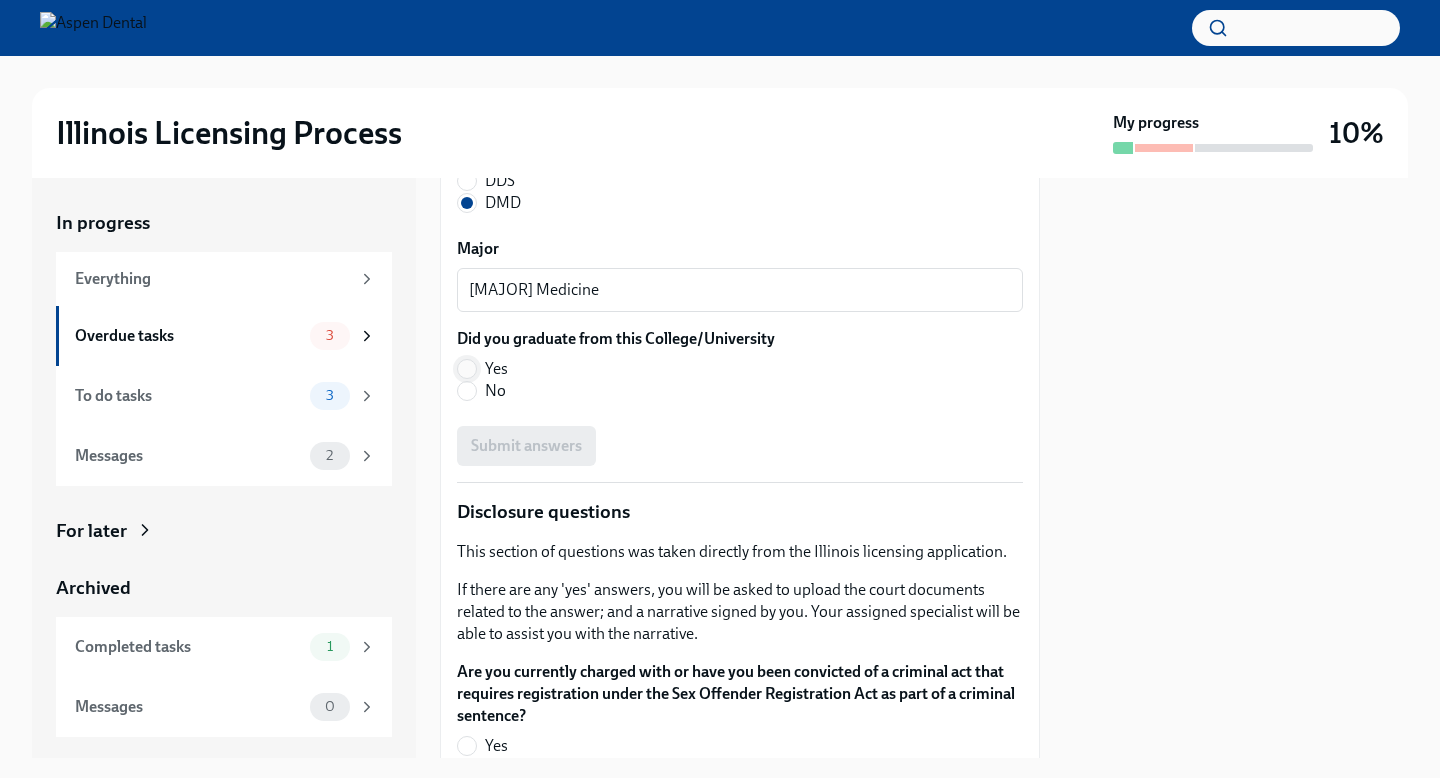 click on "Yes" at bounding box center (467, 369) 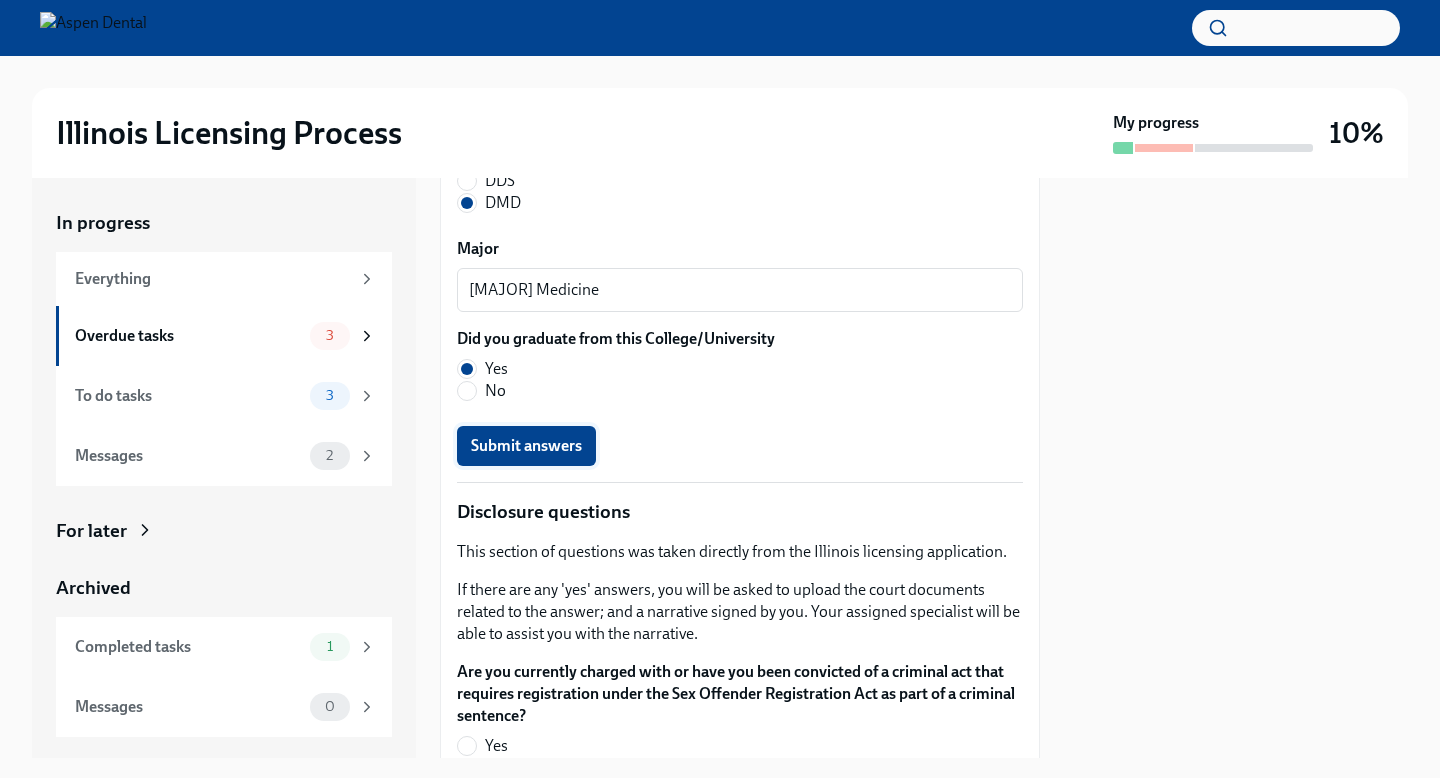 click on "Submit answers" at bounding box center [526, 446] 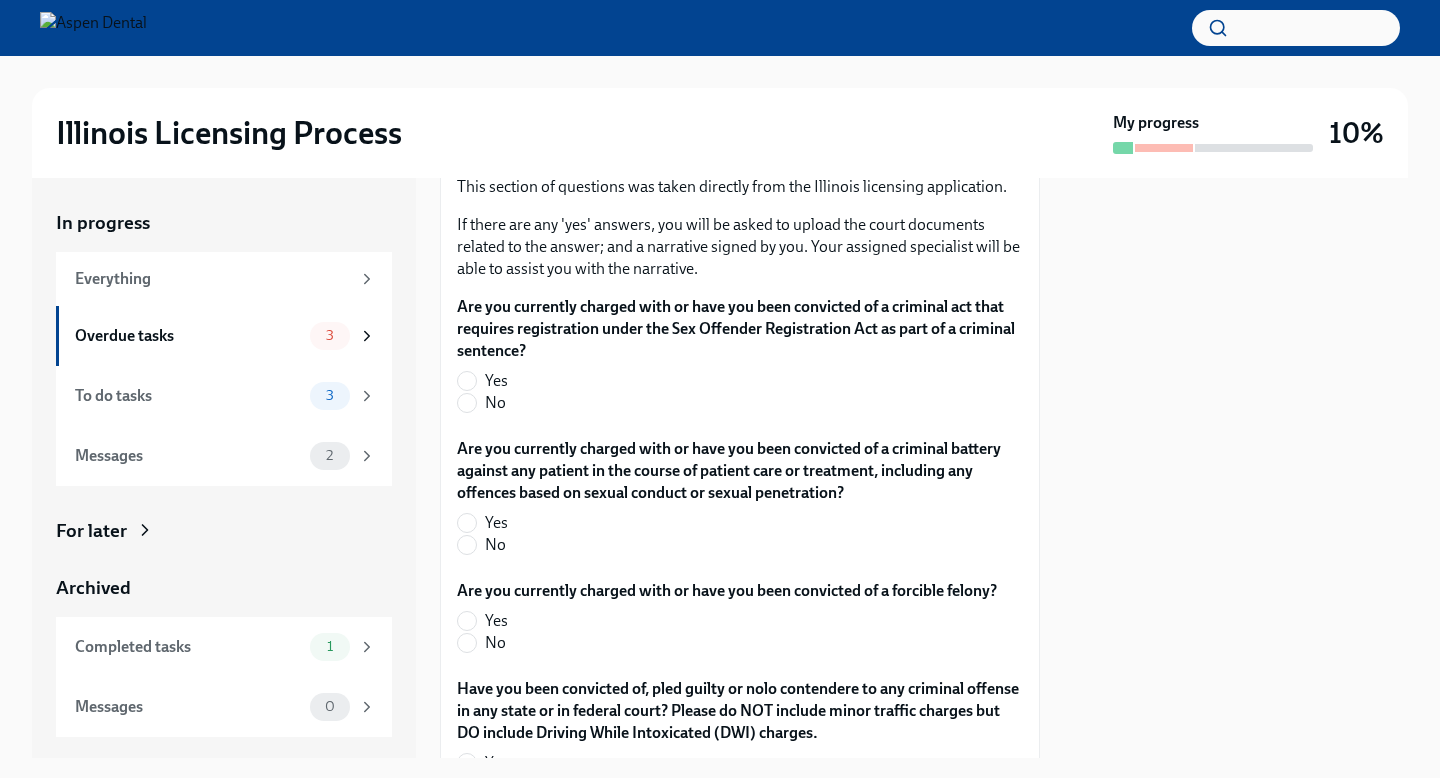 scroll, scrollTop: 3349, scrollLeft: 0, axis: vertical 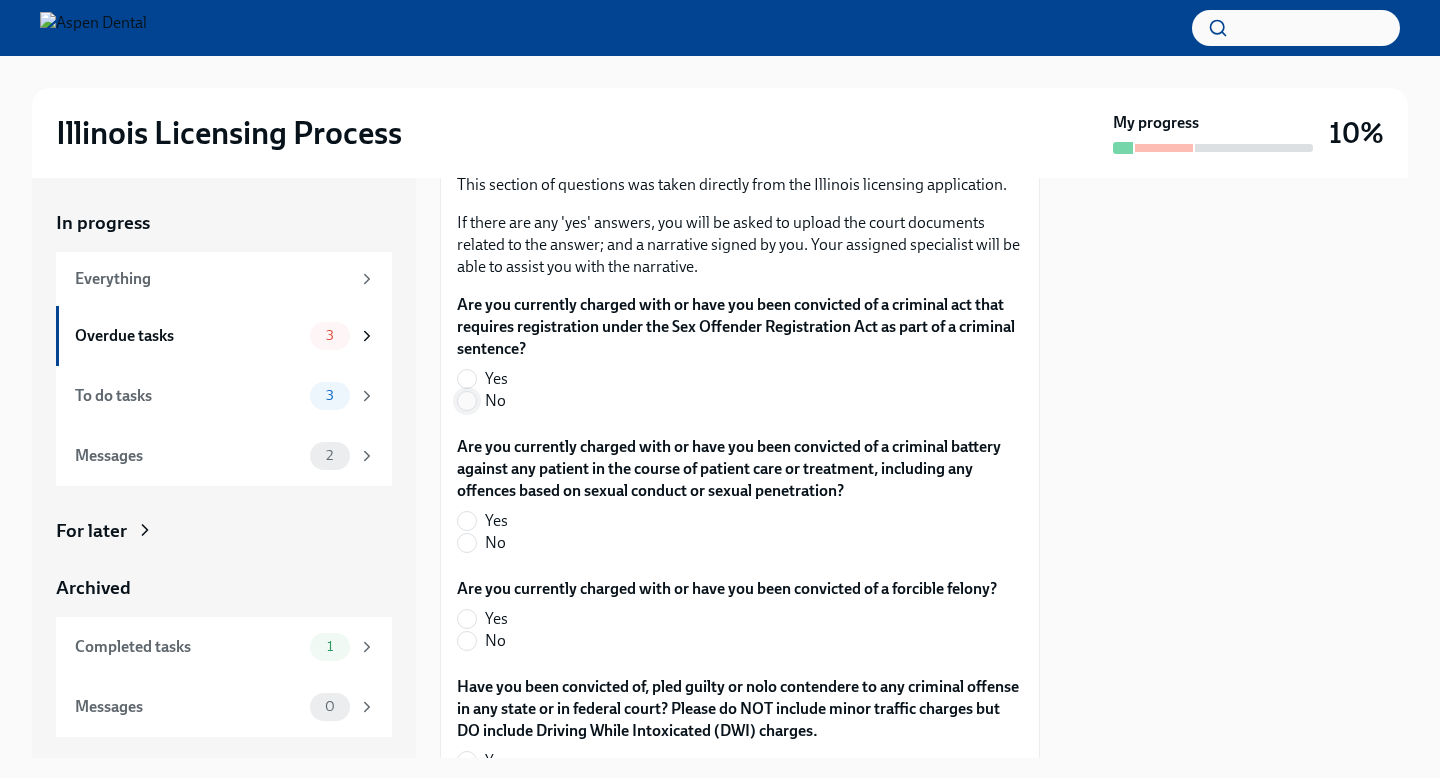 click on "No" at bounding box center [467, 401] 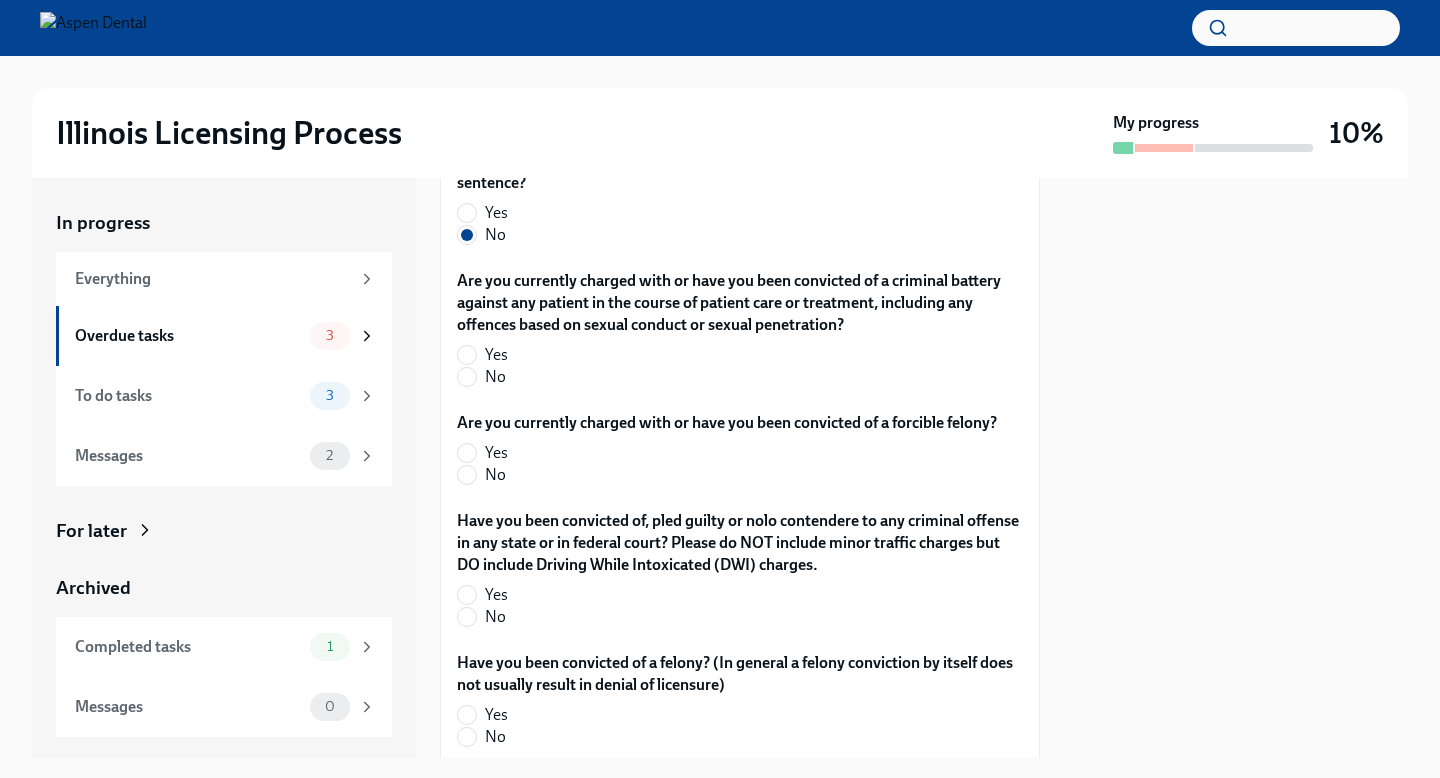 scroll, scrollTop: 3517, scrollLeft: 0, axis: vertical 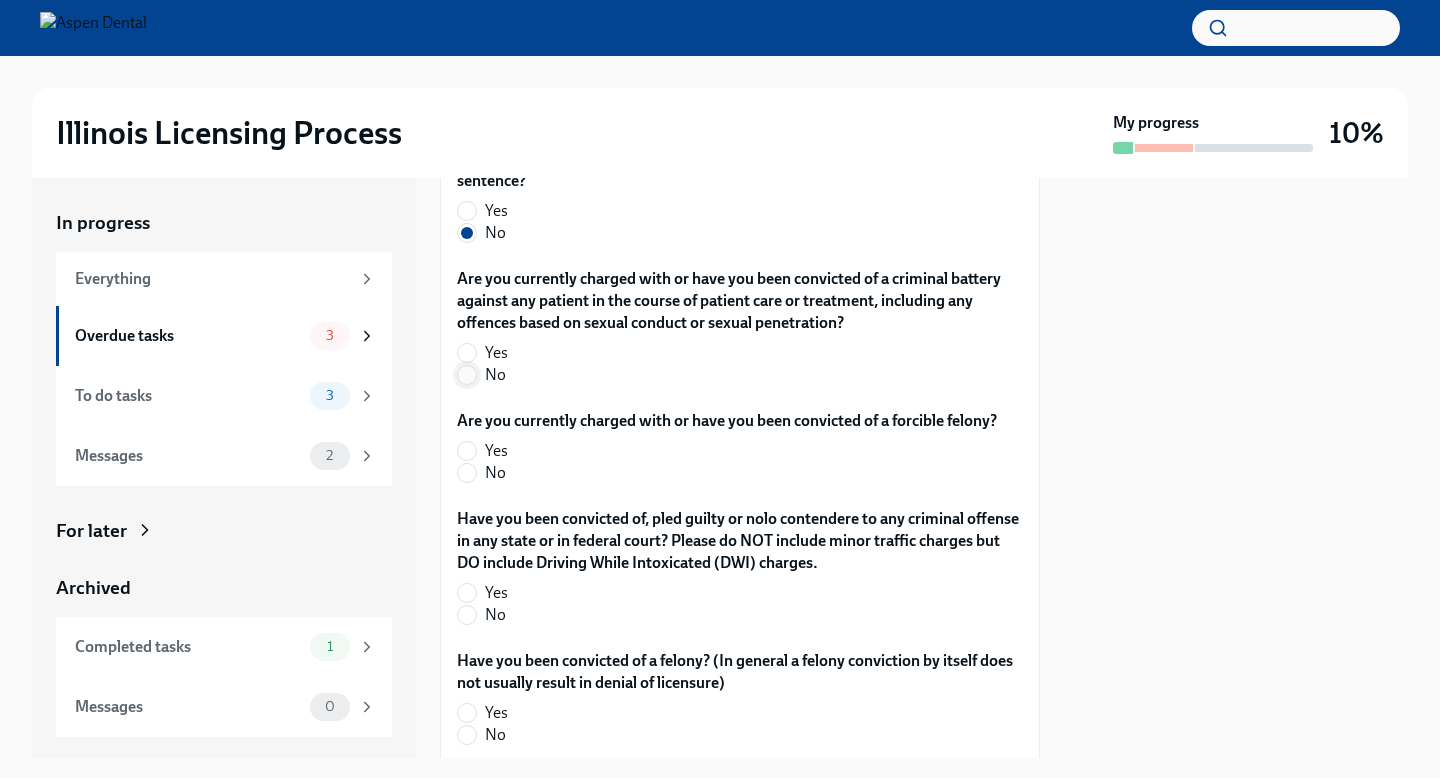 click on "No" at bounding box center (467, 375) 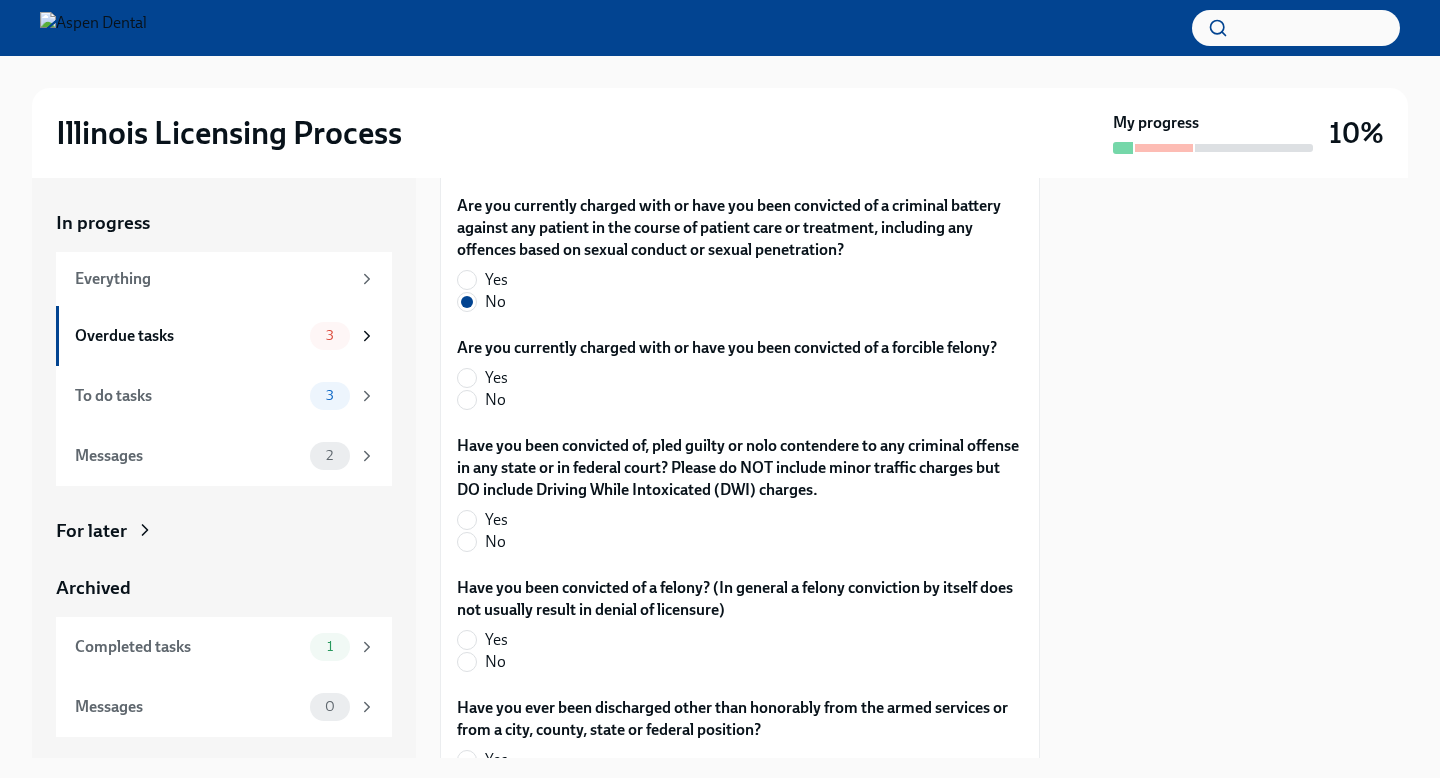 scroll, scrollTop: 3616, scrollLeft: 0, axis: vertical 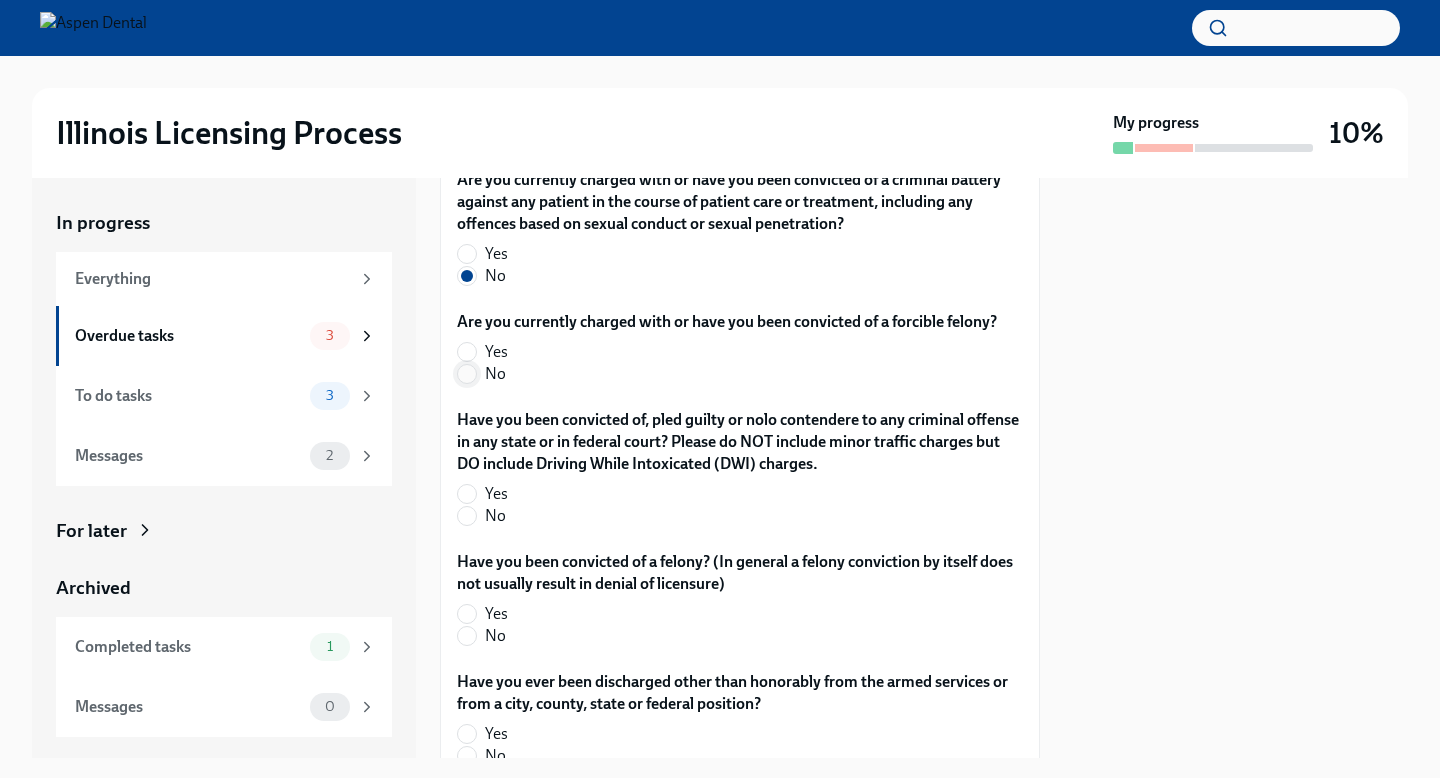 click on "No" at bounding box center [467, 374] 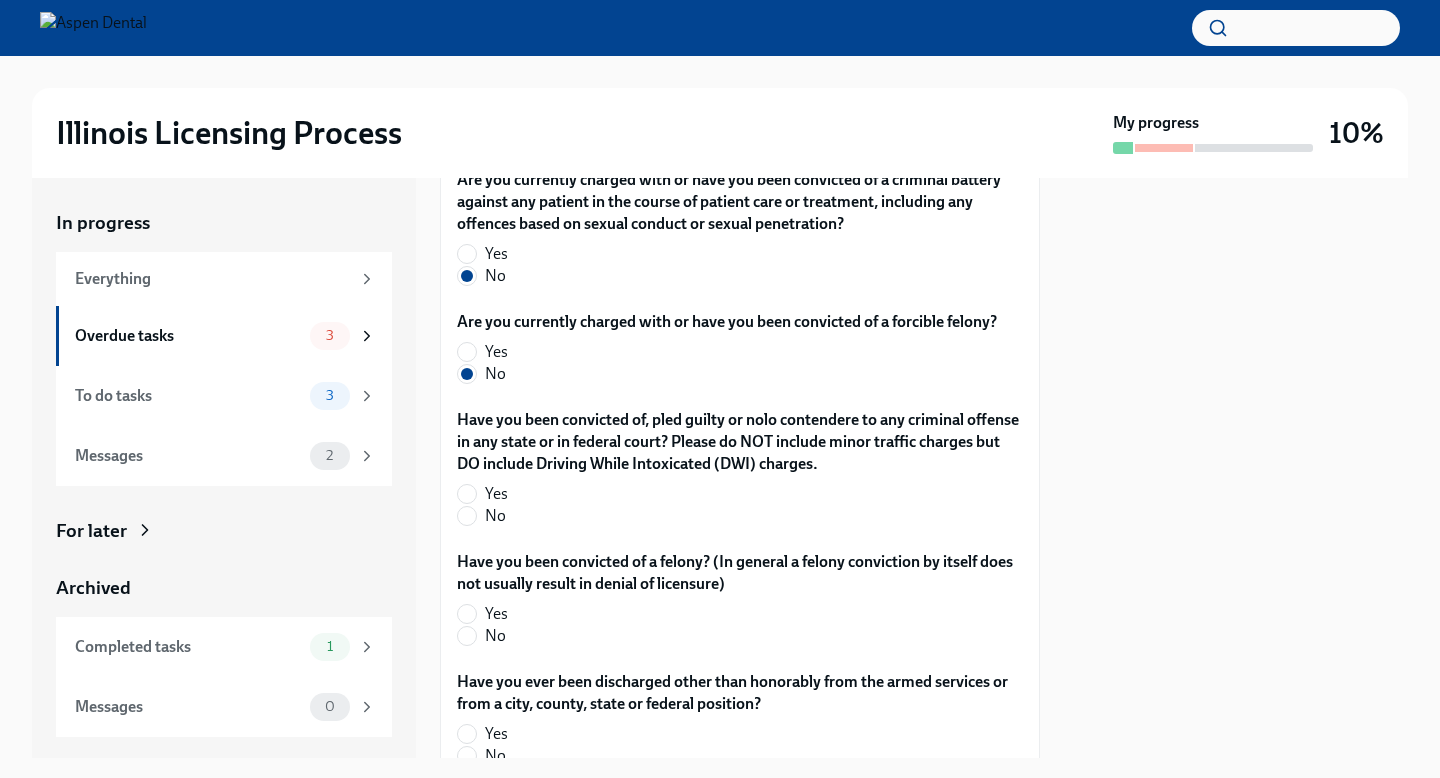 scroll, scrollTop: 3715, scrollLeft: 0, axis: vertical 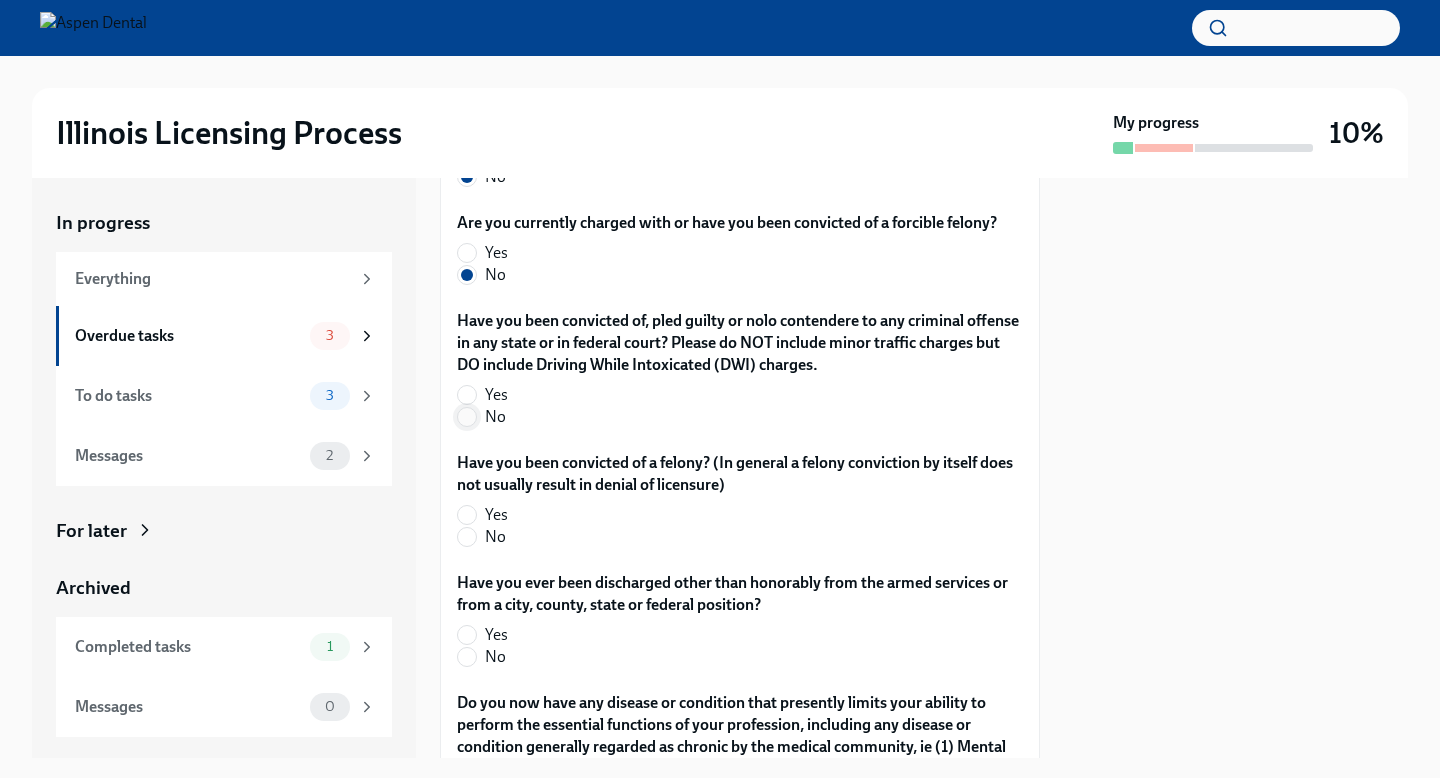 click on "No" at bounding box center [467, 417] 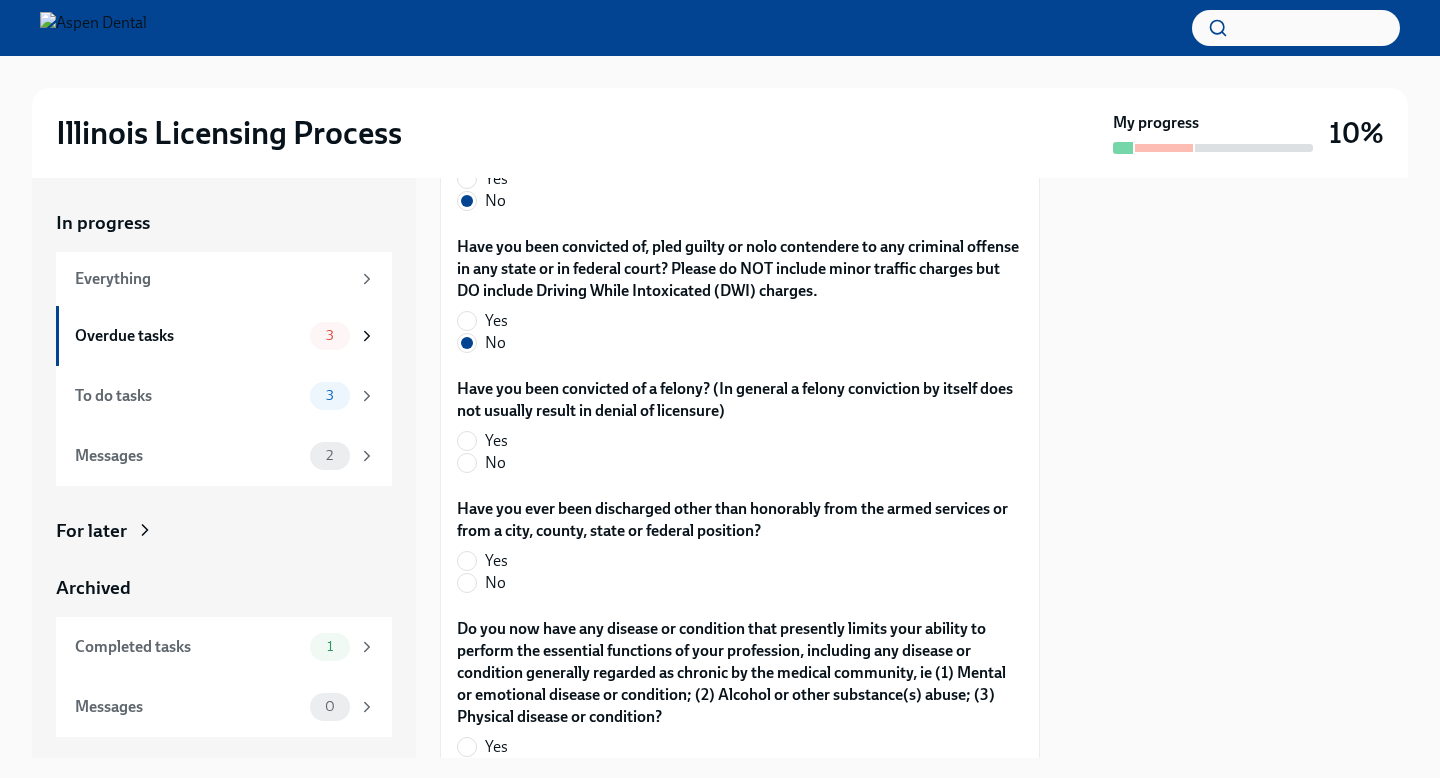 scroll, scrollTop: 3791, scrollLeft: 0, axis: vertical 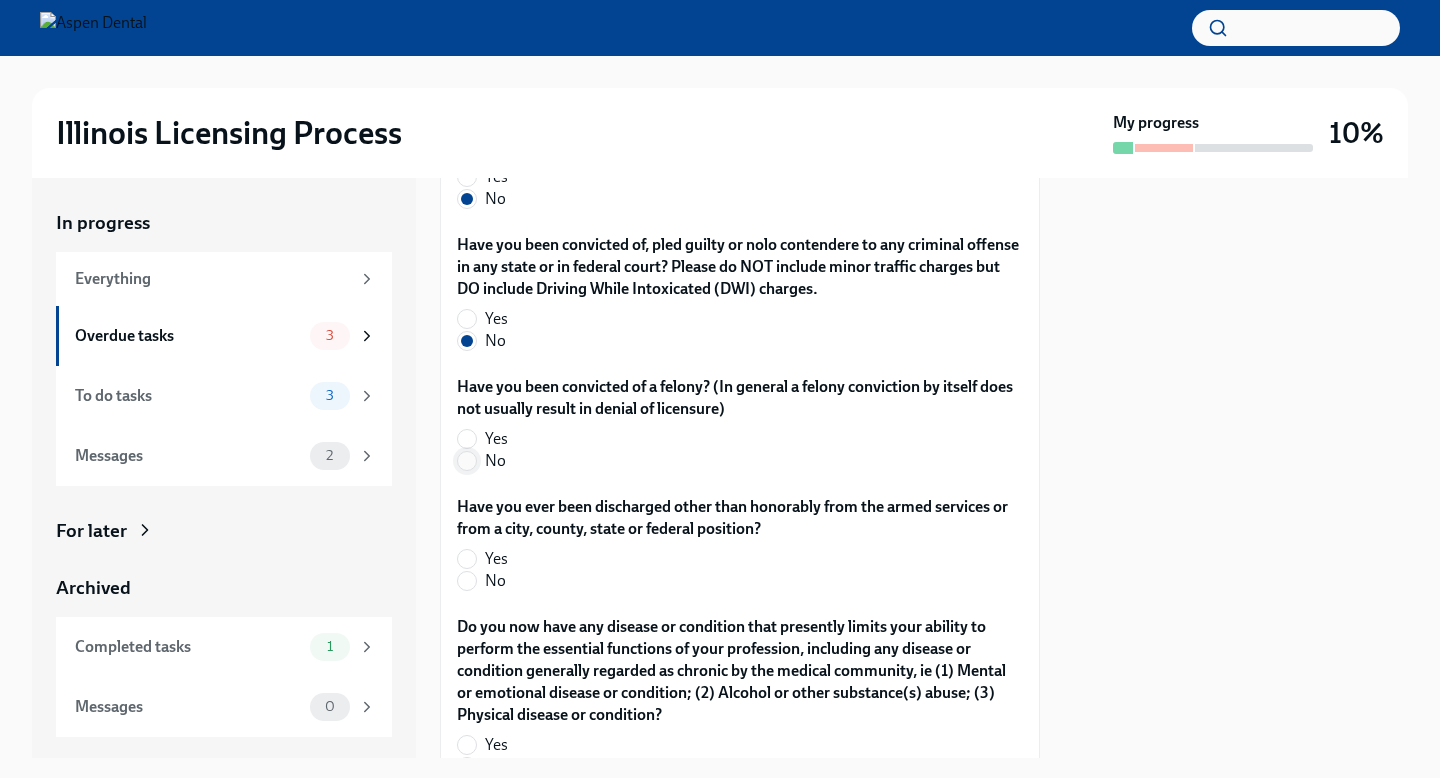 click on "No" at bounding box center (467, 461) 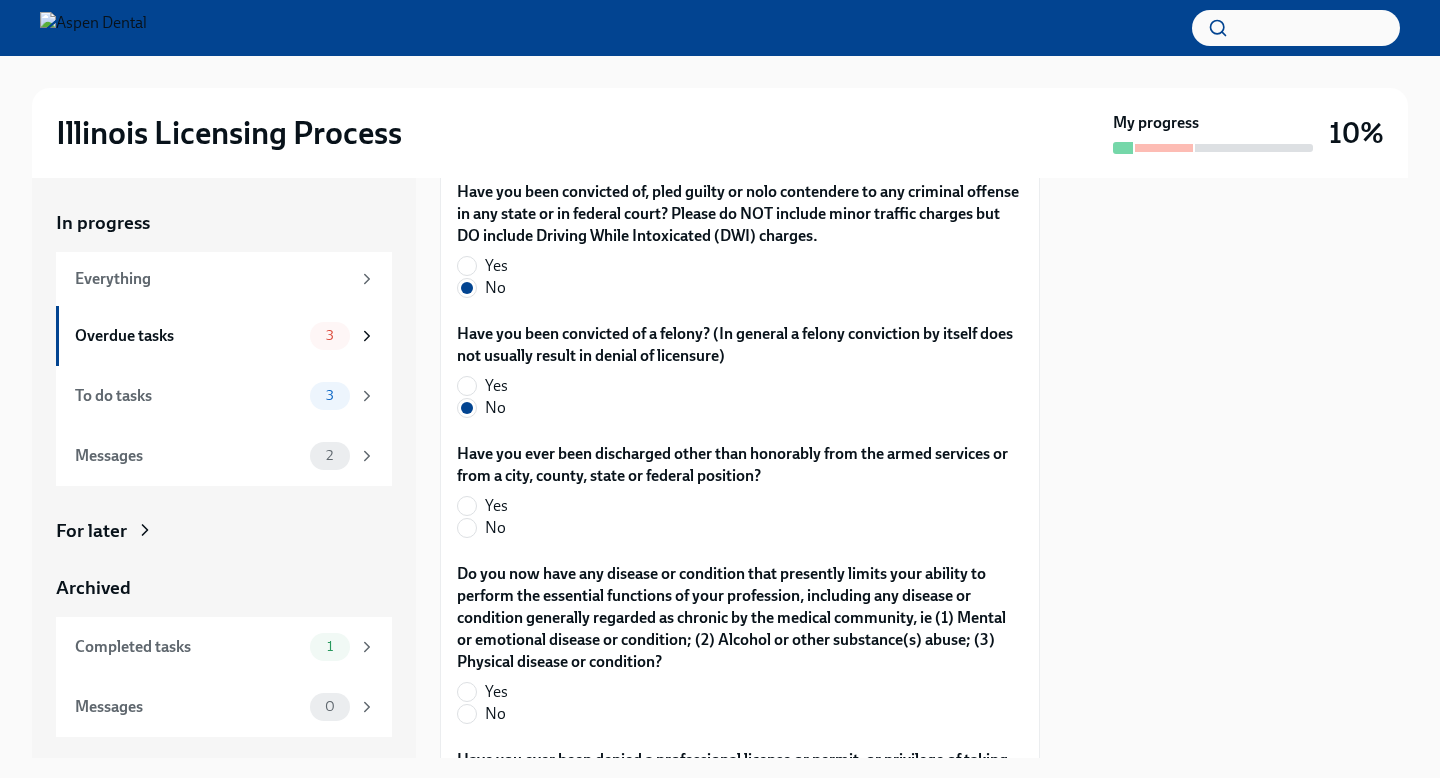 scroll, scrollTop: 3894, scrollLeft: 0, axis: vertical 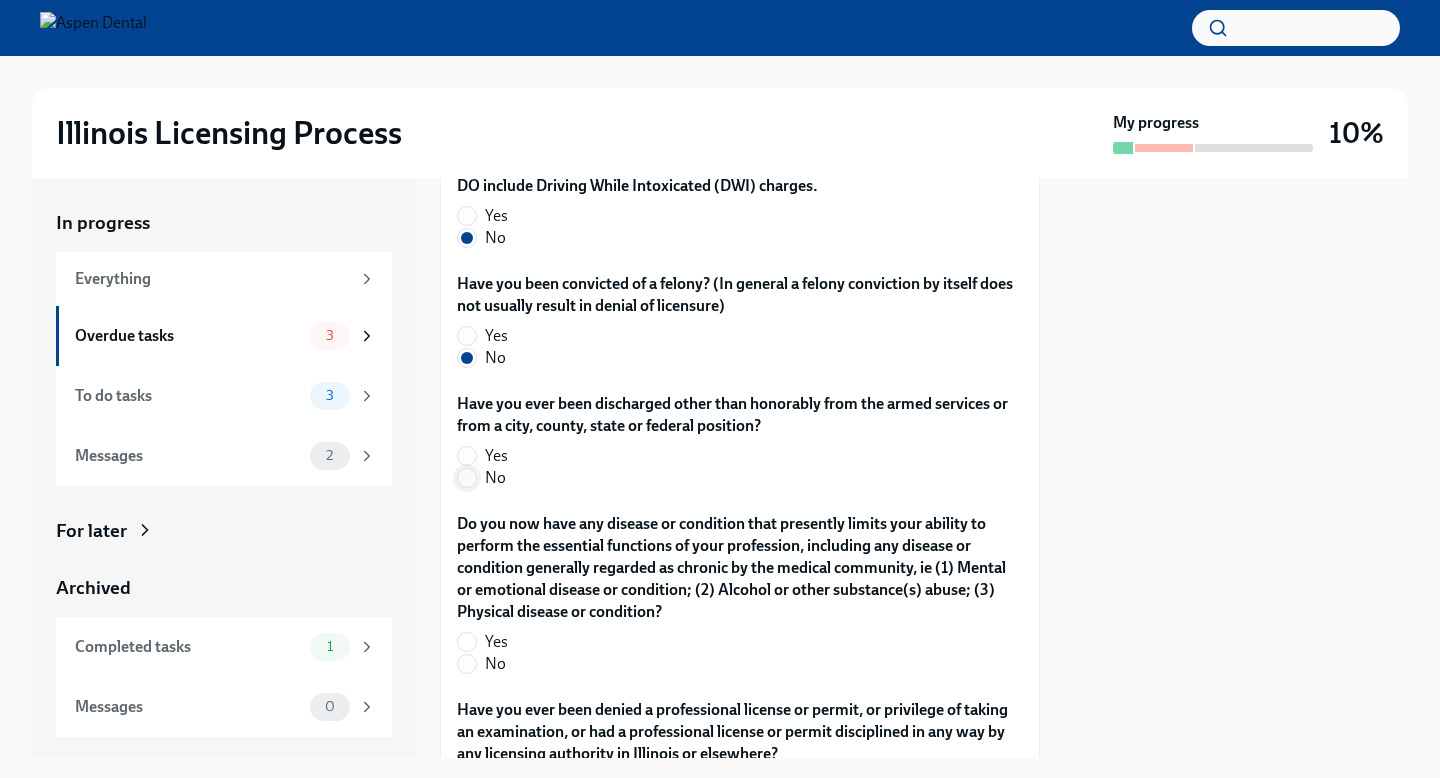 click on "No" at bounding box center [467, 478] 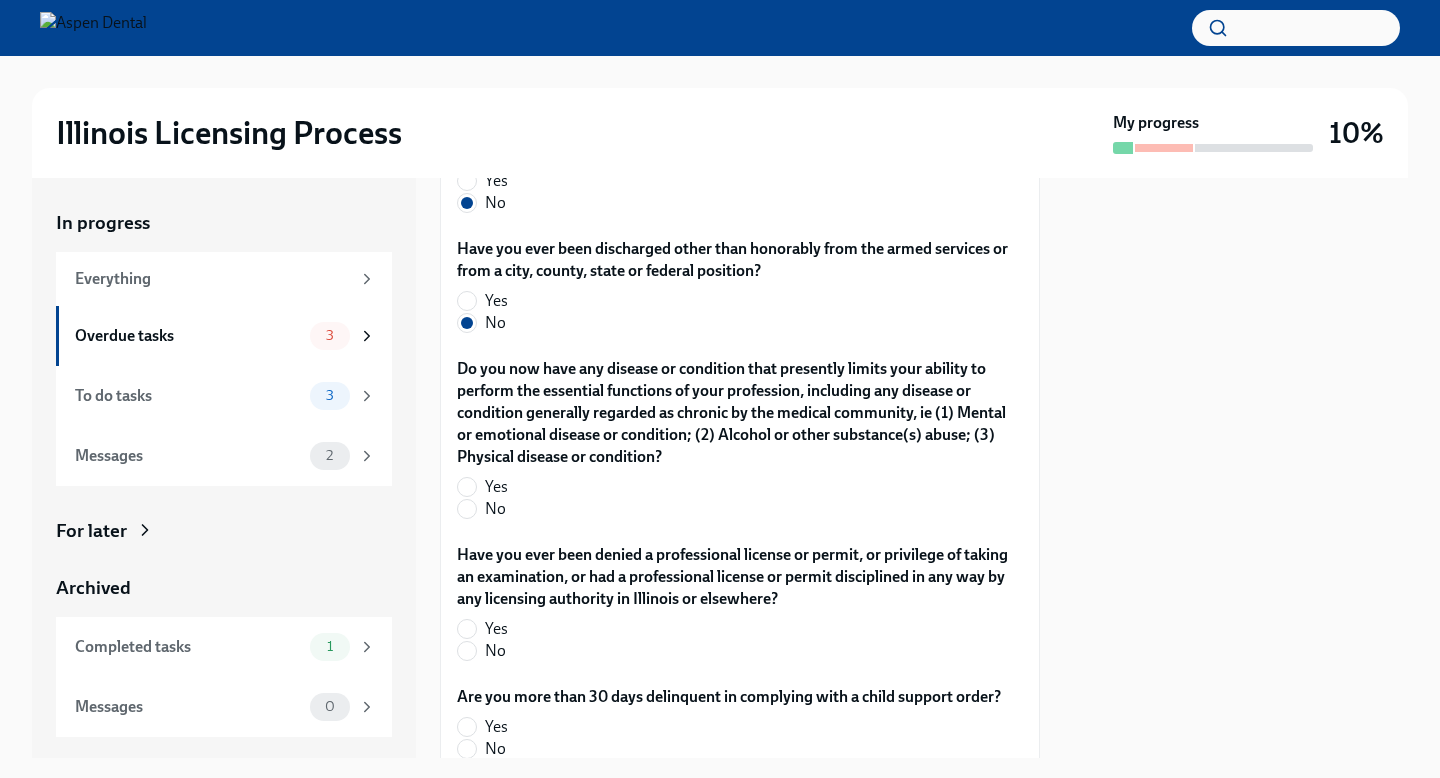 scroll, scrollTop: 4055, scrollLeft: 0, axis: vertical 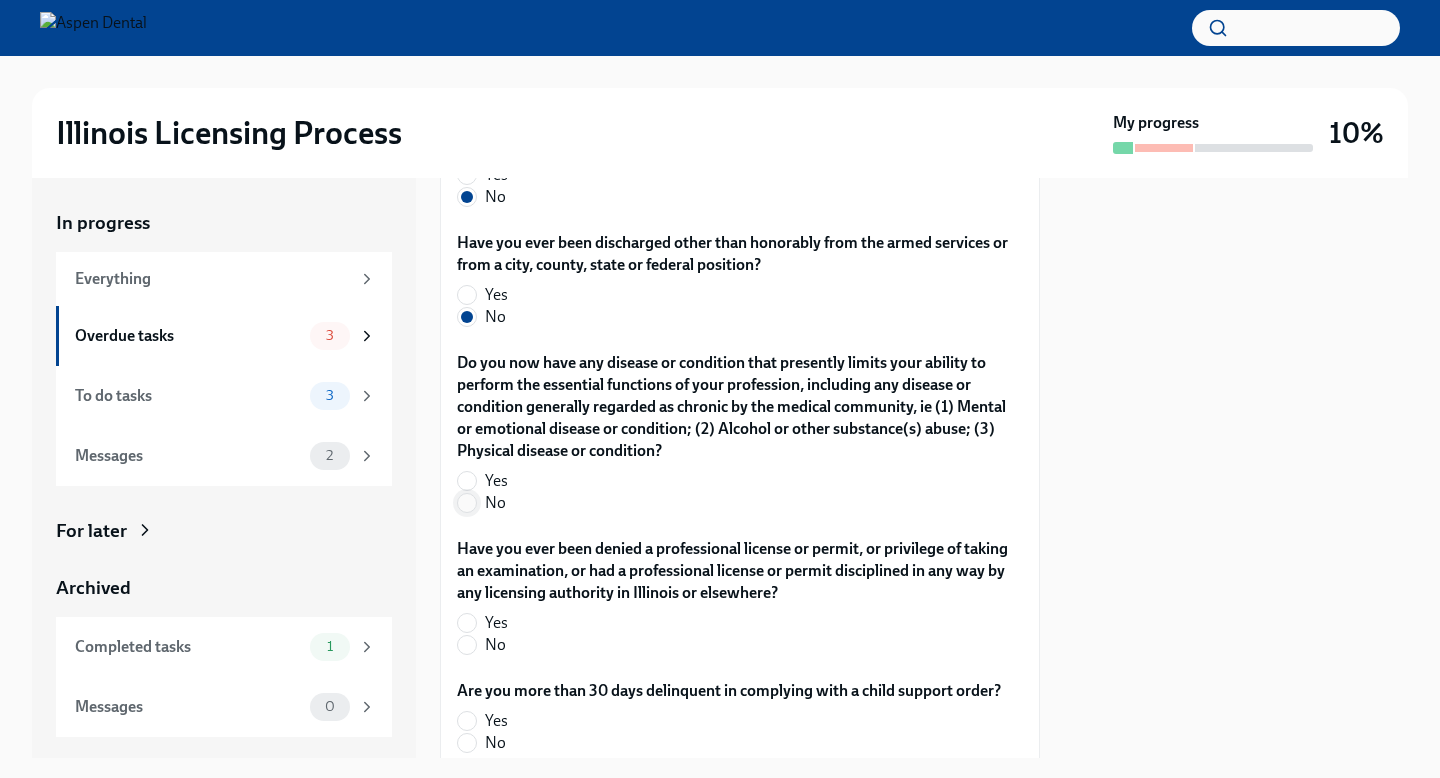 click on "No" at bounding box center (467, 503) 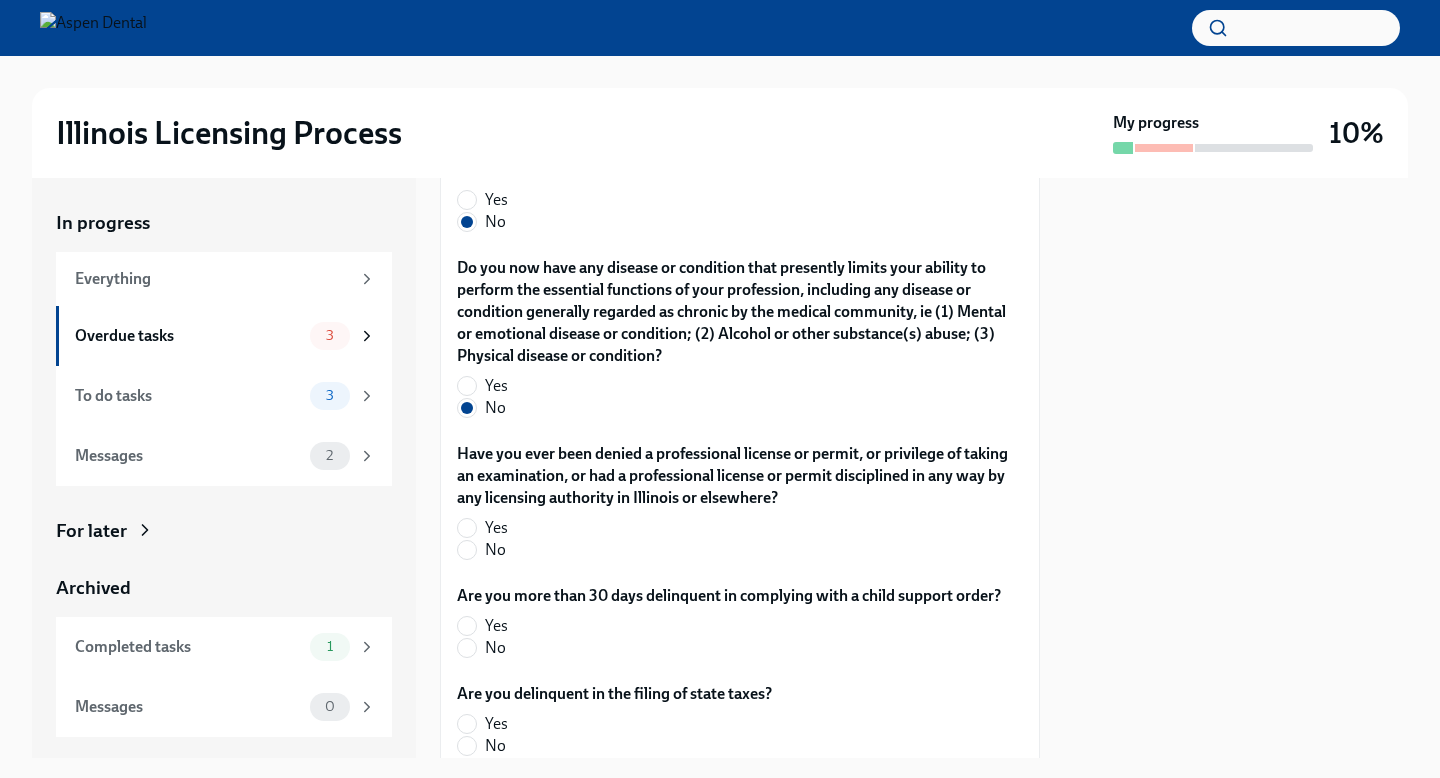 scroll, scrollTop: 4180, scrollLeft: 0, axis: vertical 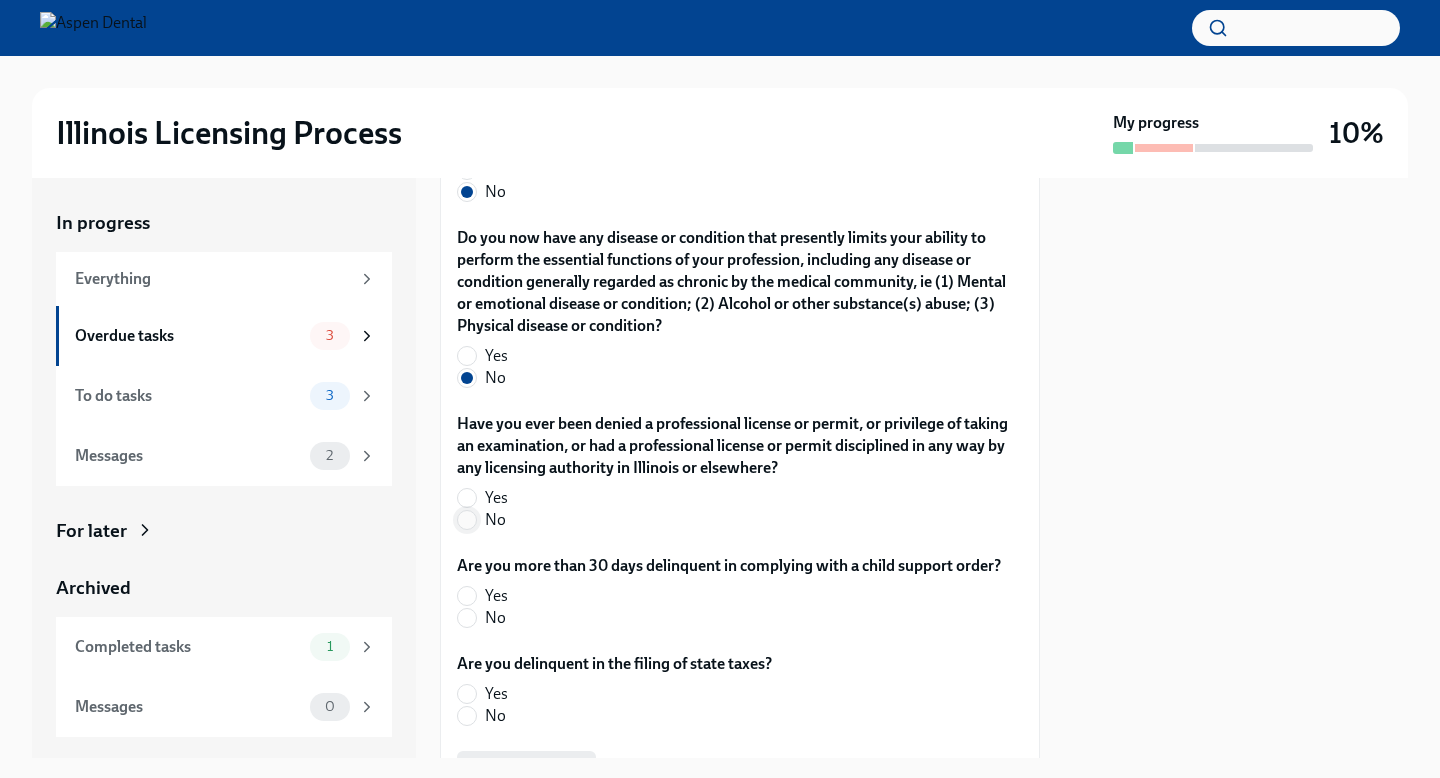 click on "No" at bounding box center (467, 520) 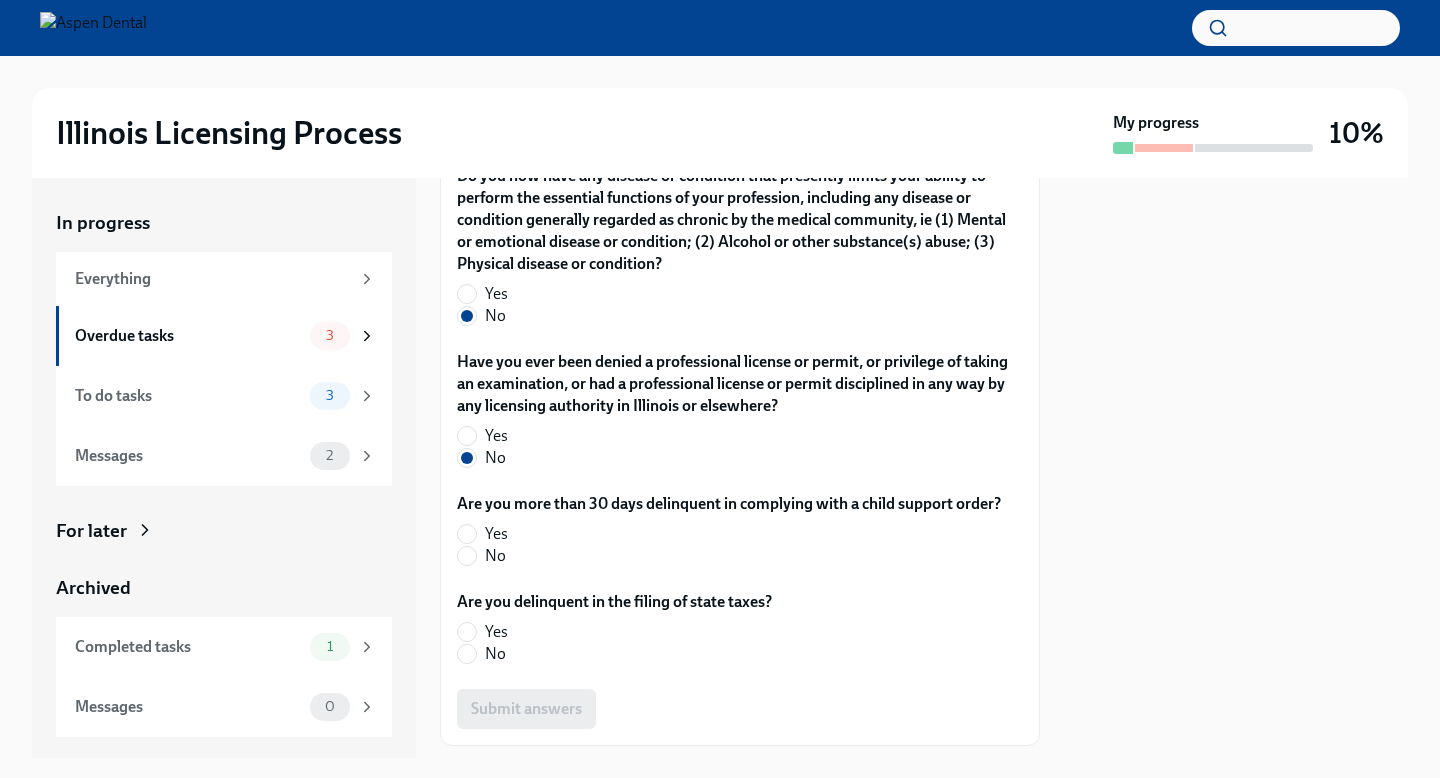 scroll, scrollTop: 4258, scrollLeft: 0, axis: vertical 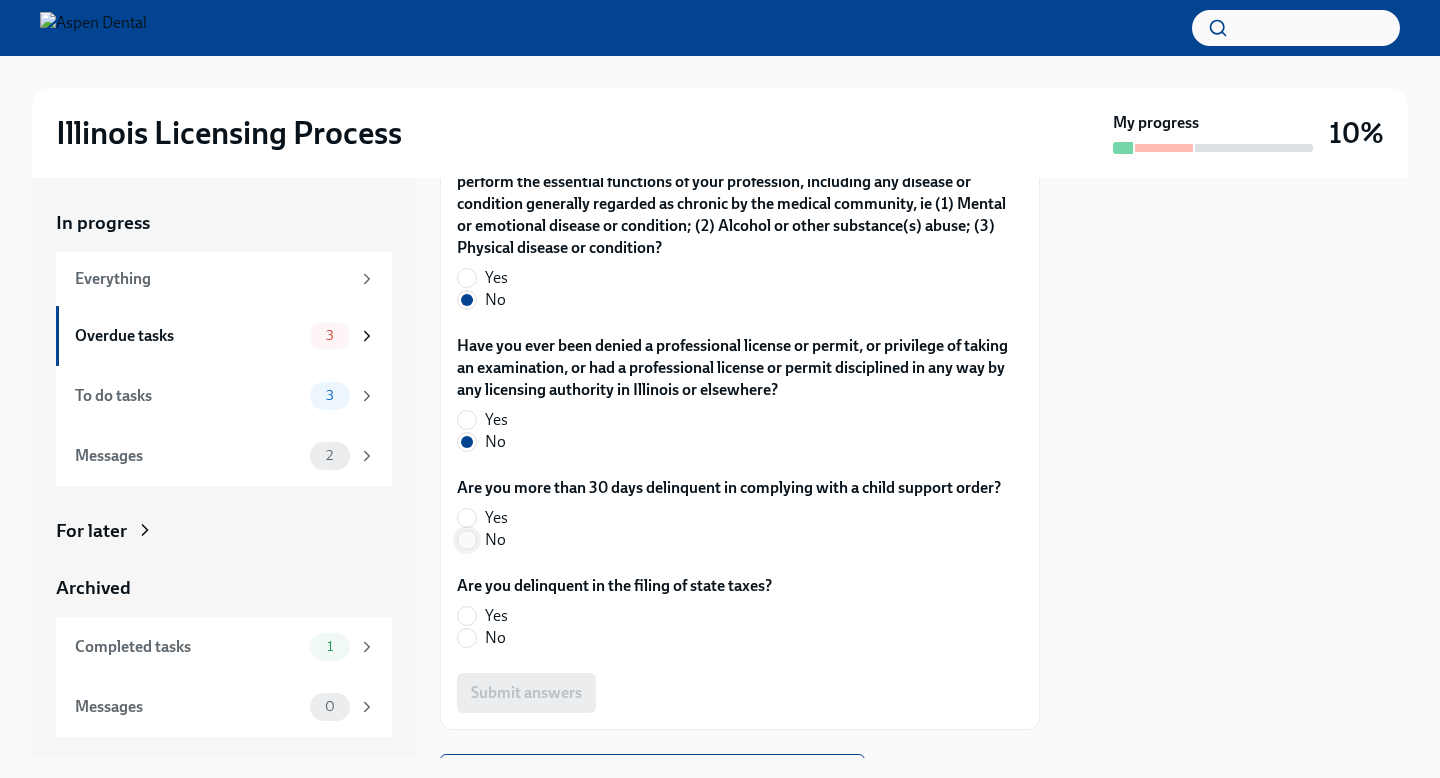 click on "No" at bounding box center (467, 540) 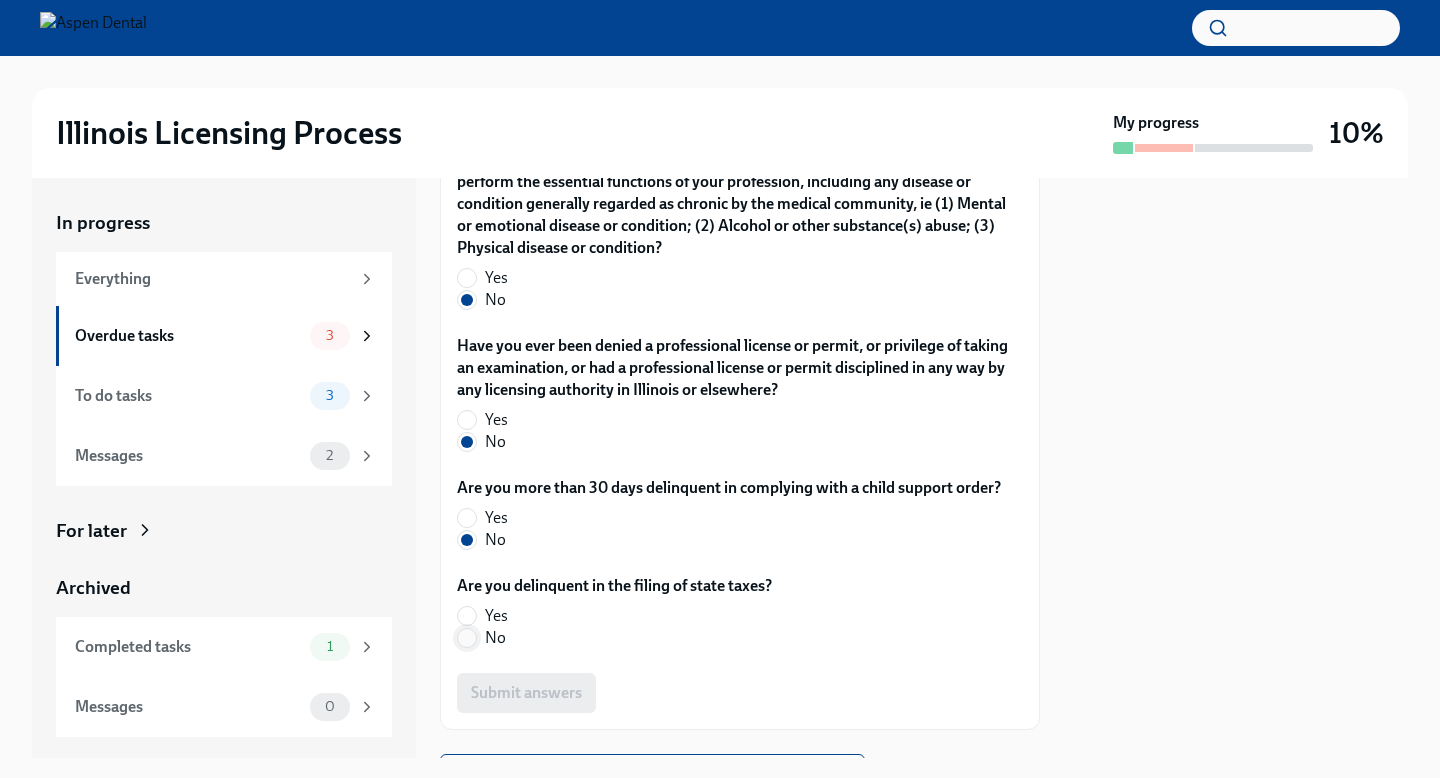 click on "No" at bounding box center (467, 638) 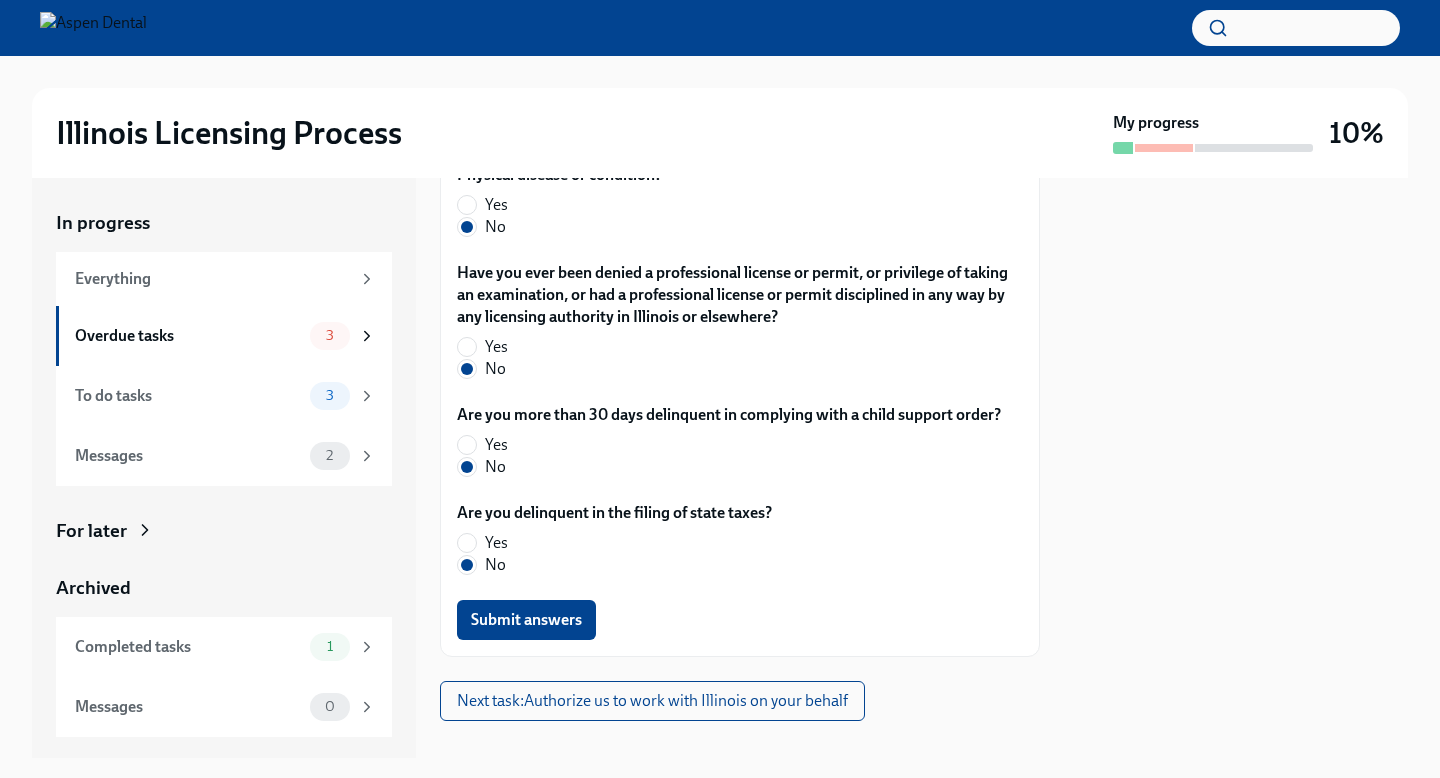 scroll, scrollTop: 4358, scrollLeft: 0, axis: vertical 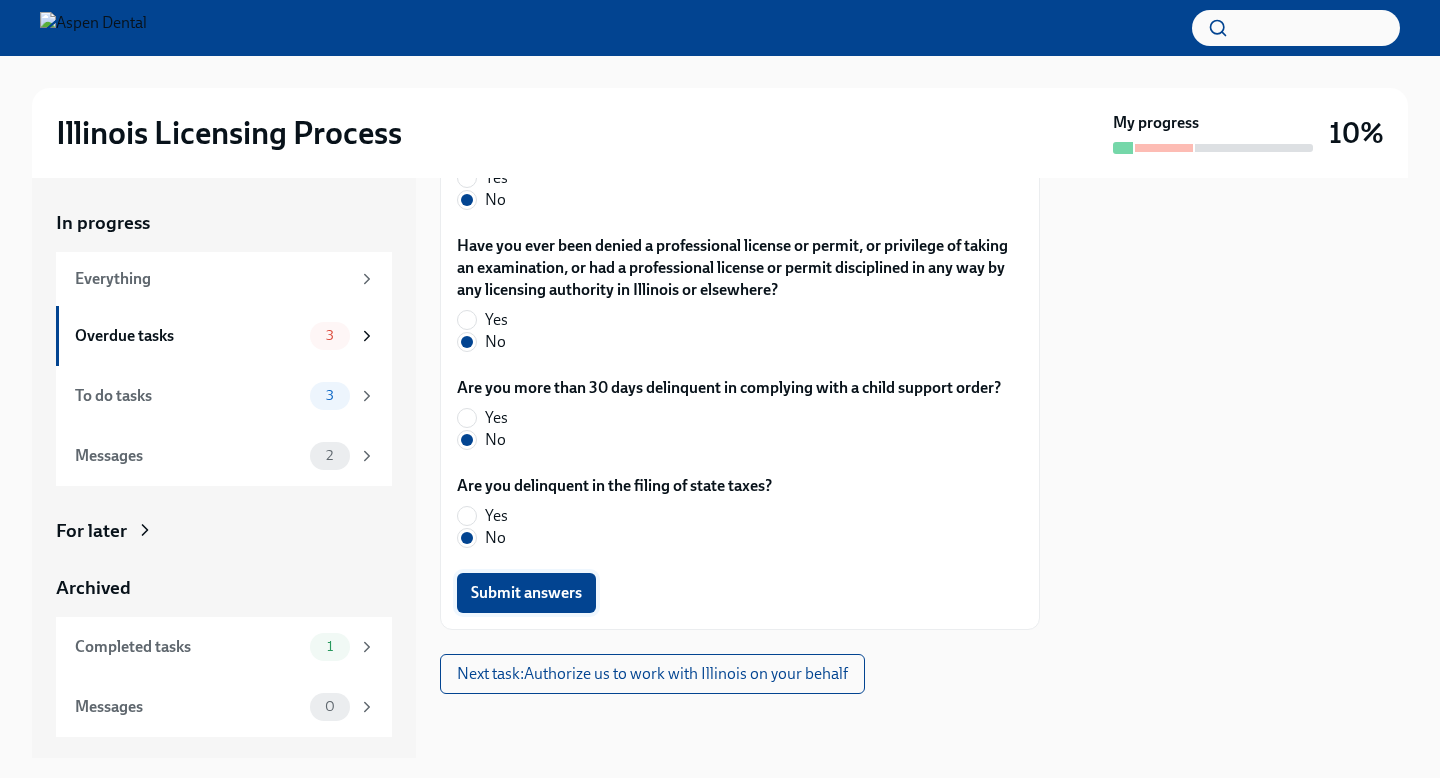 click on "Submit answers" at bounding box center [526, 593] 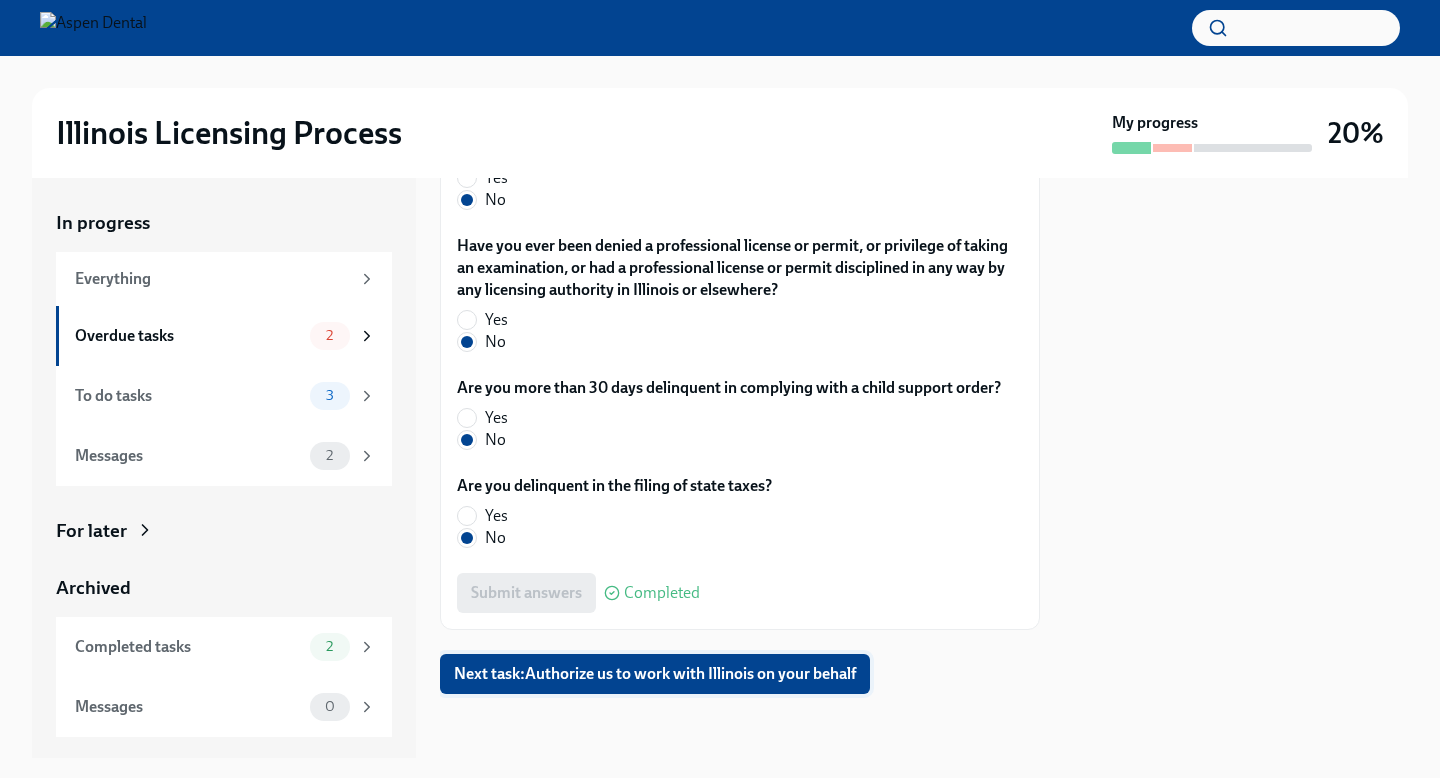 click on "Next task :  Authorize us to work with Illinois on your behalf" at bounding box center (655, 674) 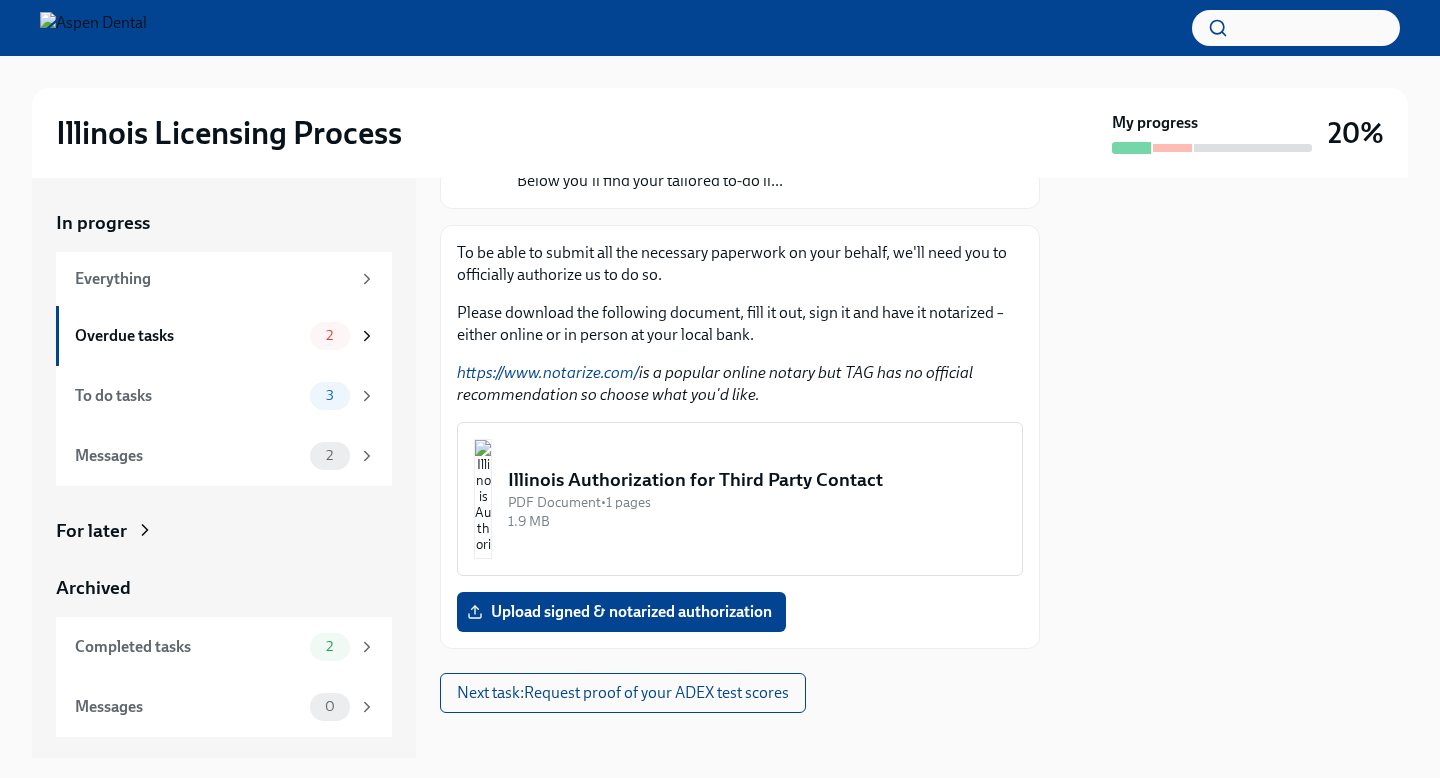 scroll, scrollTop: 256, scrollLeft: 0, axis: vertical 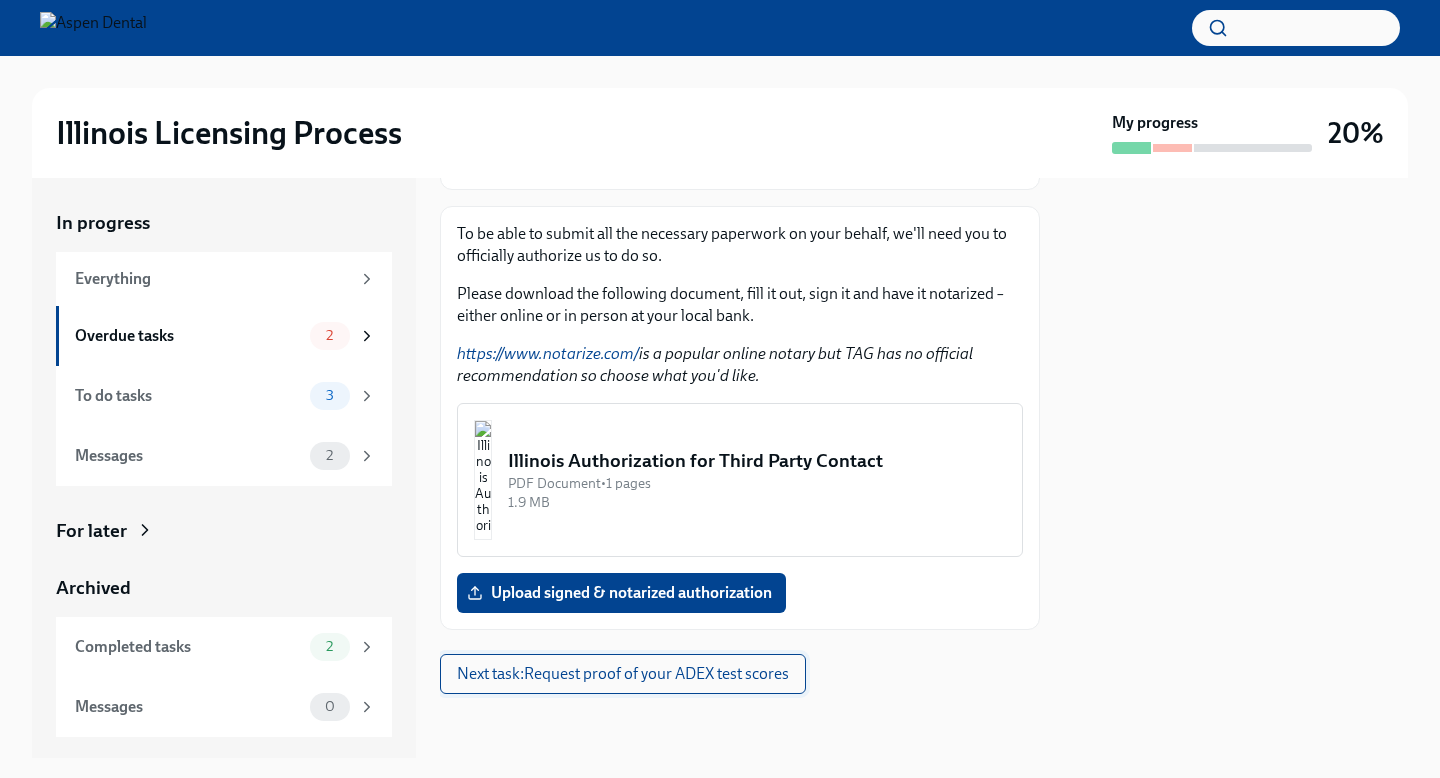 click on "Next task :  Request proof of your ADEX test scores" at bounding box center [623, 674] 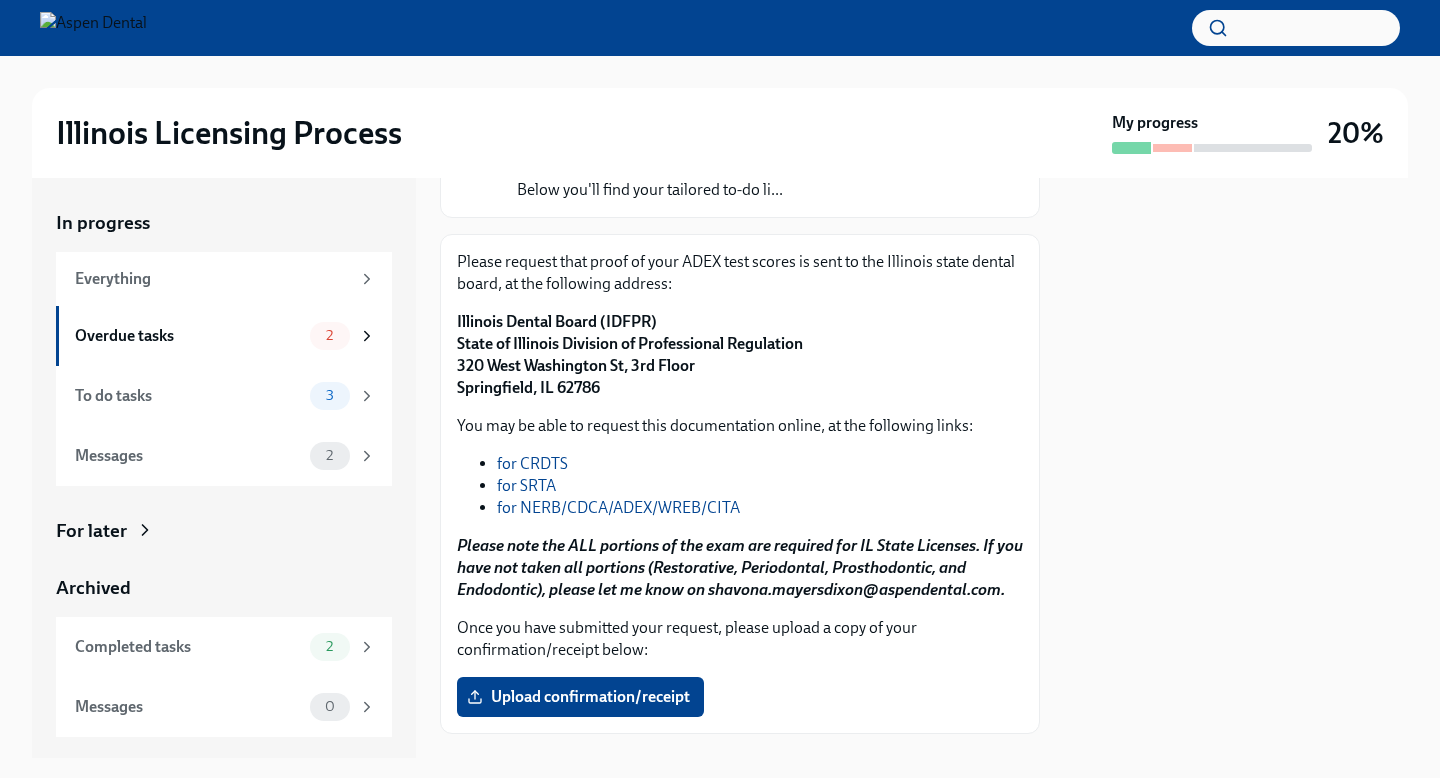 scroll, scrollTop: 233, scrollLeft: 0, axis: vertical 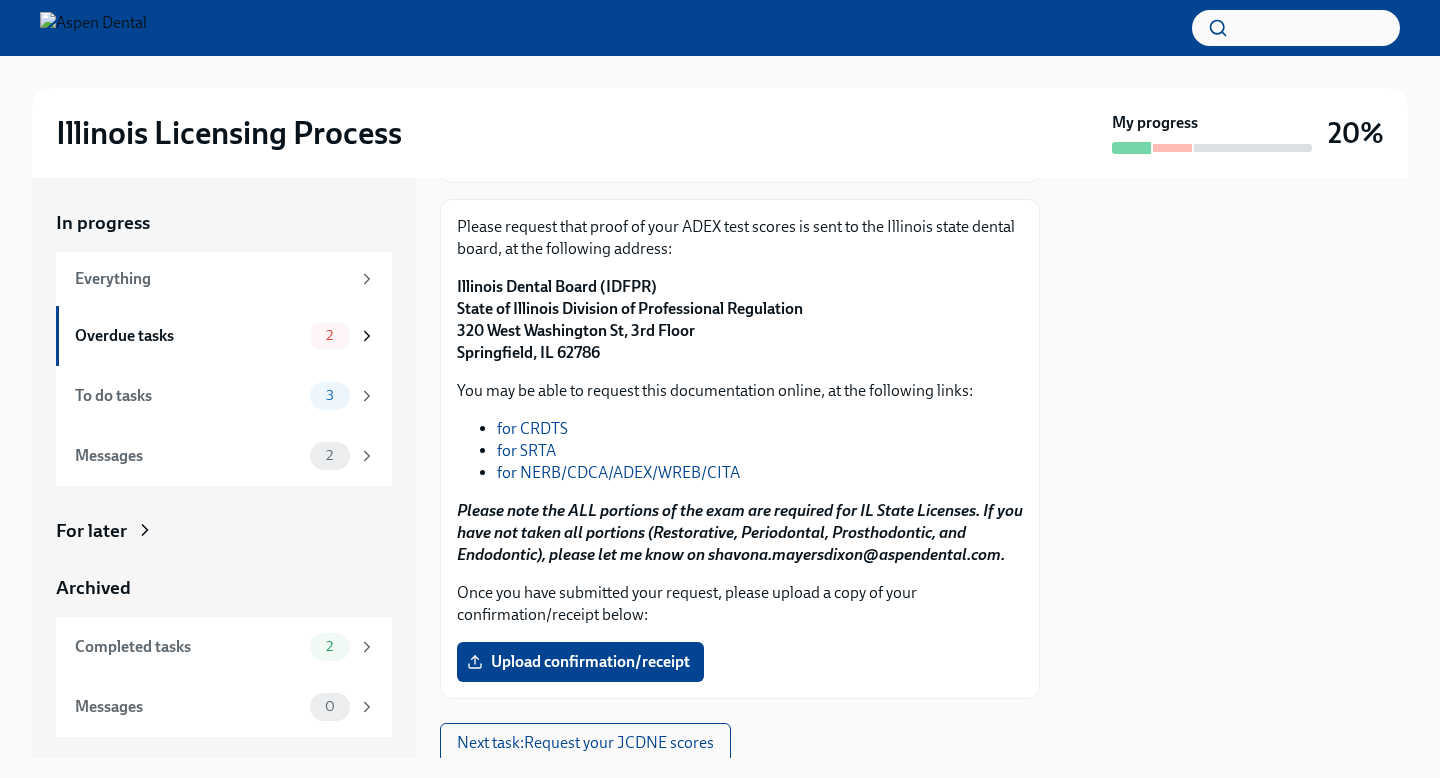 click on "for NERB/CDCA/ADEX/WREB/CITA" at bounding box center [618, 472] 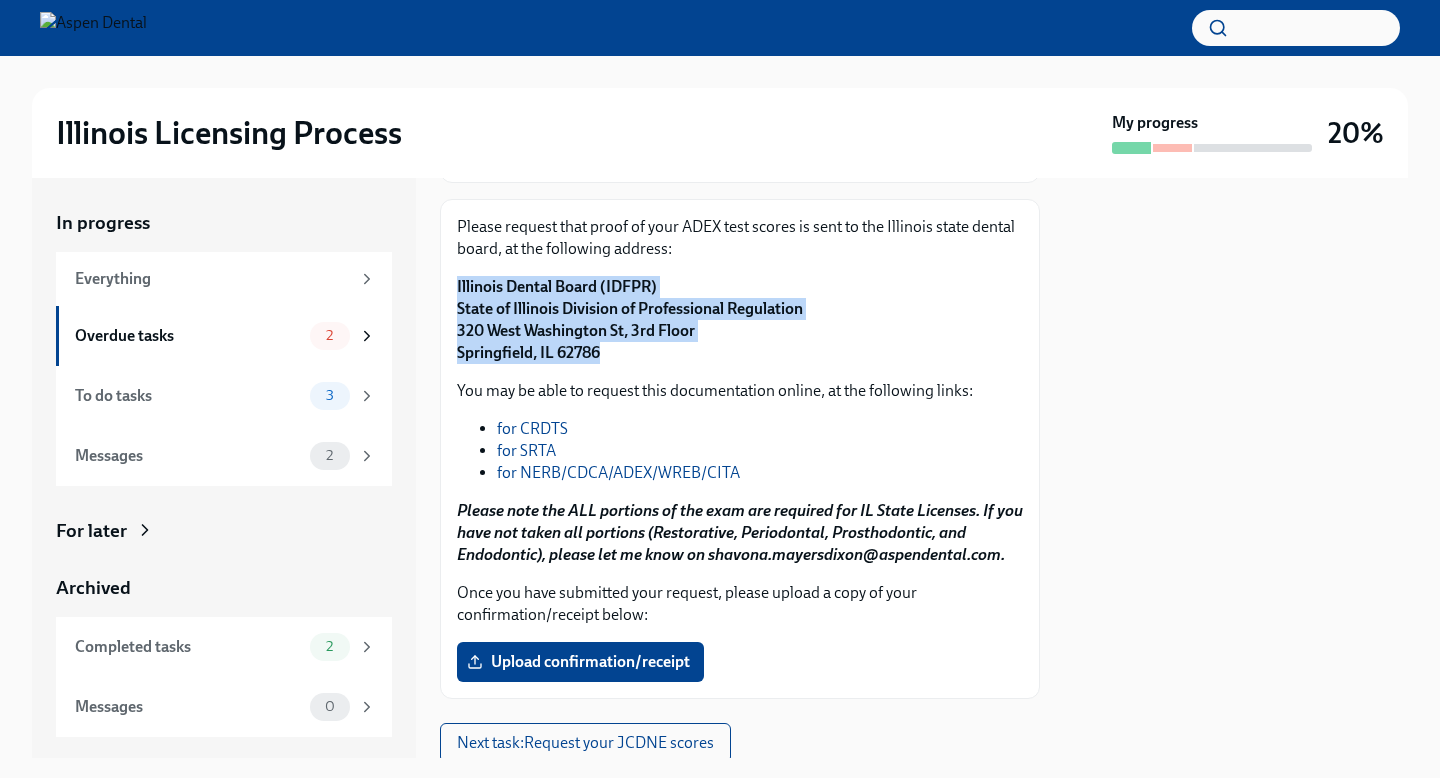 drag, startPoint x: 609, startPoint y: 354, endPoint x: 444, endPoint y: 287, distance: 178.08424 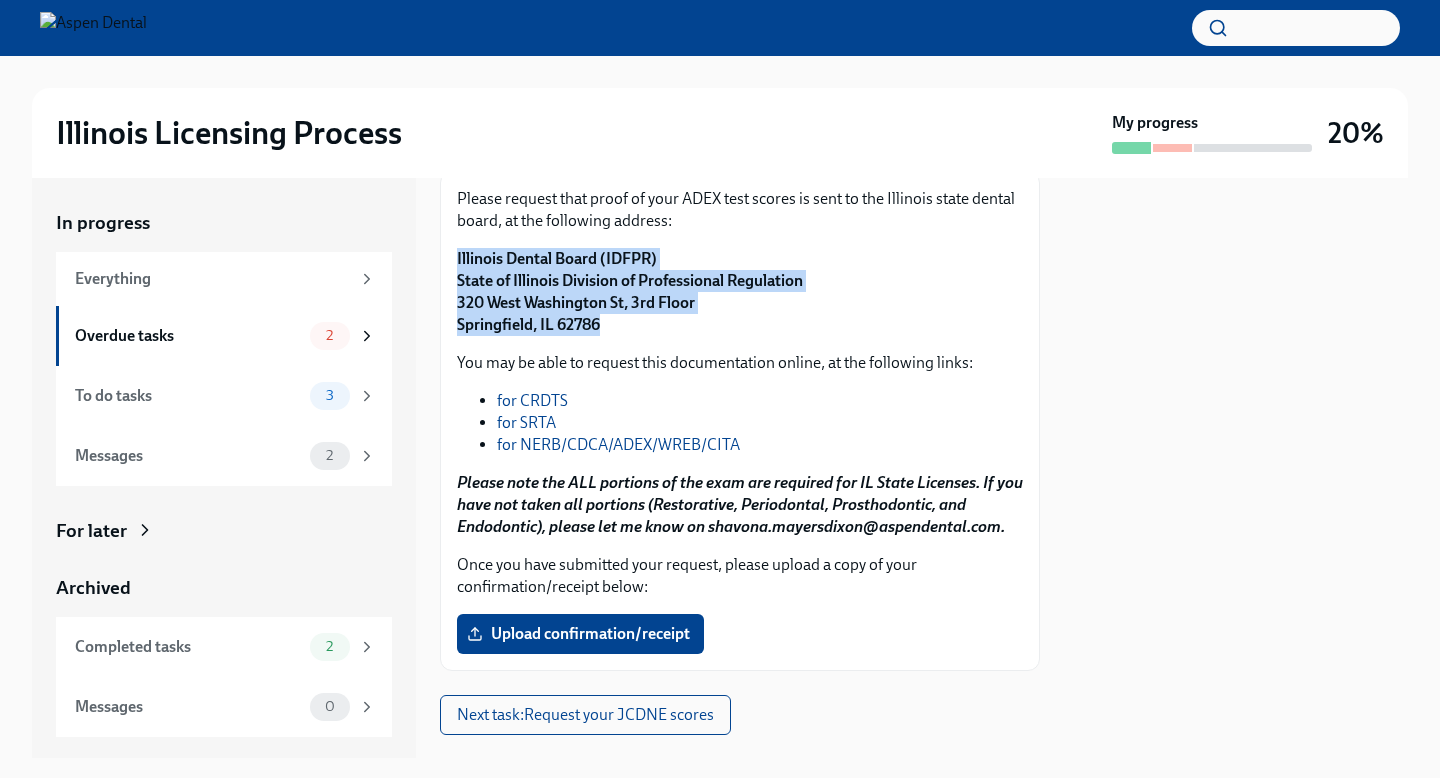 scroll, scrollTop: 263, scrollLeft: 0, axis: vertical 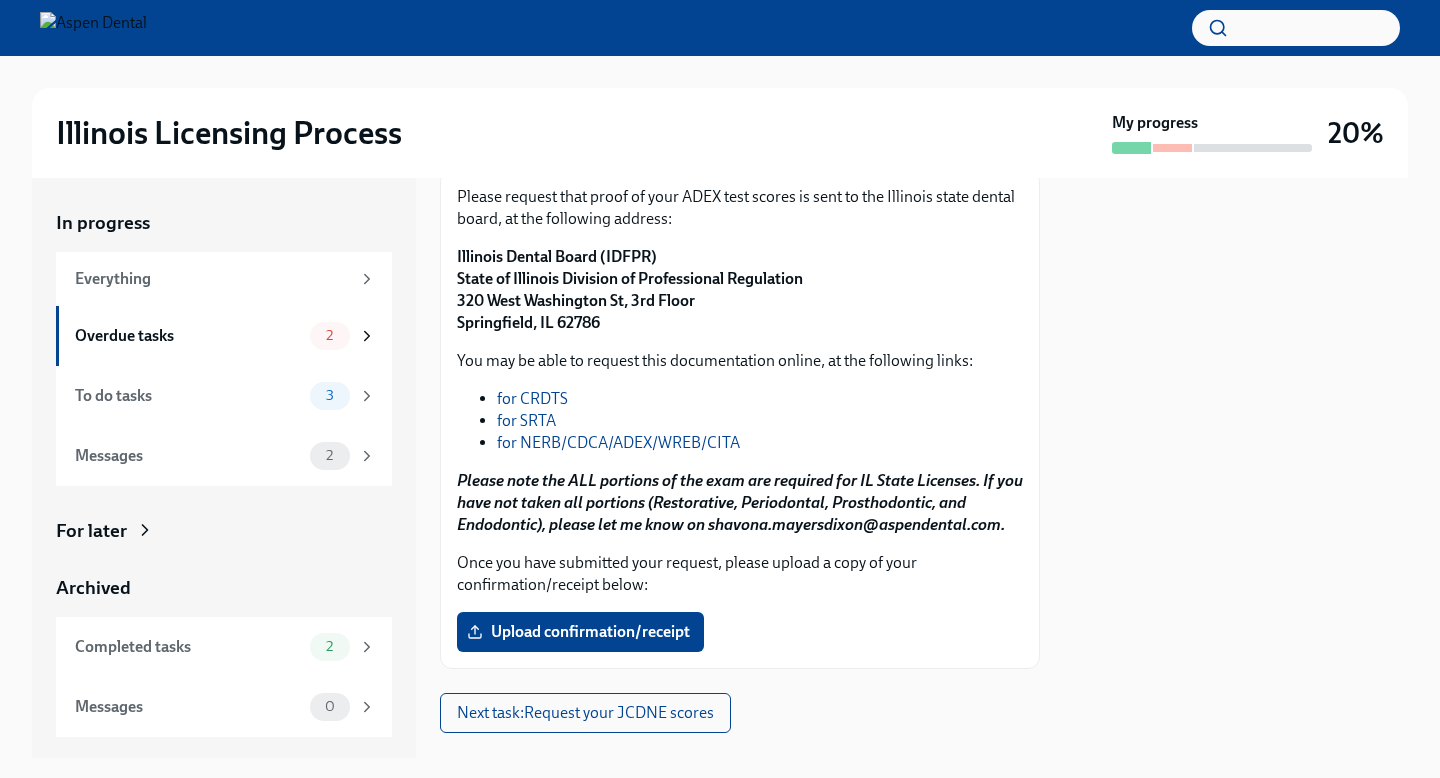 click on "Please request that proof of your ADEX test scores is sent to the Illinois state dental board, at the following address:
Illinois Dental Board (IDFPR)
State of Illinois Division of Professional Regulation
320 West Washington St, 3rd Floor
Springfield, IL 62786 You may be able to request this documentation online, at the following links:
for CRDTS
for SRTA
for NERB/CDCA/ADEX/WREB/CITA
Please note the ALL portions of the exam are required for IL State Licenses. If you have not taken all portions (Restorative, Periodontal, Prosthodontic, and Endodontic), please let me know on shavona.mayersdixon@aspendental.com. Once you have submitted your request, please upload a copy of your confirmation/receipt below: Upload confirmation/receipt" at bounding box center (740, 419) 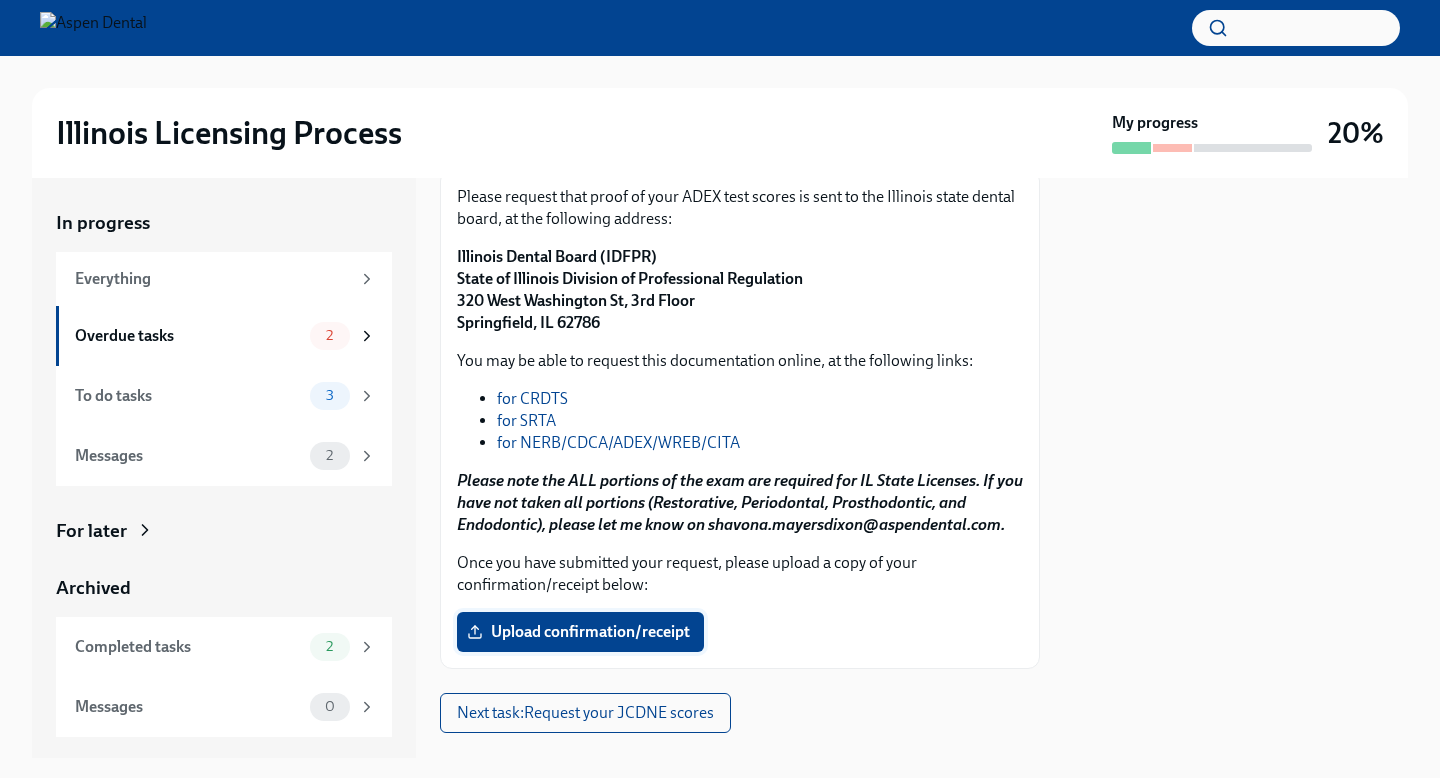 click on "Upload confirmation/receipt" at bounding box center [580, 632] 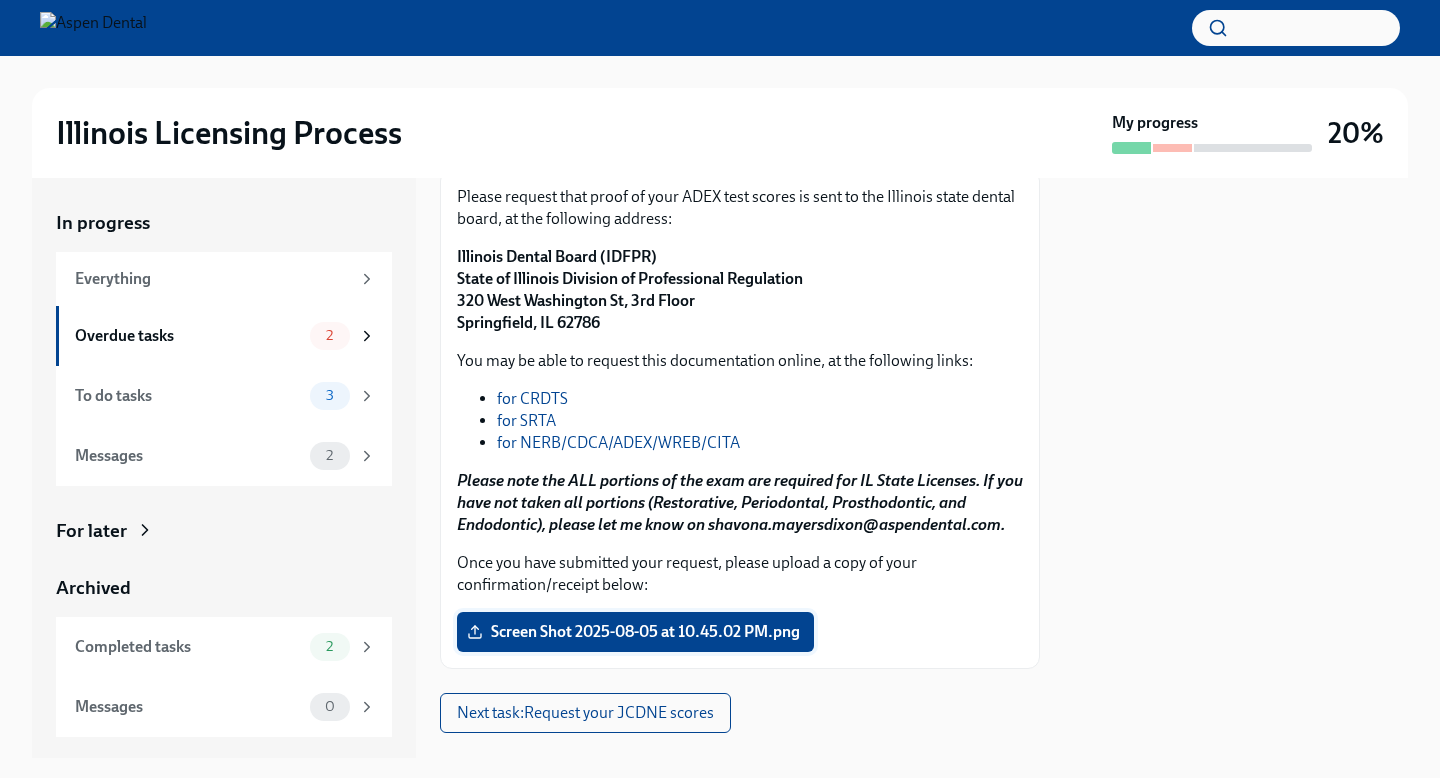 click on "Screen Shot 2025-08-05 at 10.45.02 PM.png" at bounding box center [635, 632] 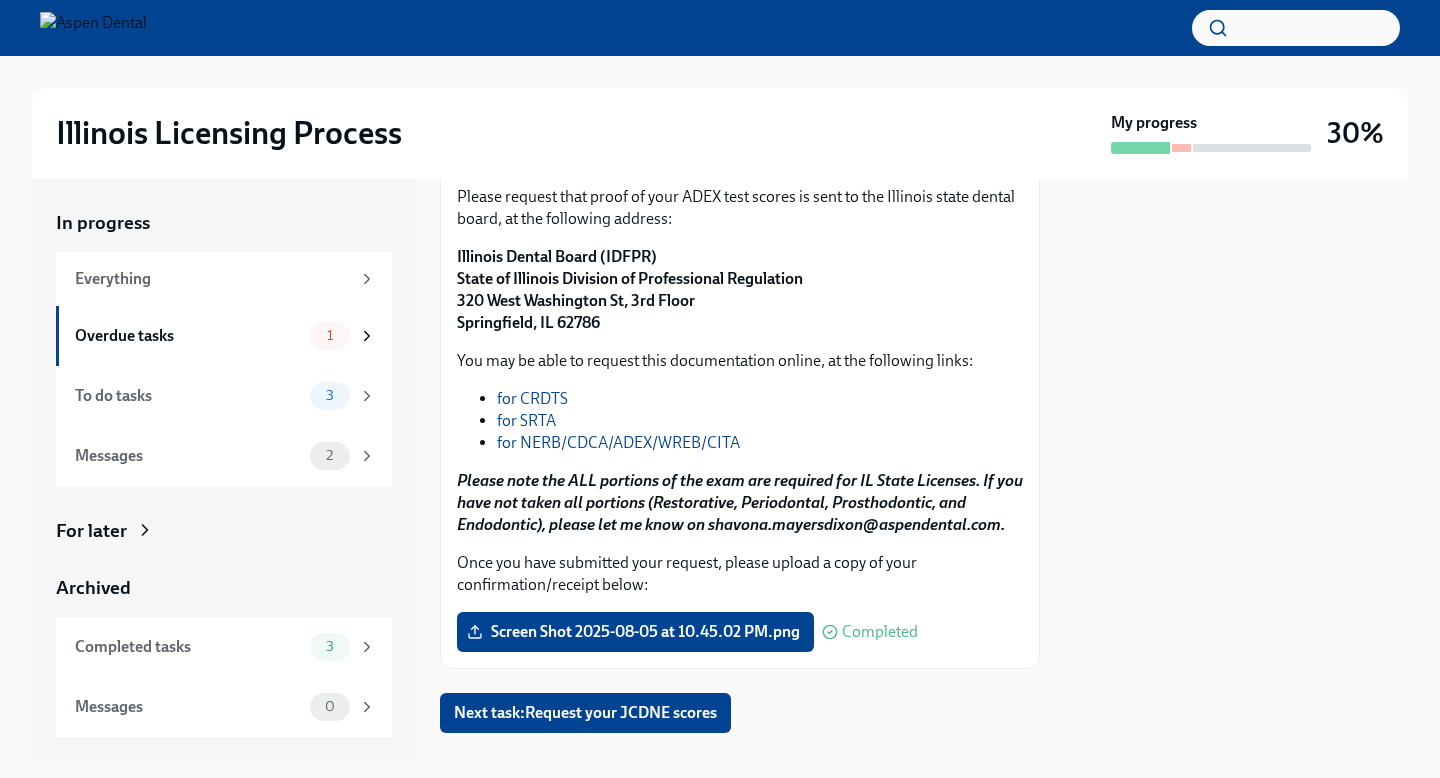 scroll, scrollTop: 302, scrollLeft: 0, axis: vertical 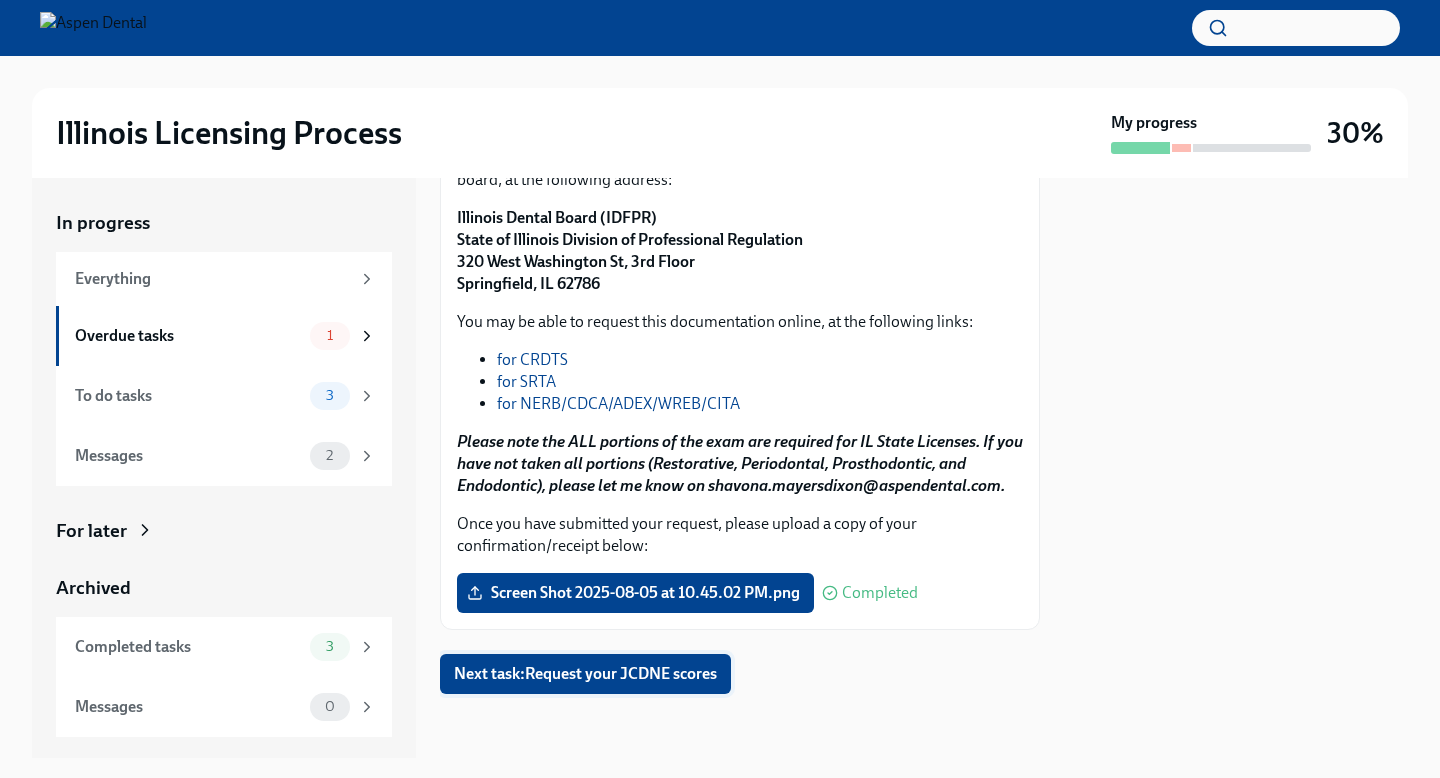 click on "Next task :  Request your JCDNE scores" at bounding box center (585, 674) 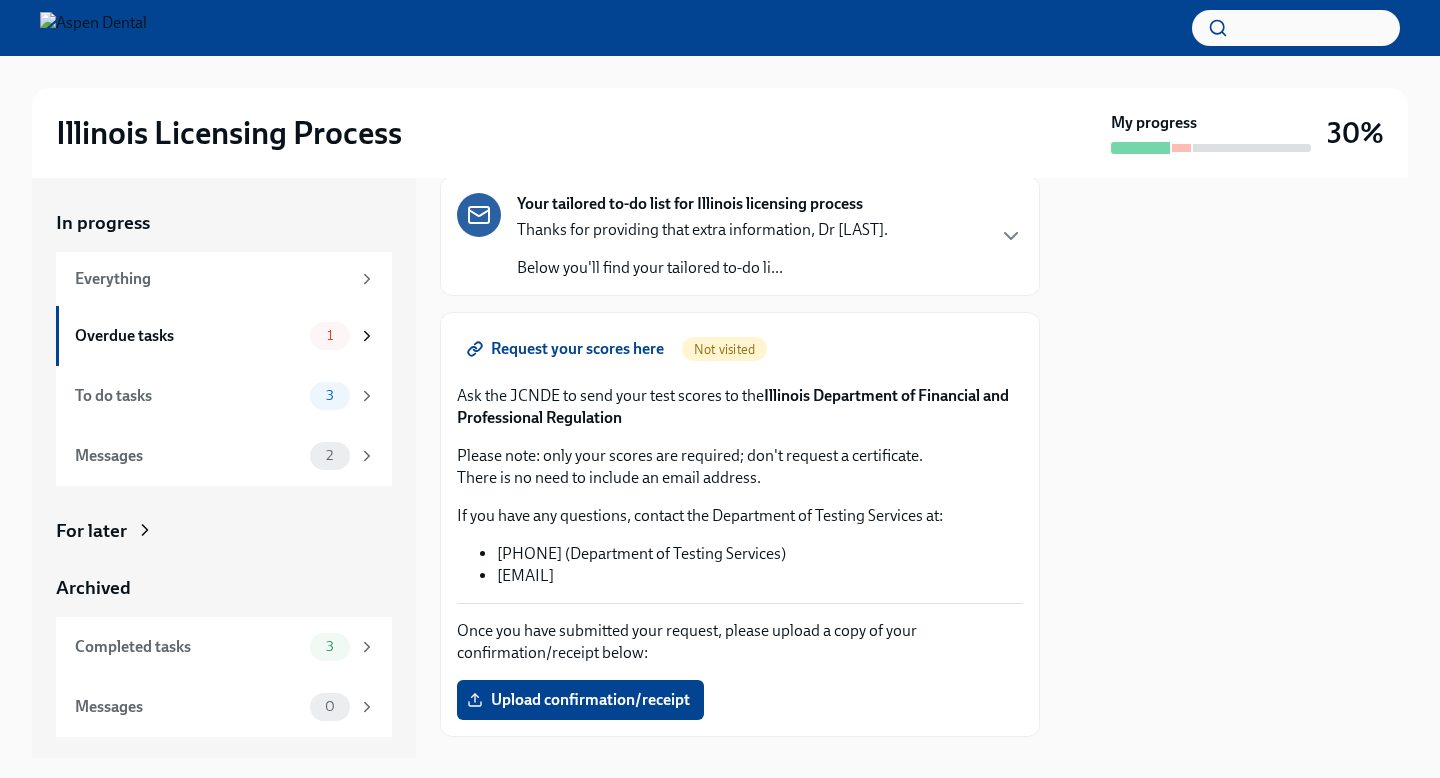 scroll, scrollTop: 178, scrollLeft: 0, axis: vertical 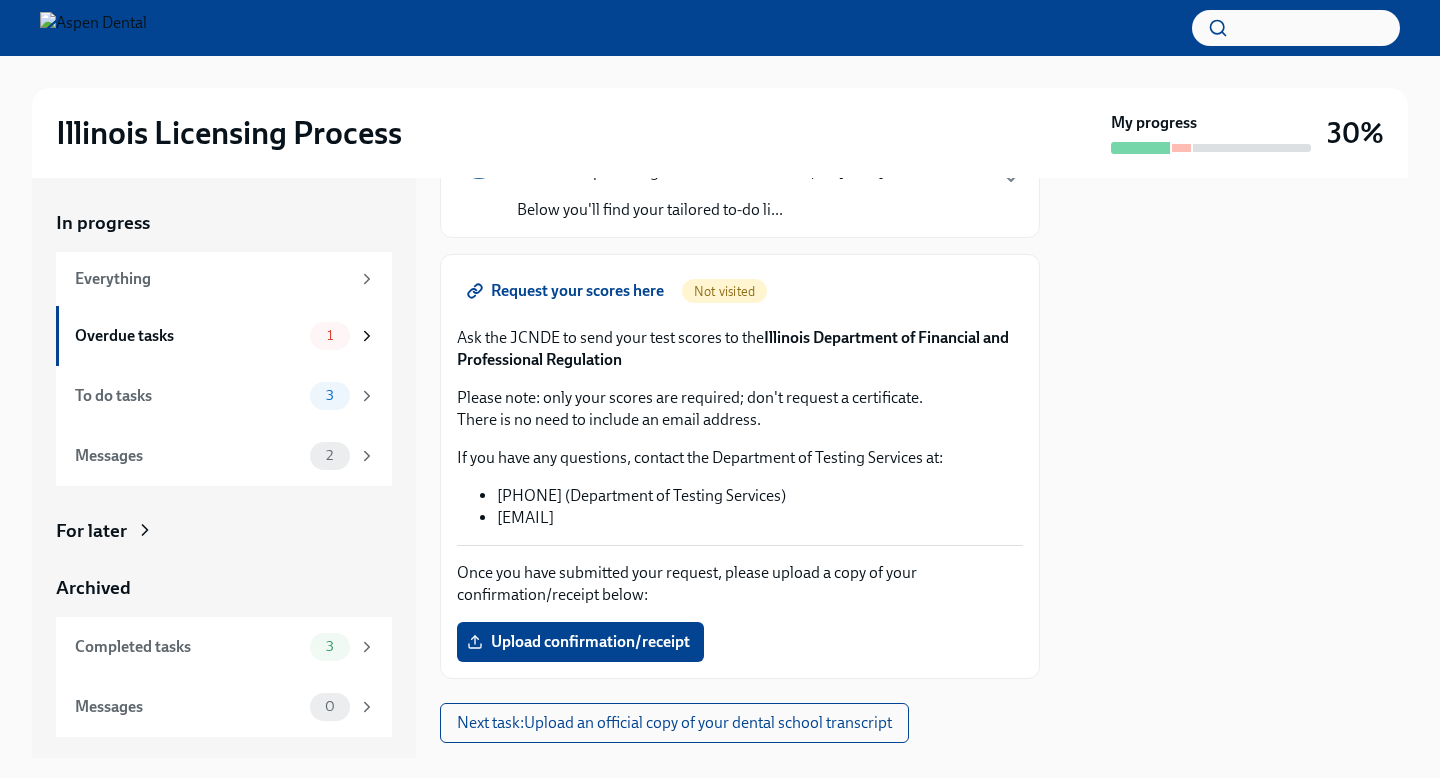 click on "Ask the JCNDE to send your test scores to the  Illinois Department of Financial and Professional Regulation" at bounding box center (740, 349) 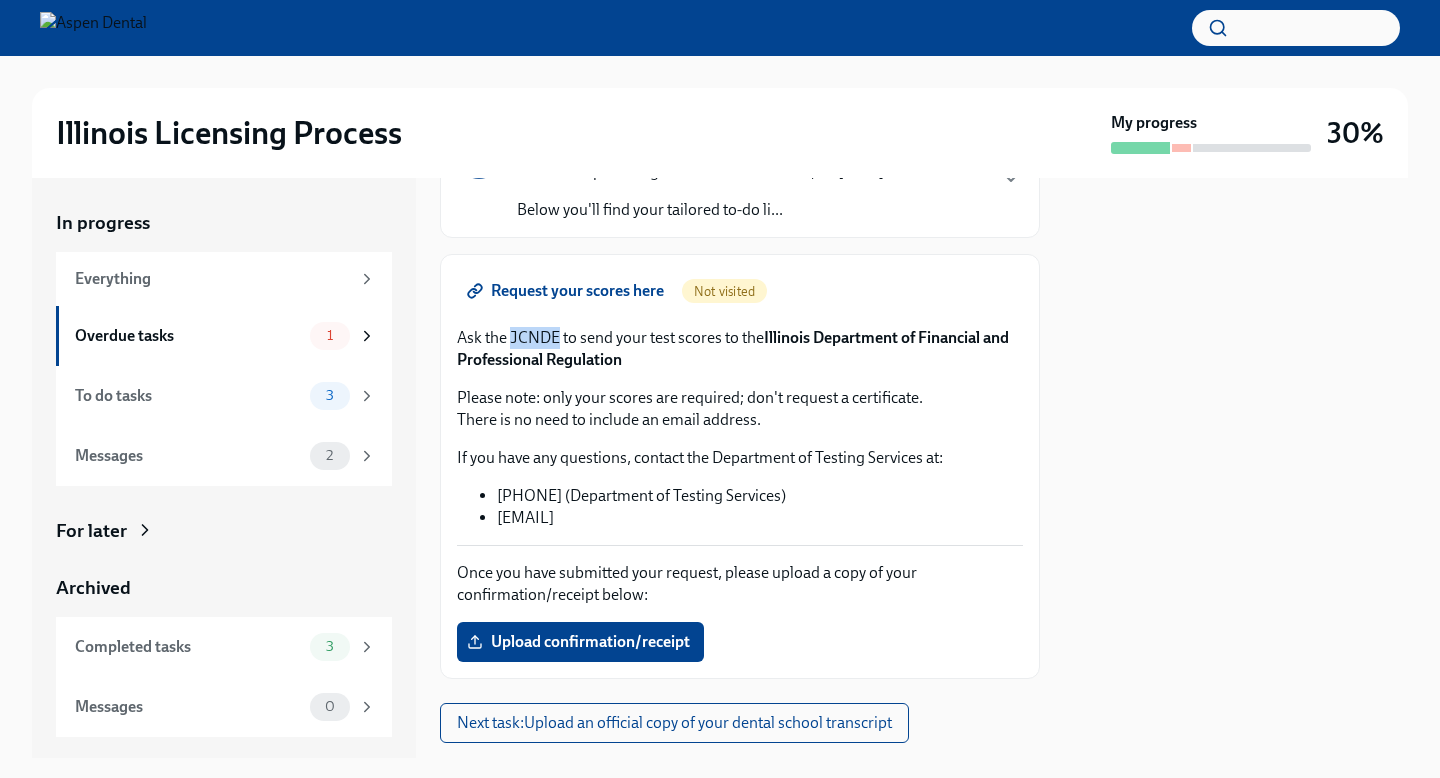 click on "Ask the JCNDE to send your test scores to the  Illinois Department of Financial and Professional Regulation" at bounding box center (740, 349) 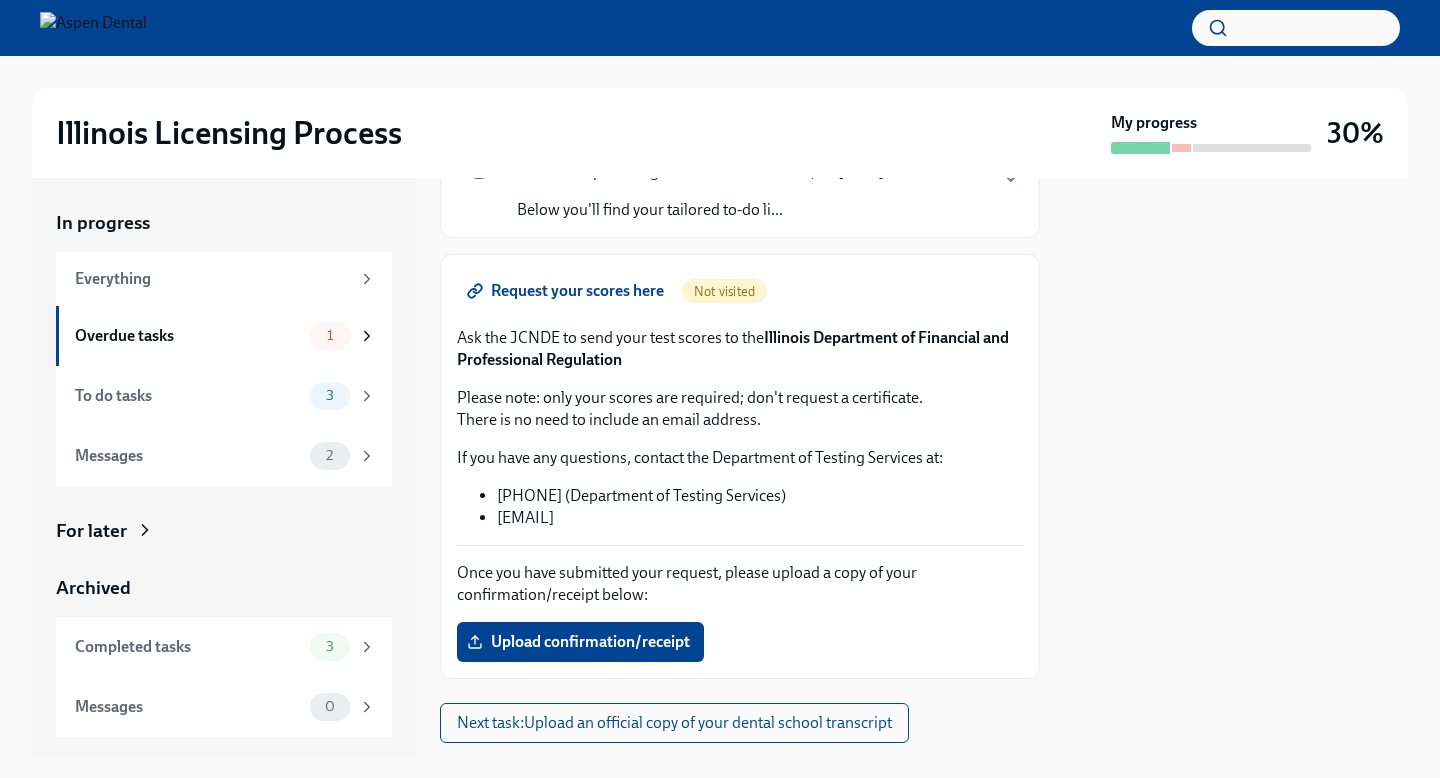 click on "[PHONE] (Department of Testing Services)" at bounding box center (760, 496) 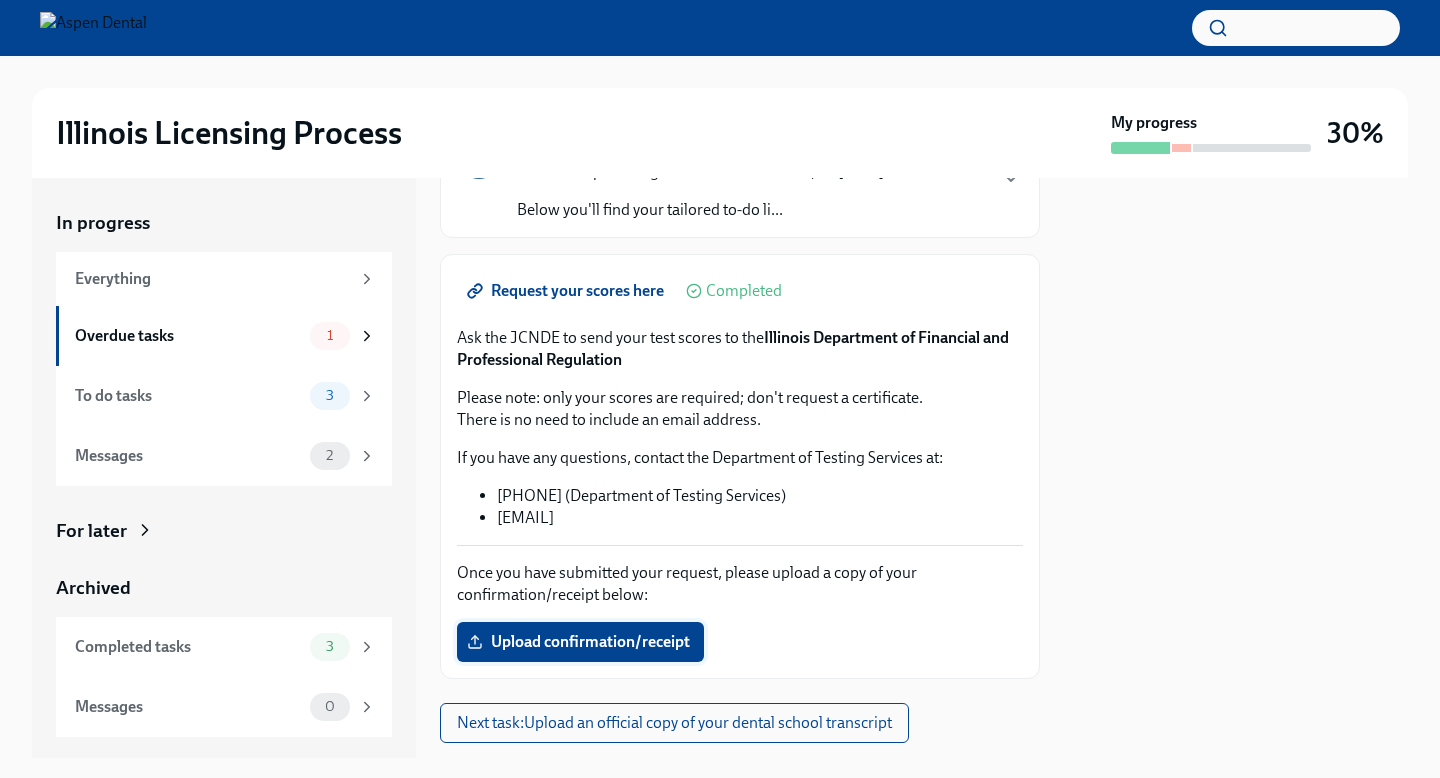 click on "Upload confirmation/receipt" at bounding box center [580, 642] 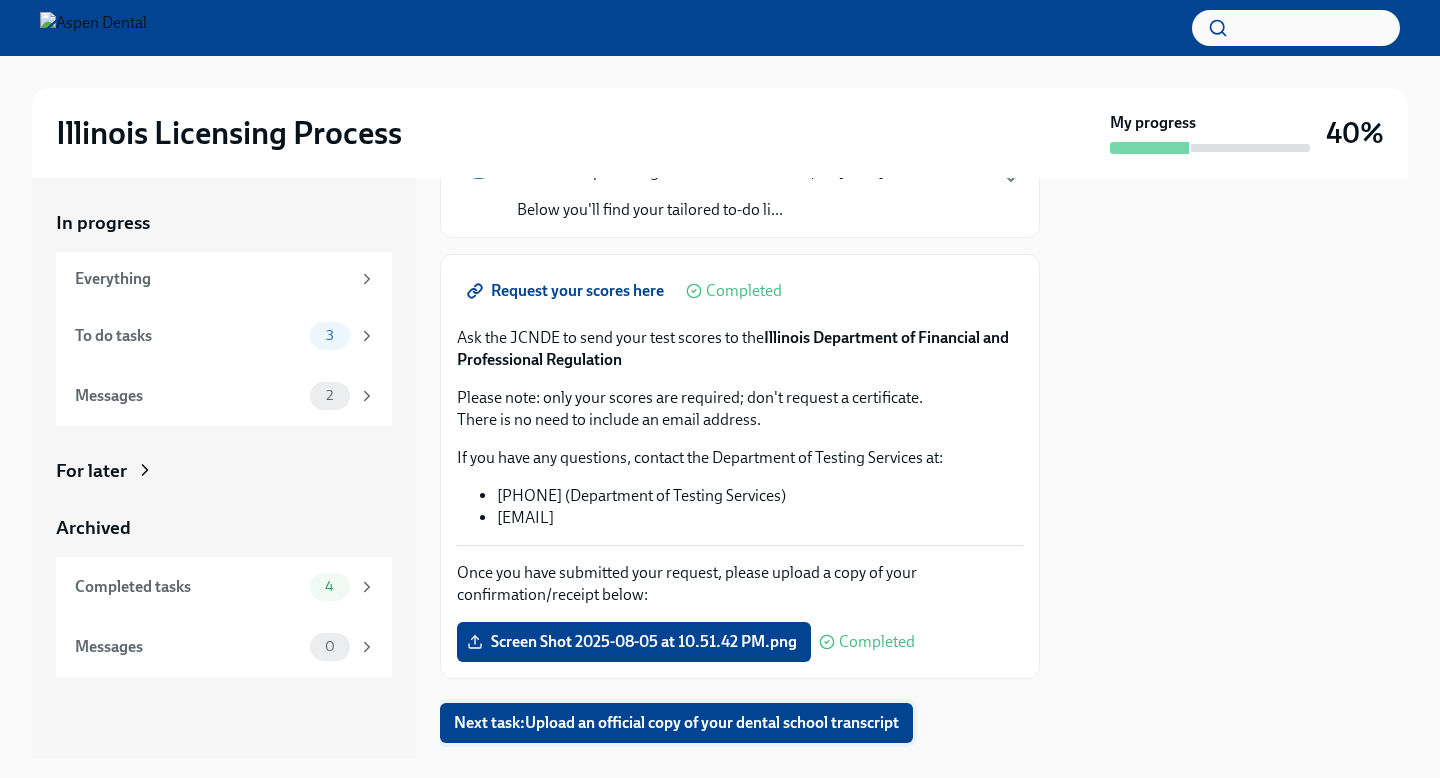click on "Next task :  Upload an official copy of your dental school transcript" at bounding box center (676, 723) 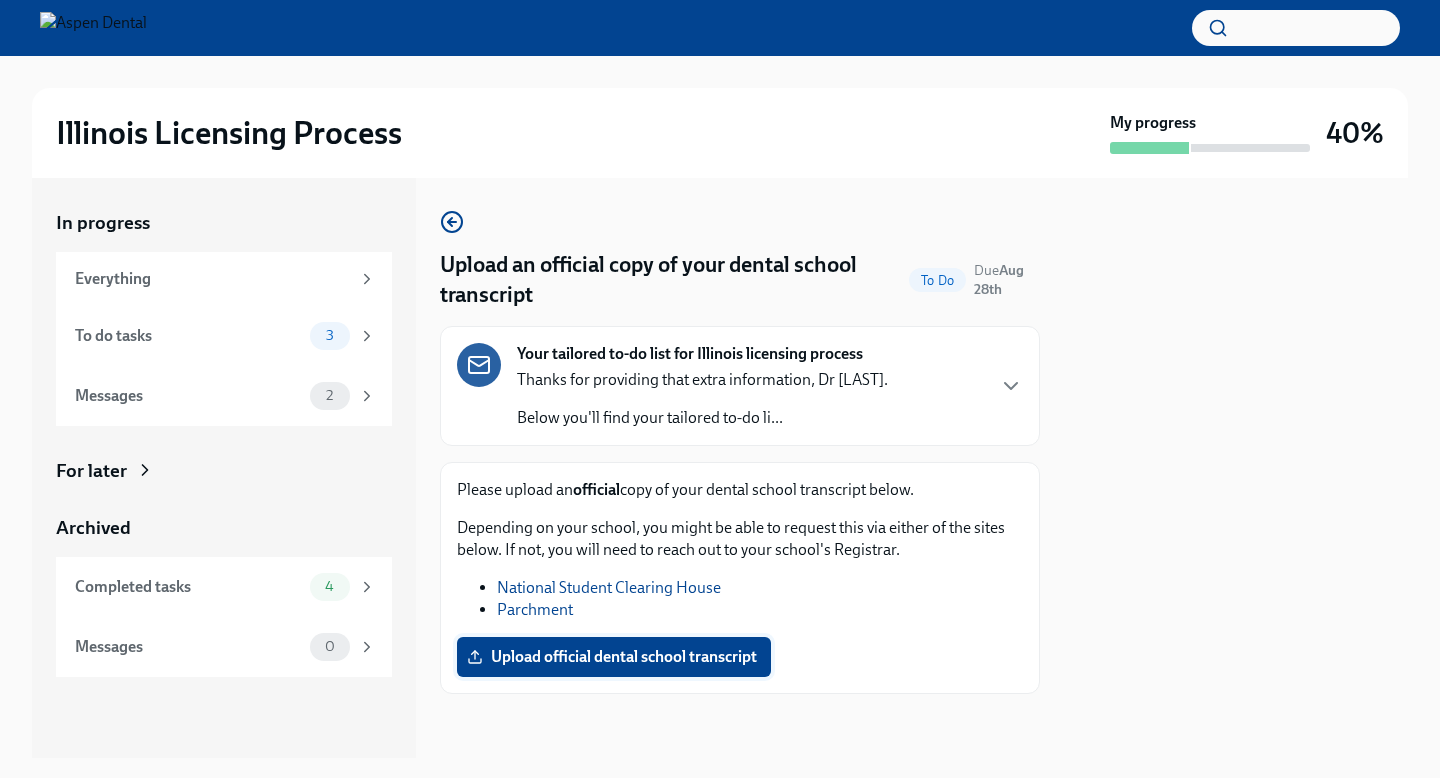 click on "Upload official dental school transcript" at bounding box center [614, 657] 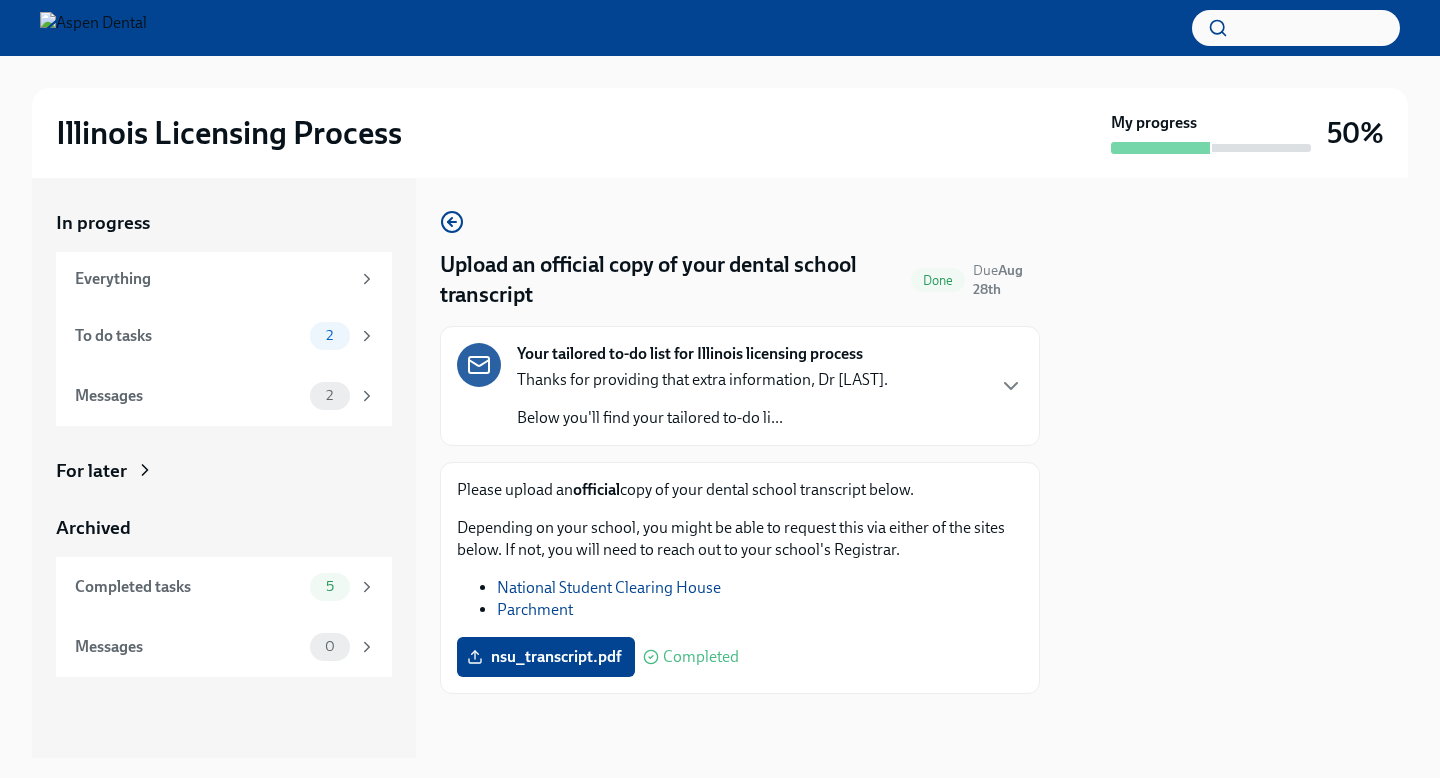 scroll, scrollTop: 0, scrollLeft: 0, axis: both 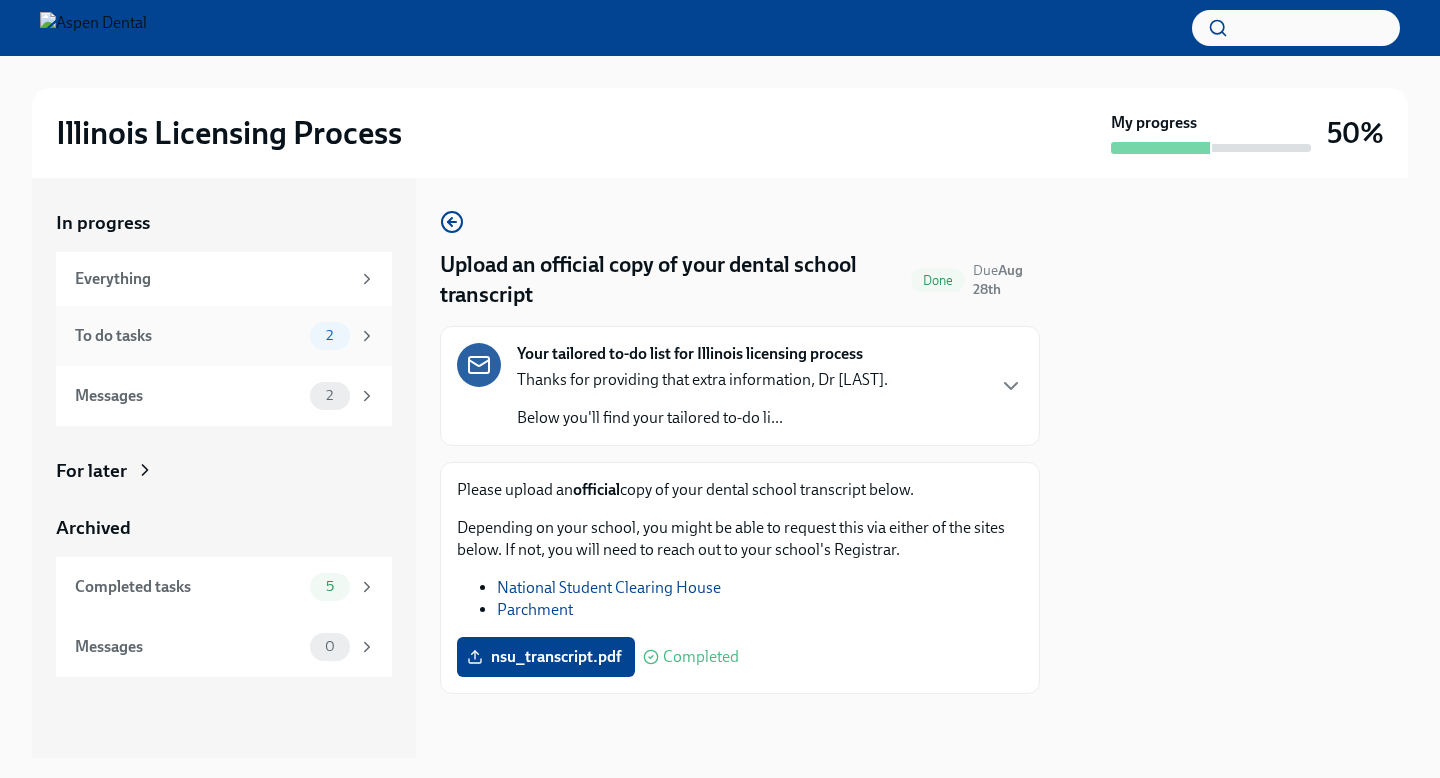 click on "To do tasks" at bounding box center [188, 336] 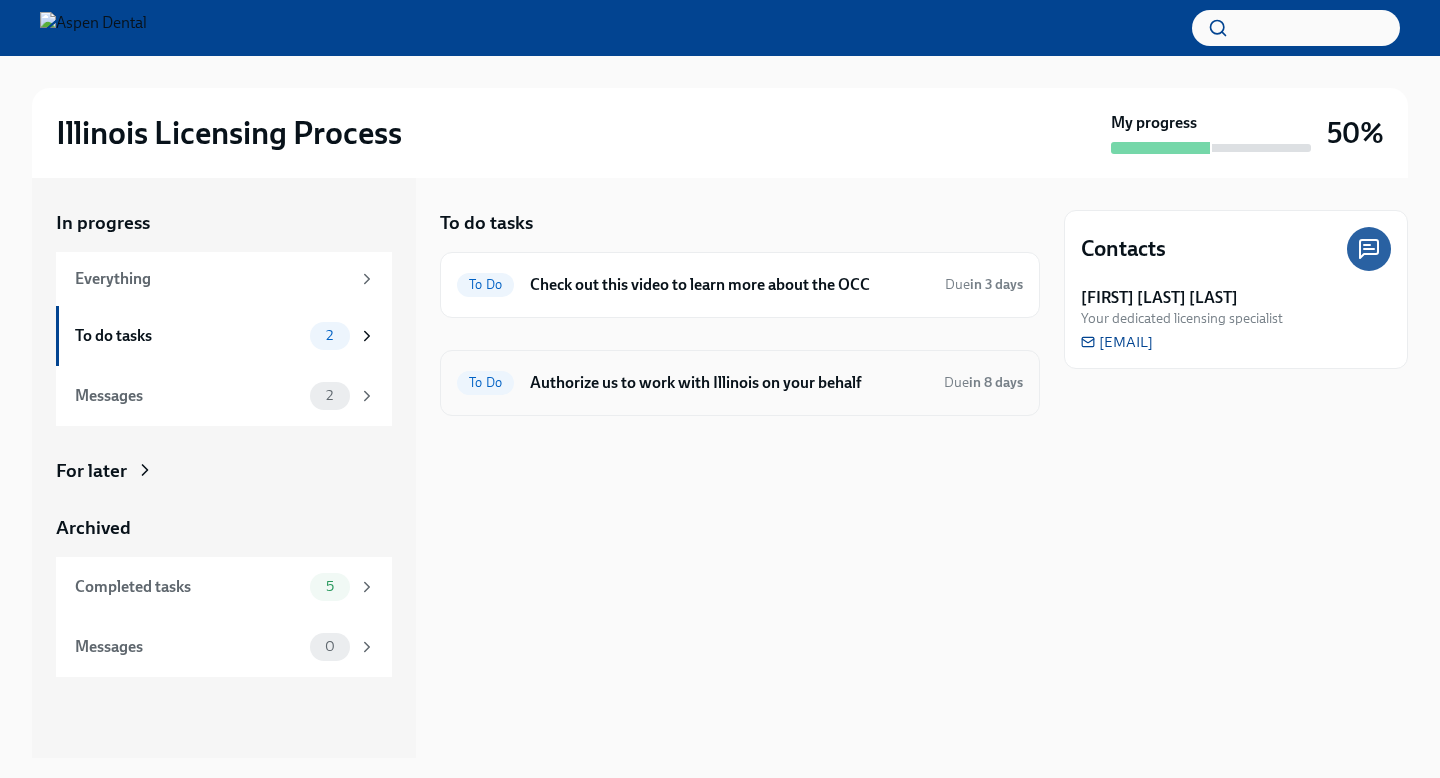 click on "Authorize us to work with Illinois on your behalf" at bounding box center [729, 383] 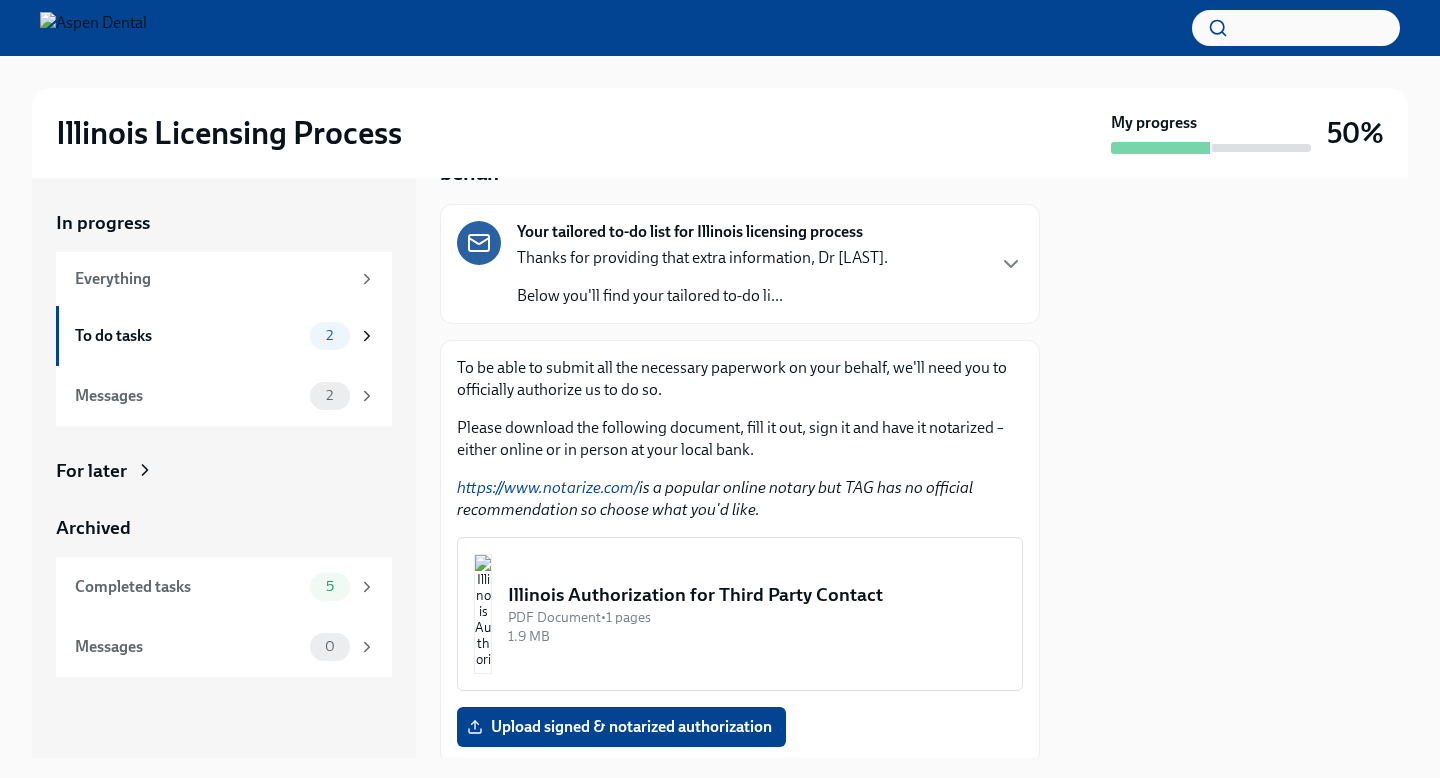 scroll, scrollTop: 142, scrollLeft: 0, axis: vertical 